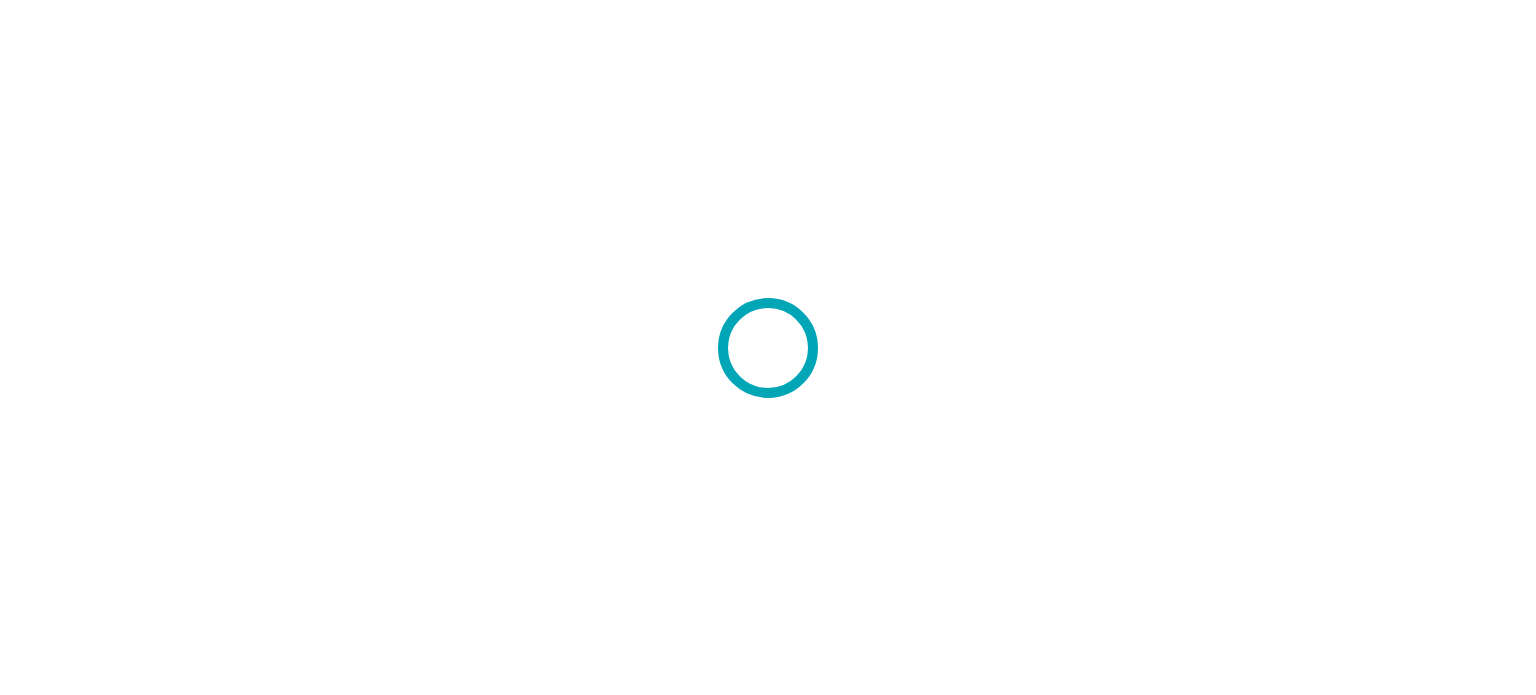 scroll, scrollTop: 0, scrollLeft: 0, axis: both 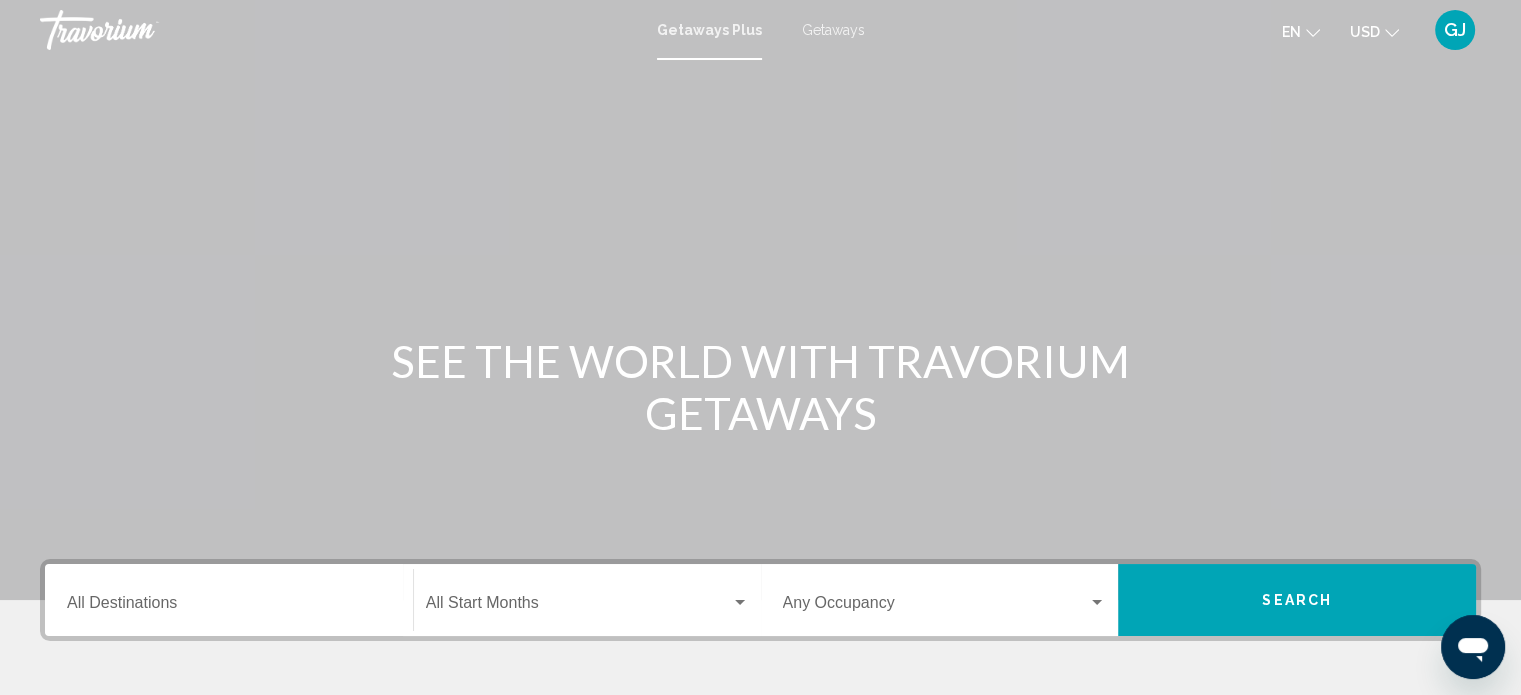 click on "Getaways" at bounding box center (833, 30) 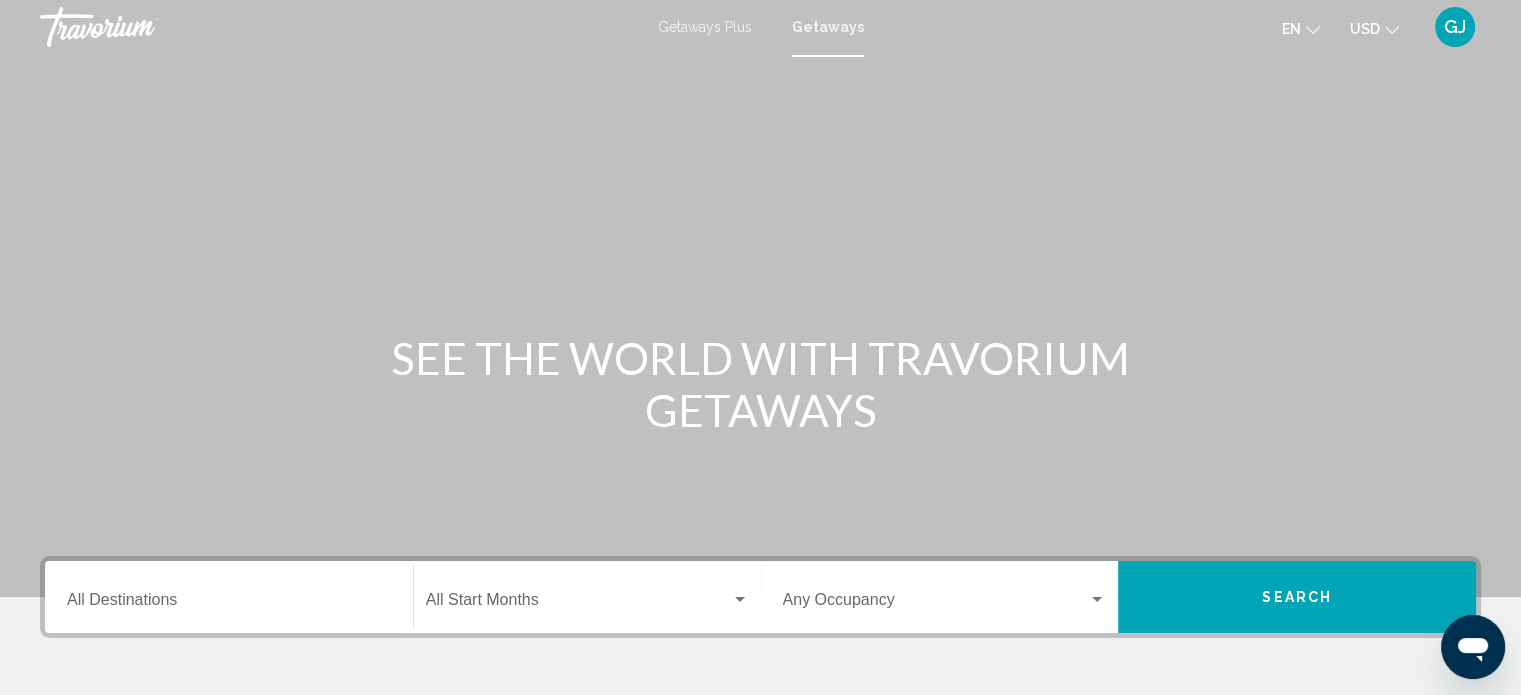 scroll, scrollTop: 0, scrollLeft: 0, axis: both 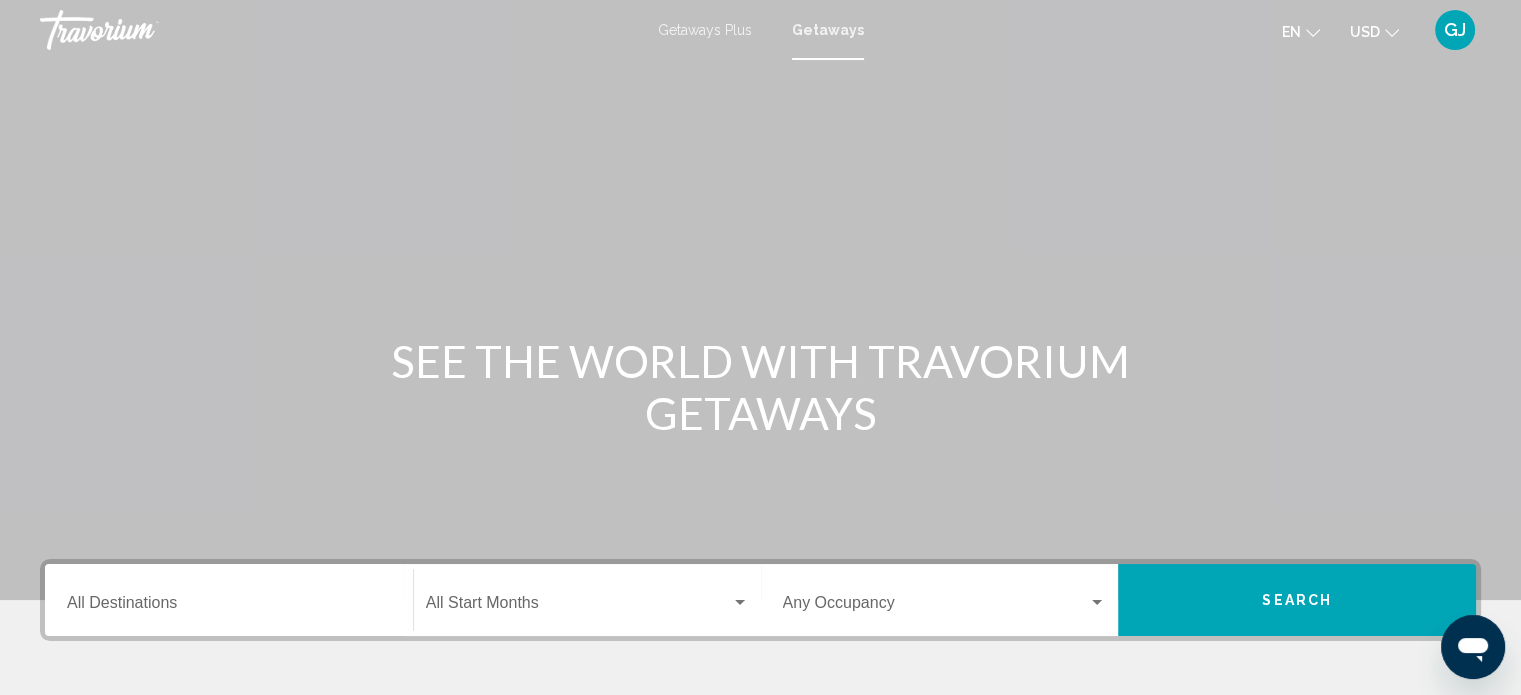 click on "Getaways Plus" at bounding box center [705, 30] 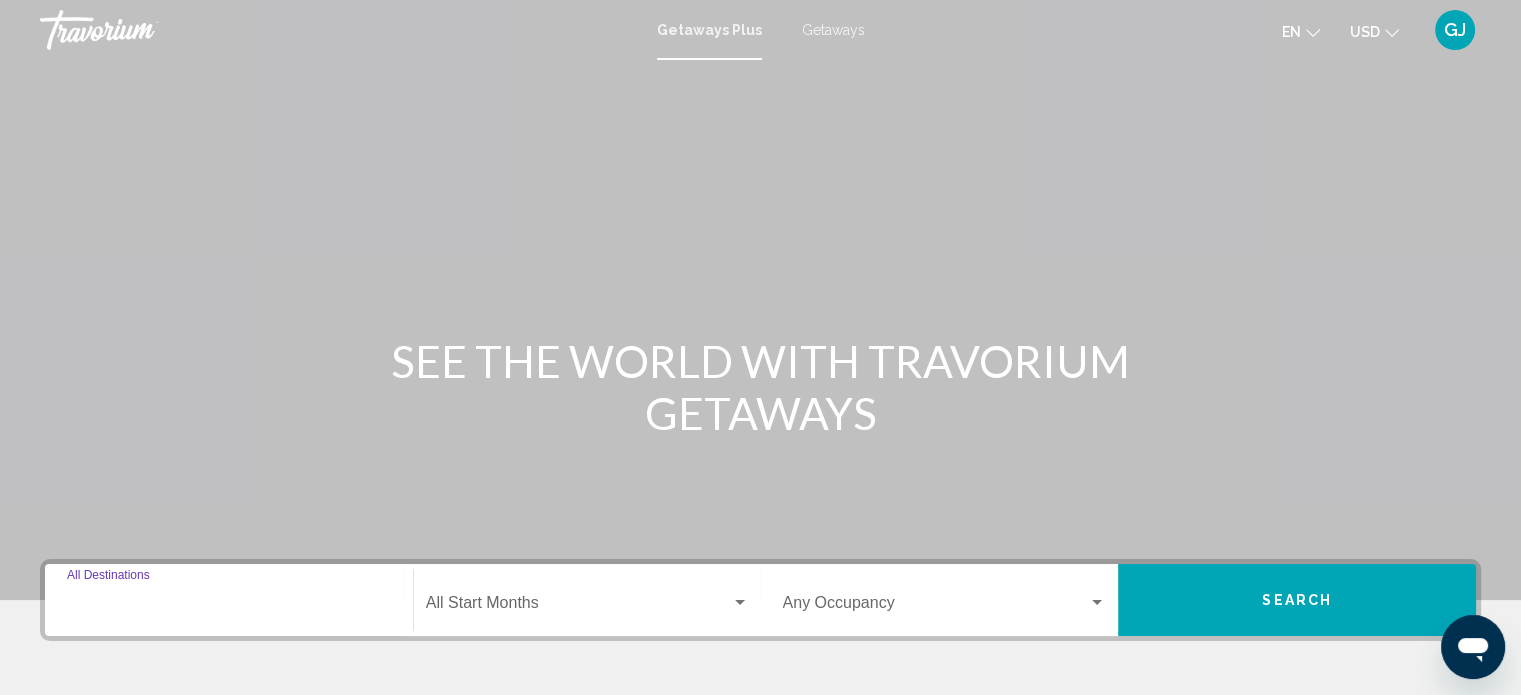 click on "Destination All Destinations" at bounding box center (229, 607) 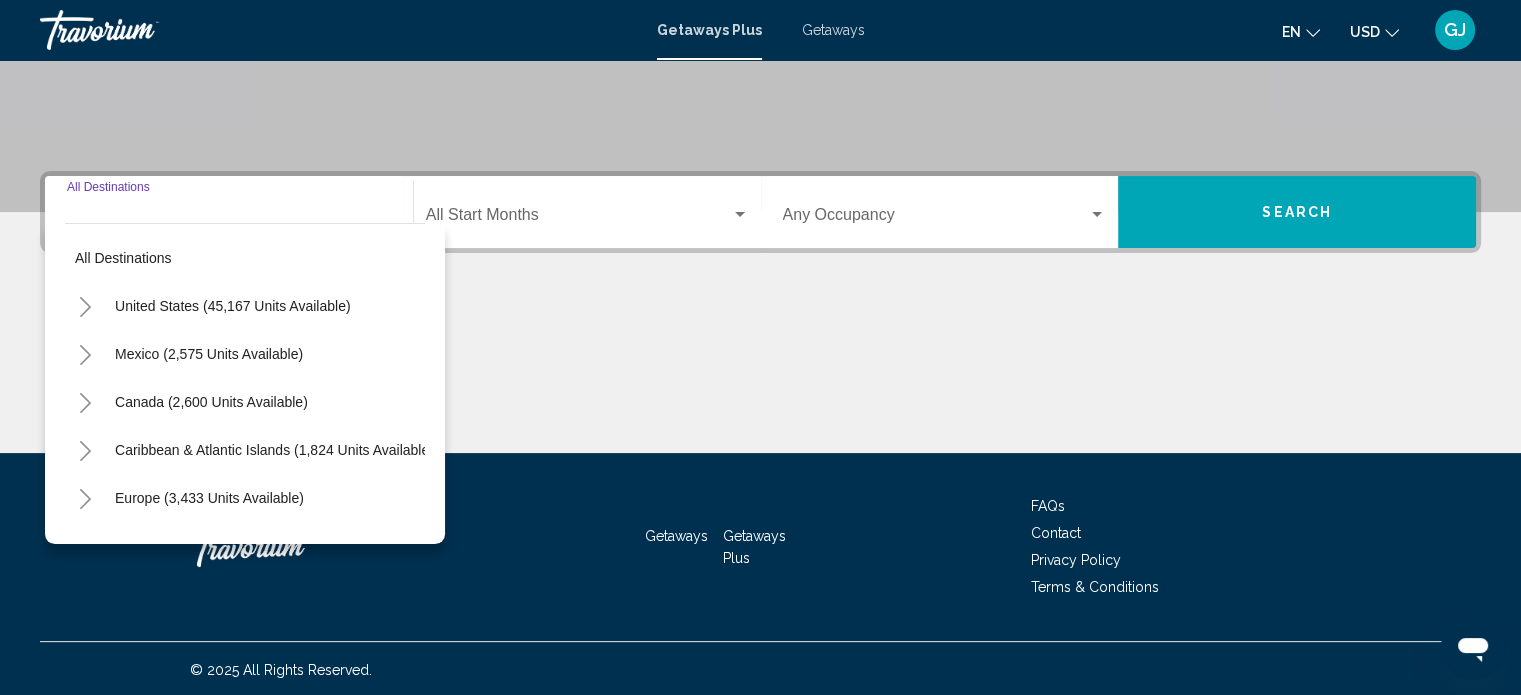 scroll, scrollTop: 390, scrollLeft: 0, axis: vertical 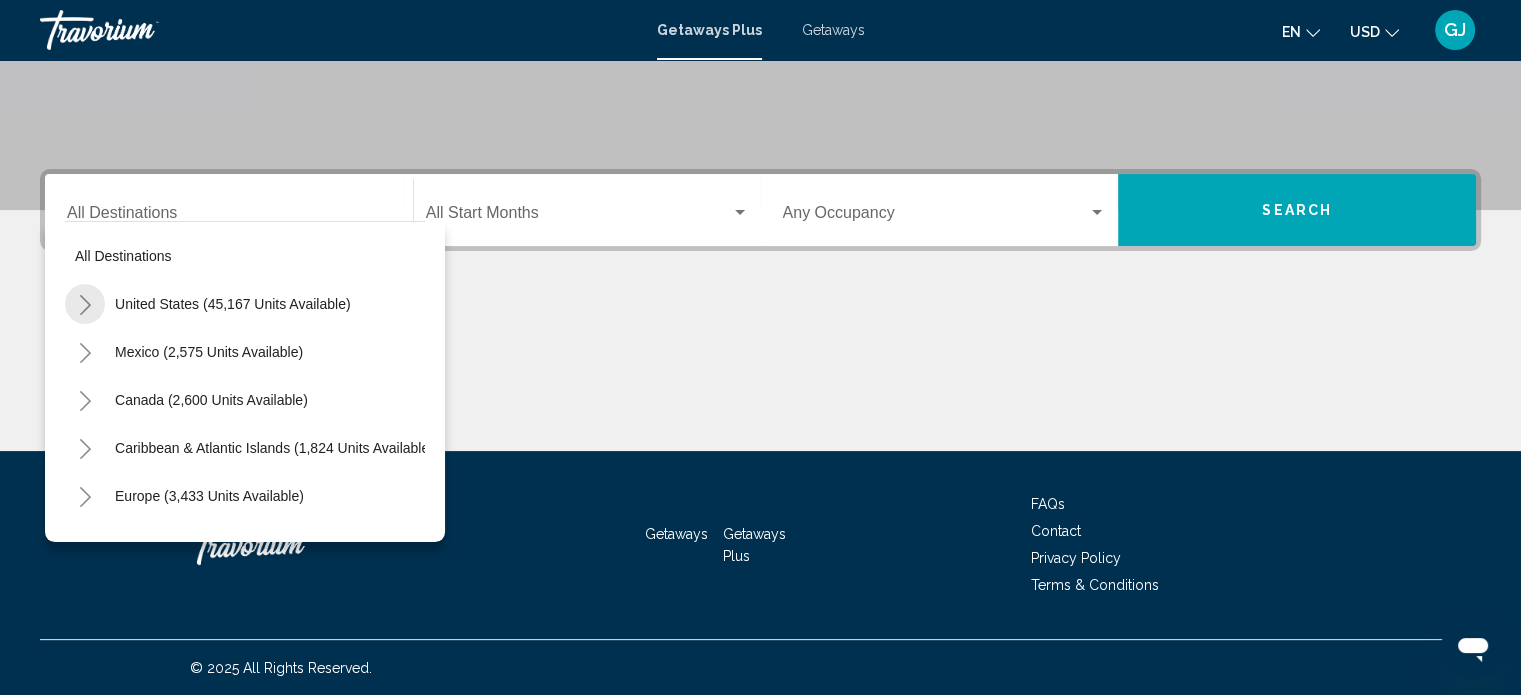 click 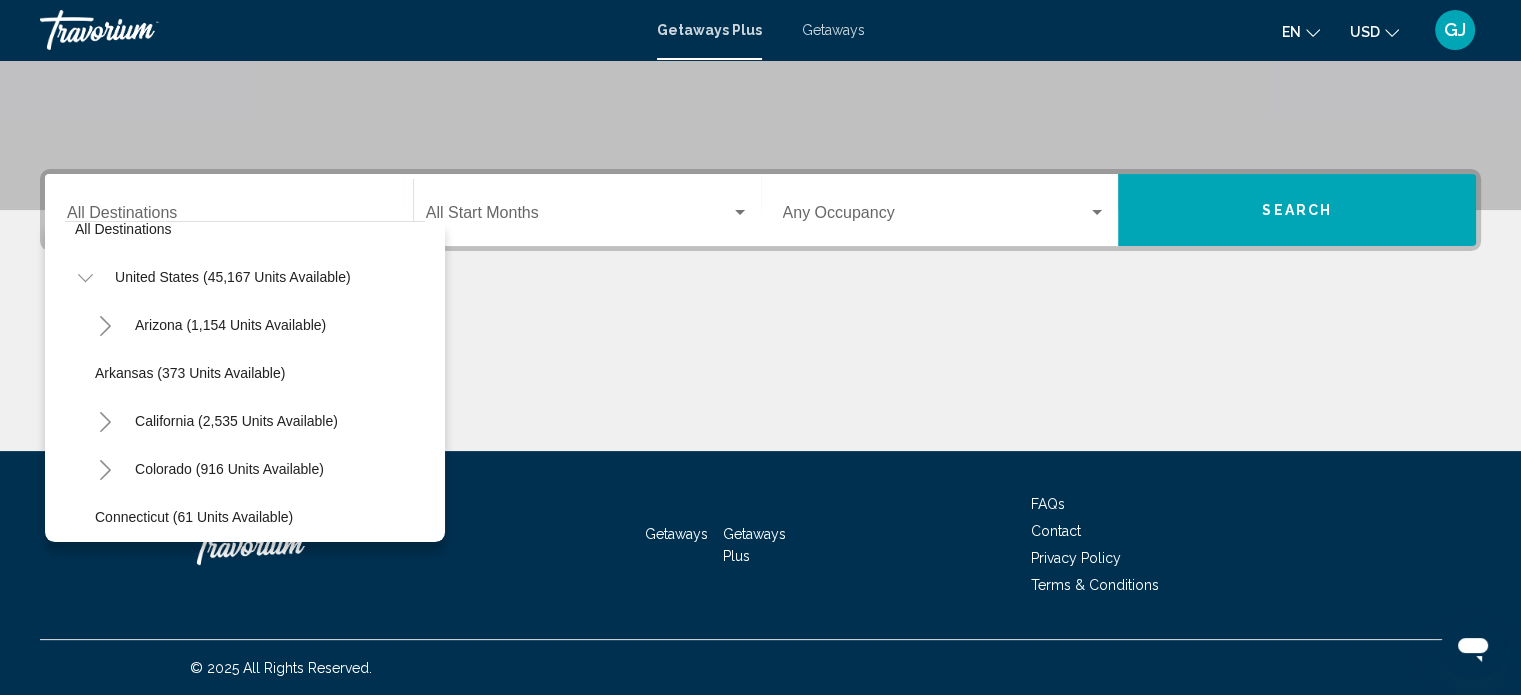scroll, scrollTop: 40, scrollLeft: 0, axis: vertical 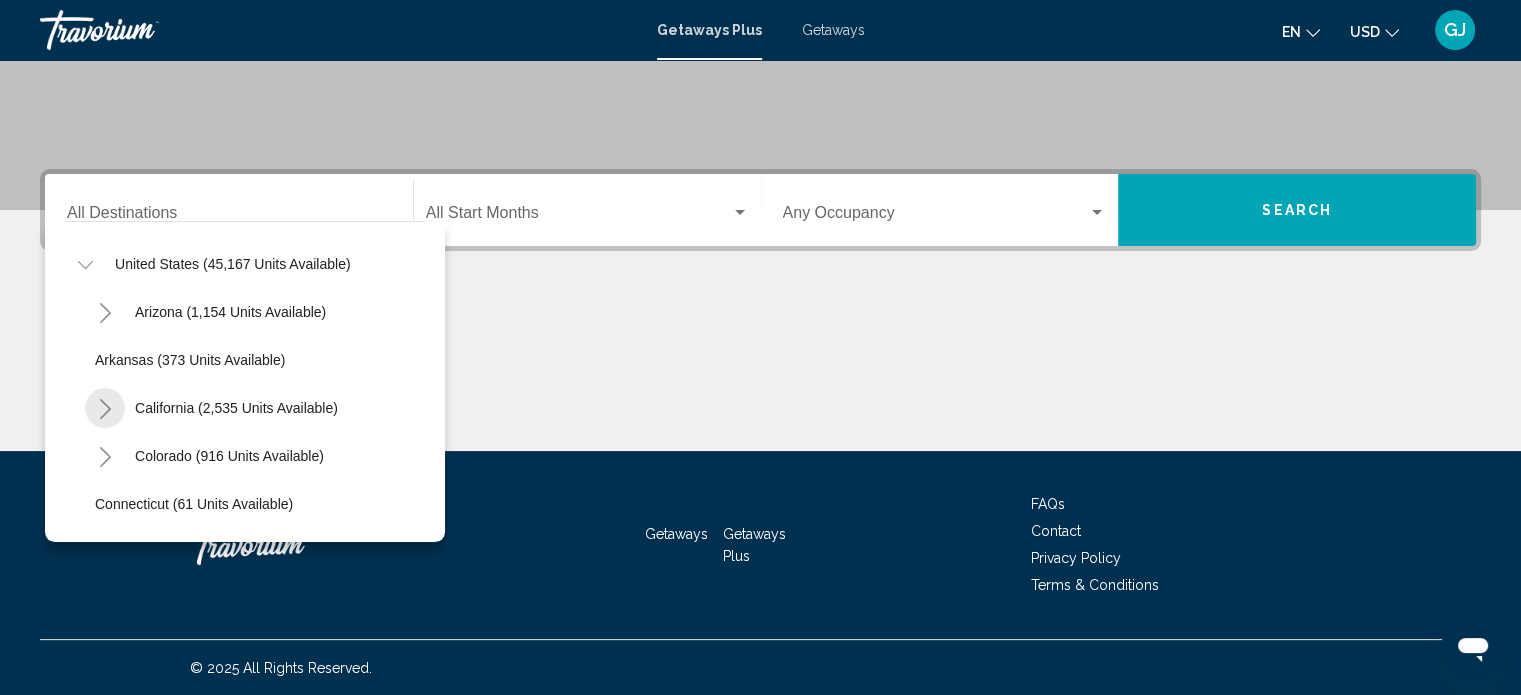 click 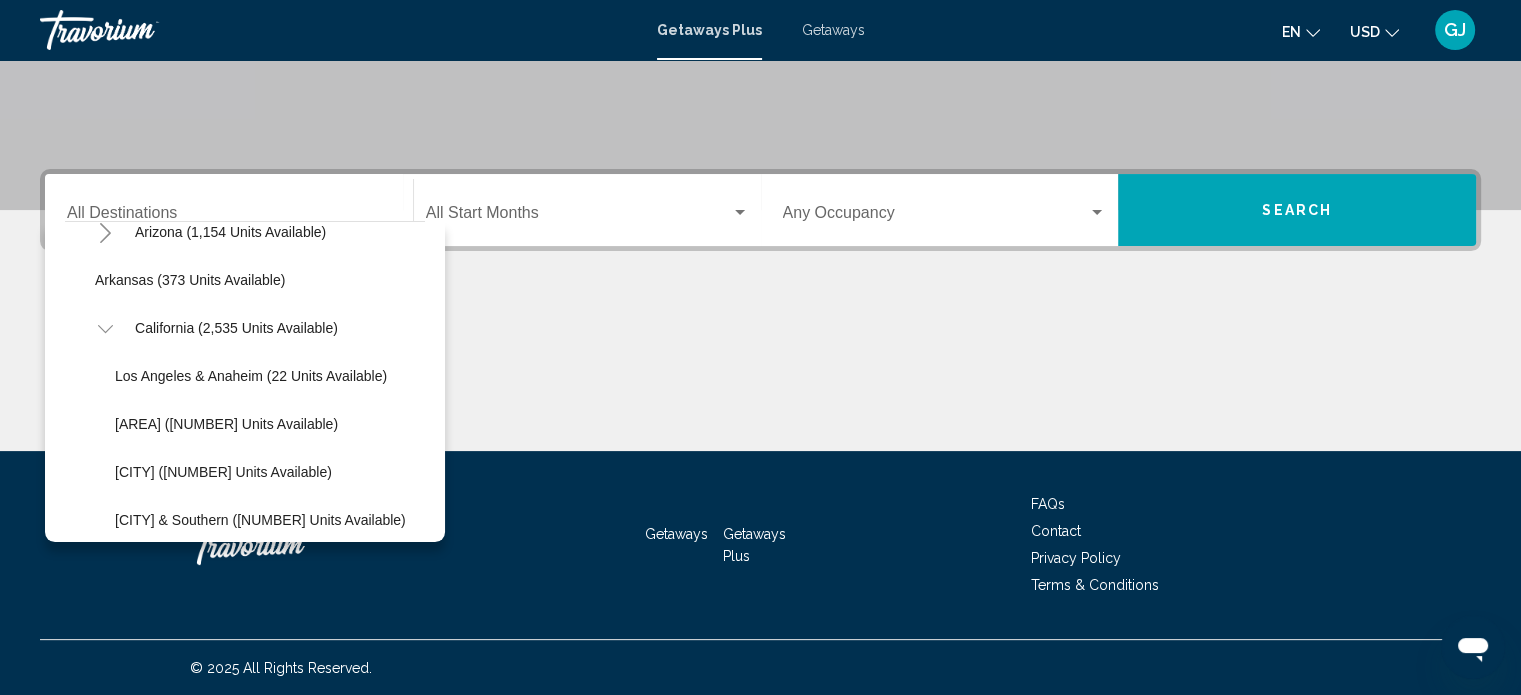 scroll, scrollTop: 160, scrollLeft: 0, axis: vertical 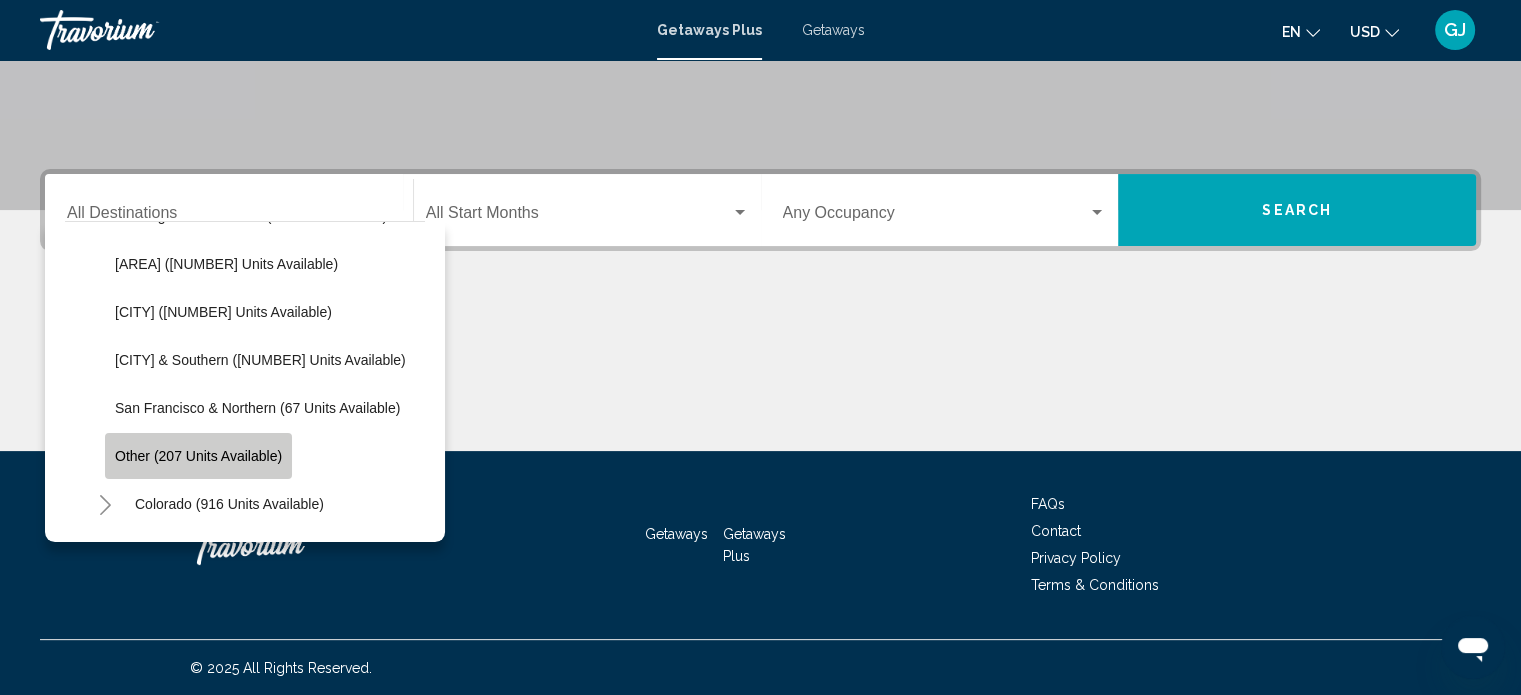click on "Other (207 units available)" 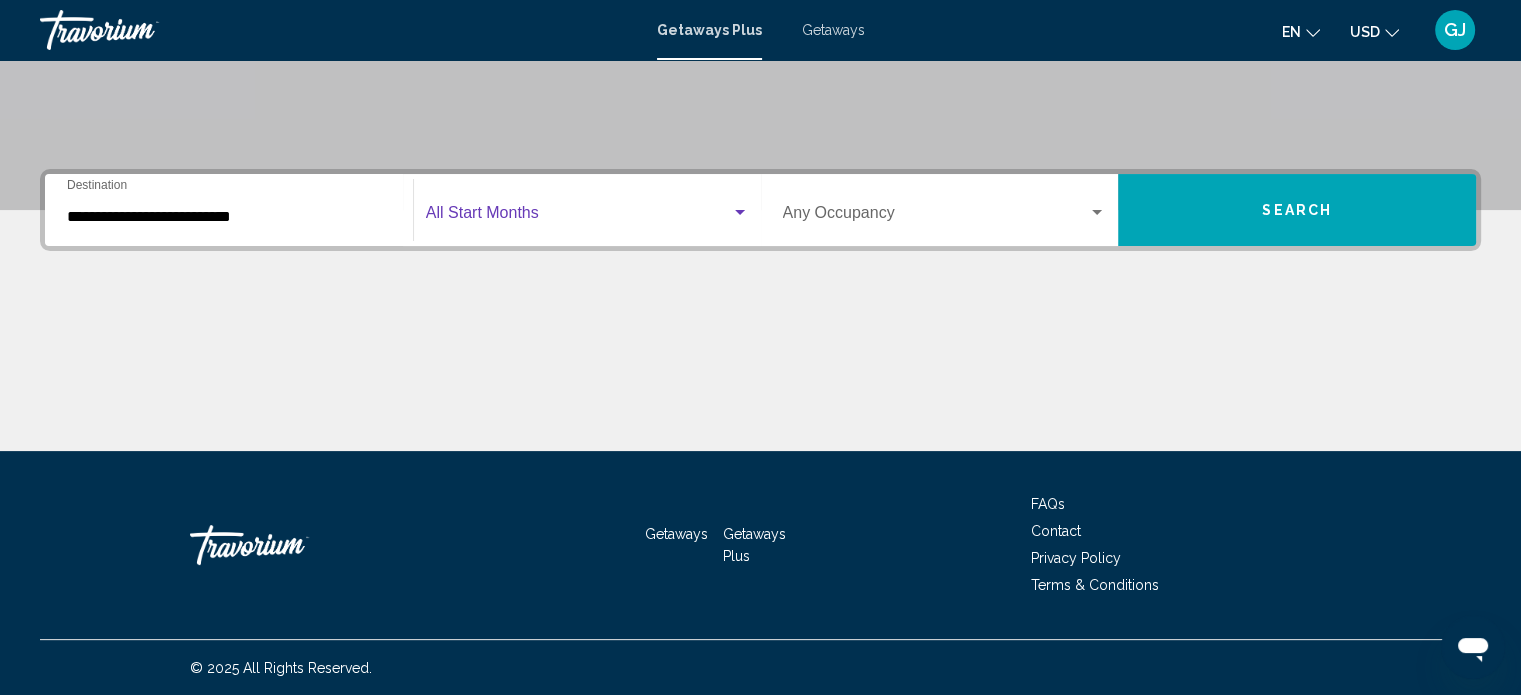 click at bounding box center (740, 213) 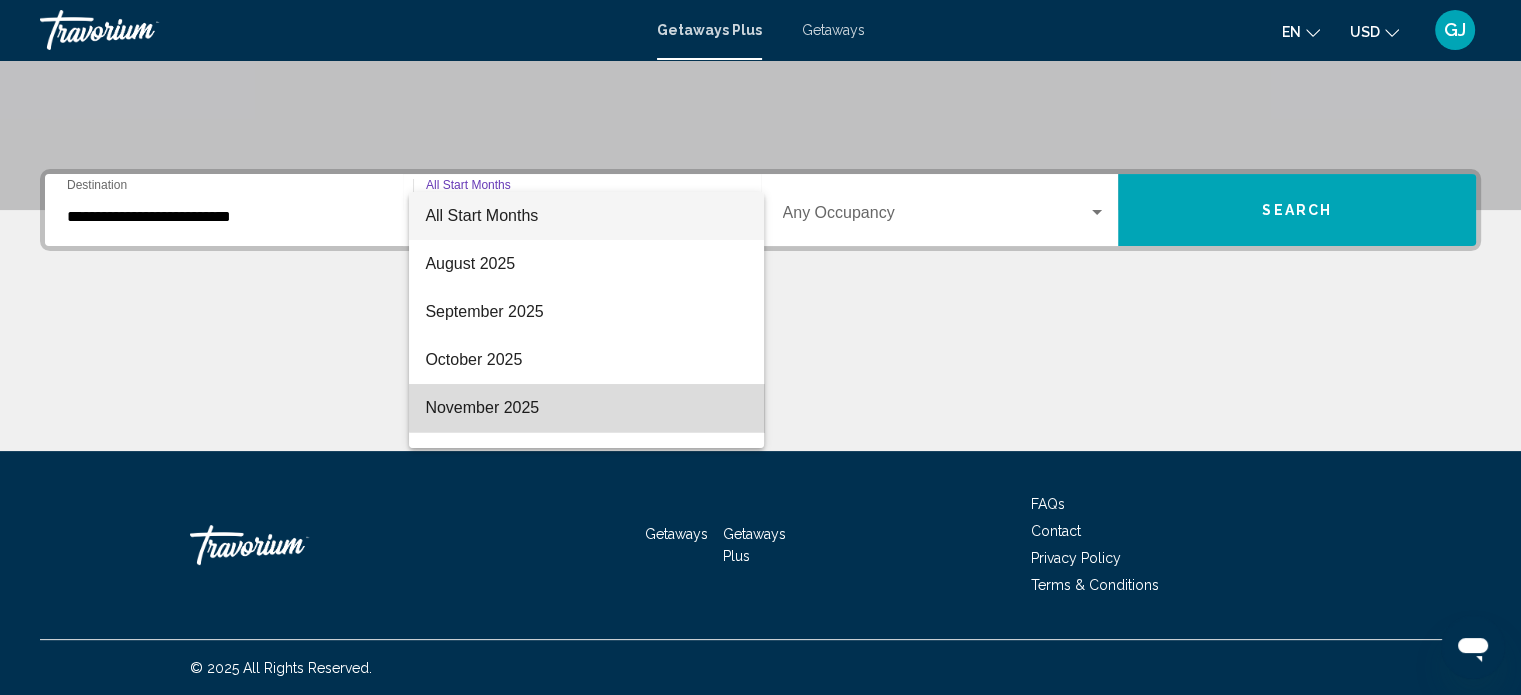 click on "November 2025" at bounding box center (586, 408) 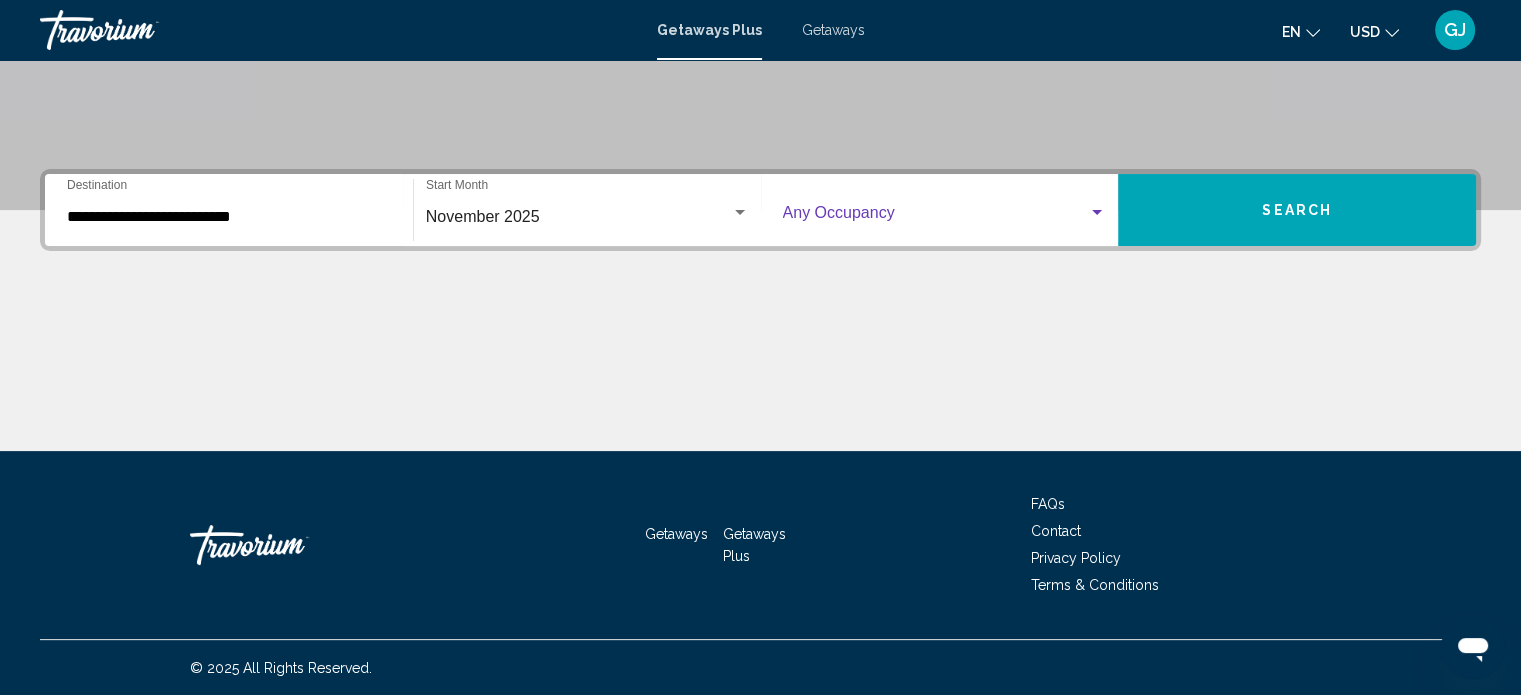 click at bounding box center [1097, 213] 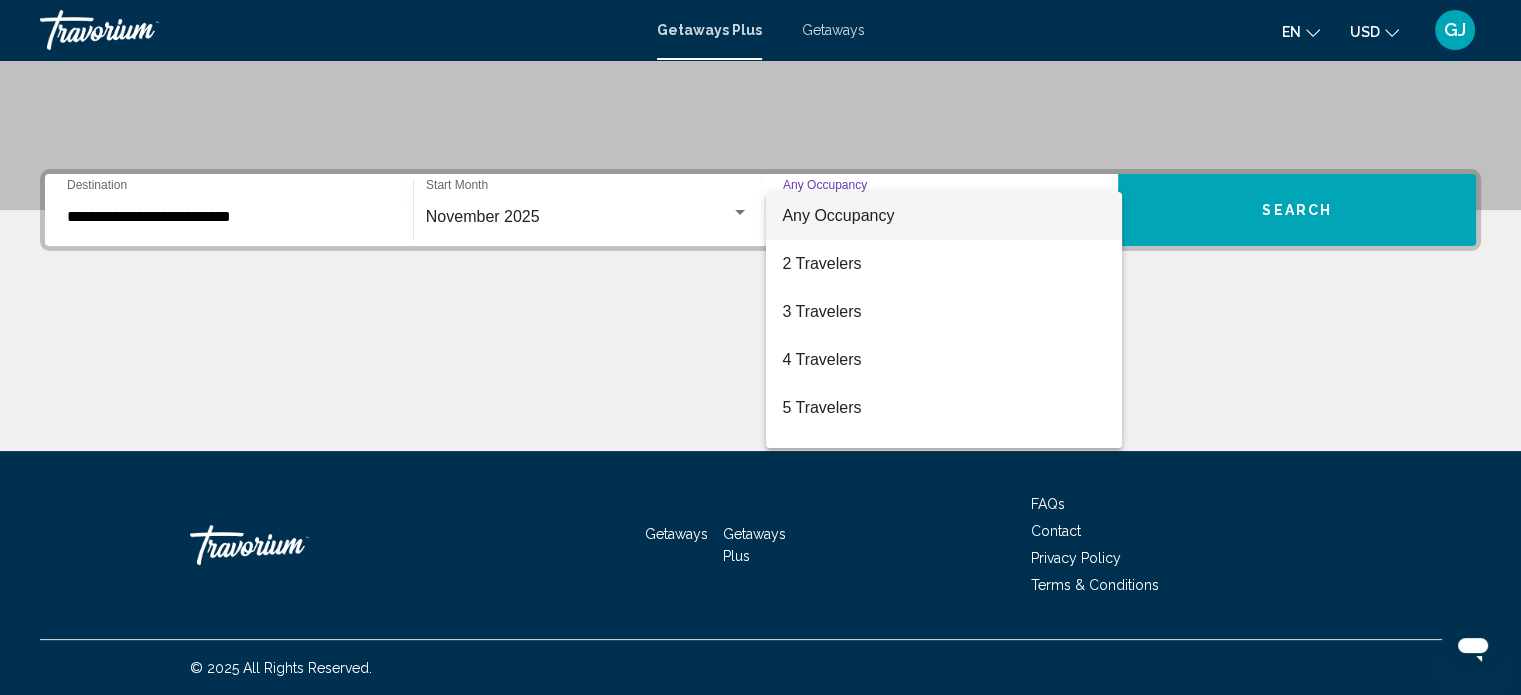 click at bounding box center (760, 347) 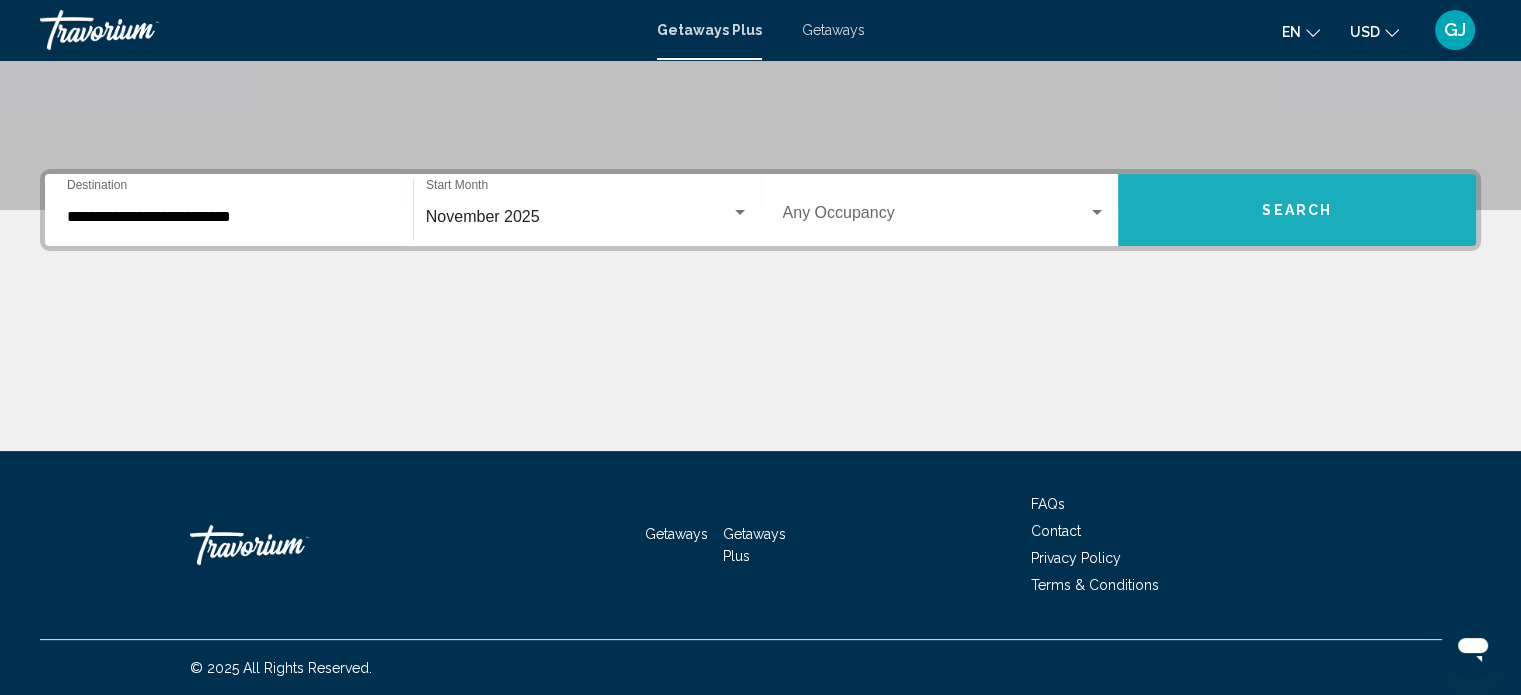click on "Search" at bounding box center [1297, 211] 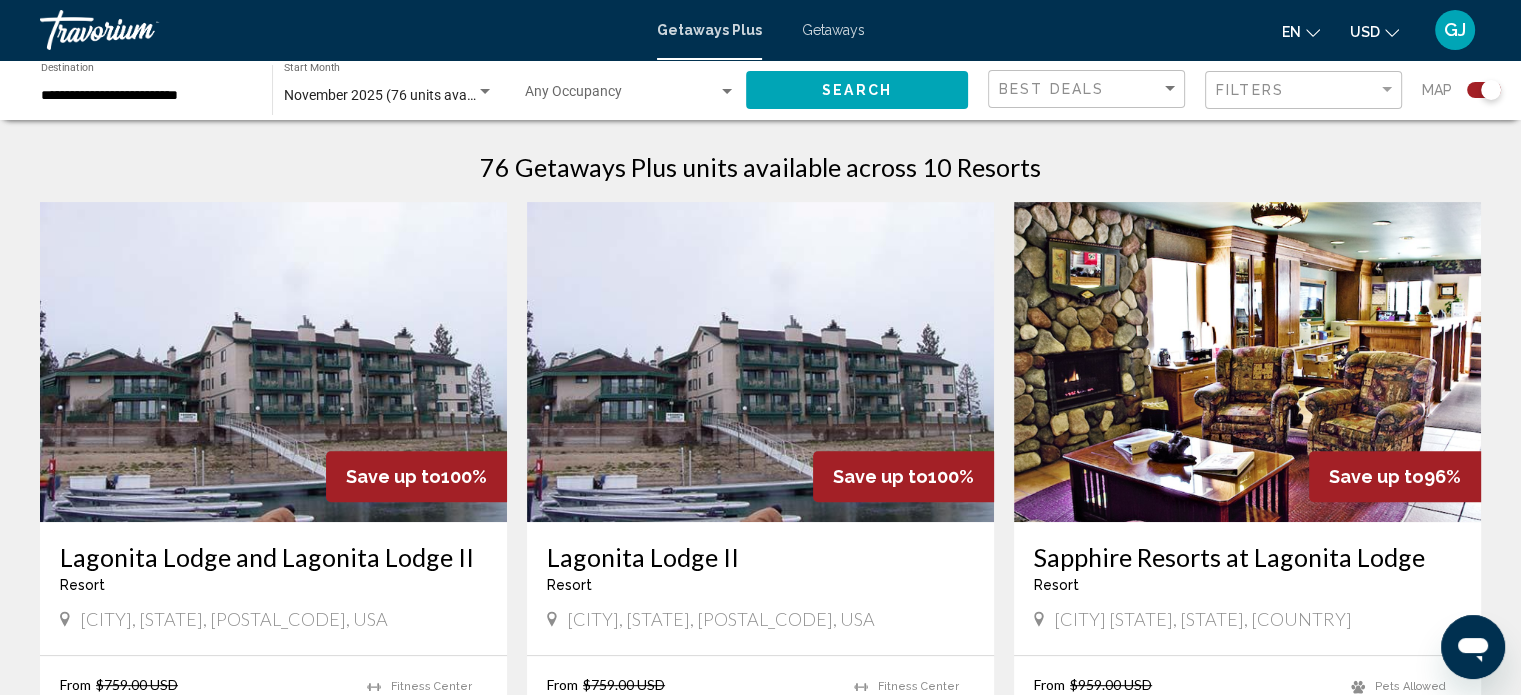 scroll, scrollTop: 821, scrollLeft: 0, axis: vertical 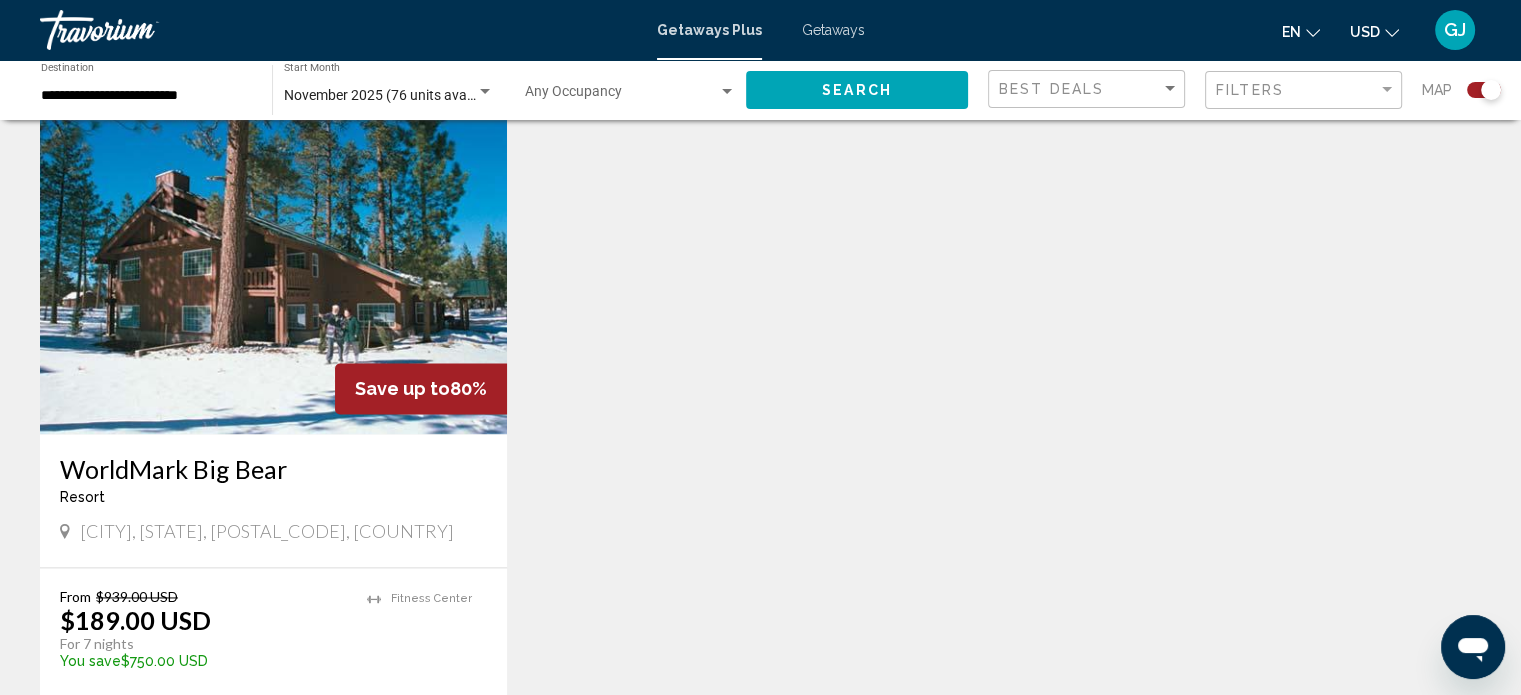 click on "Getaways Plus" at bounding box center (709, 30) 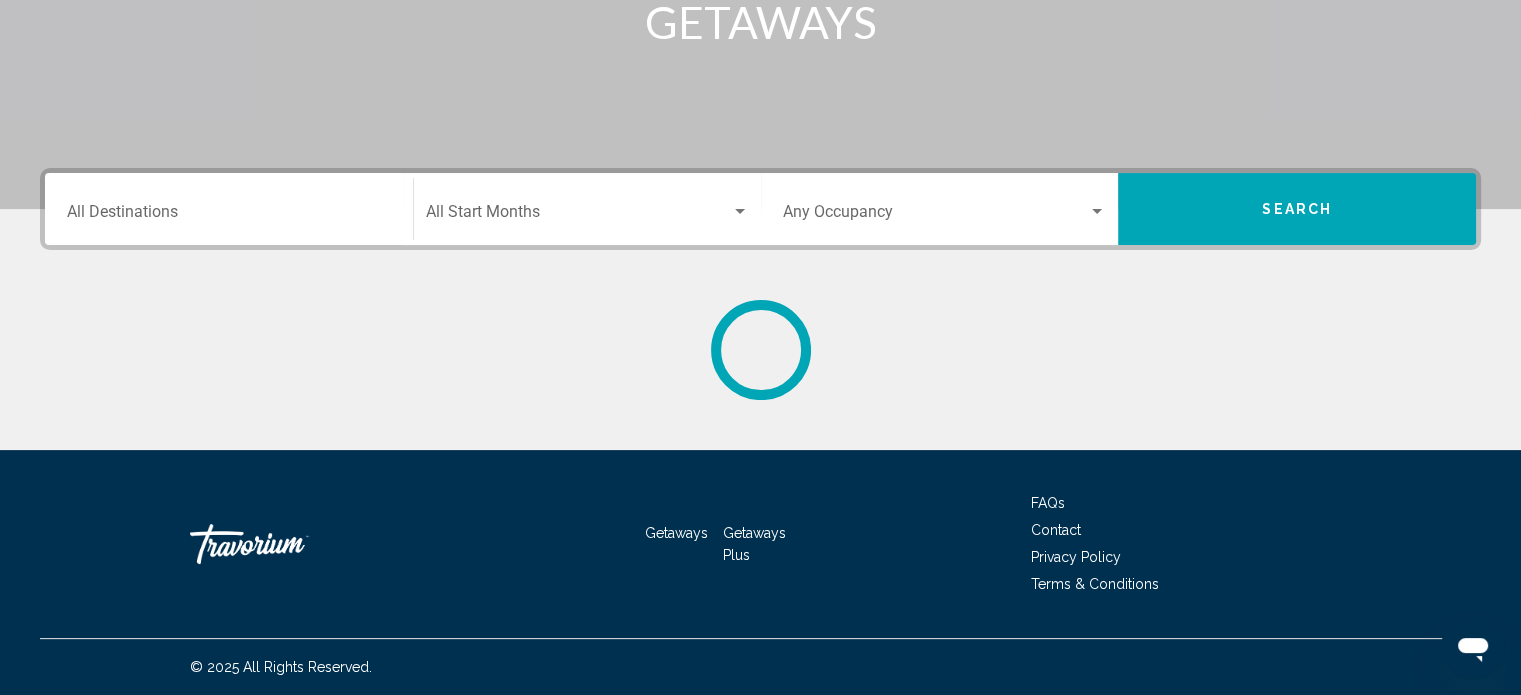 scroll, scrollTop: 0, scrollLeft: 0, axis: both 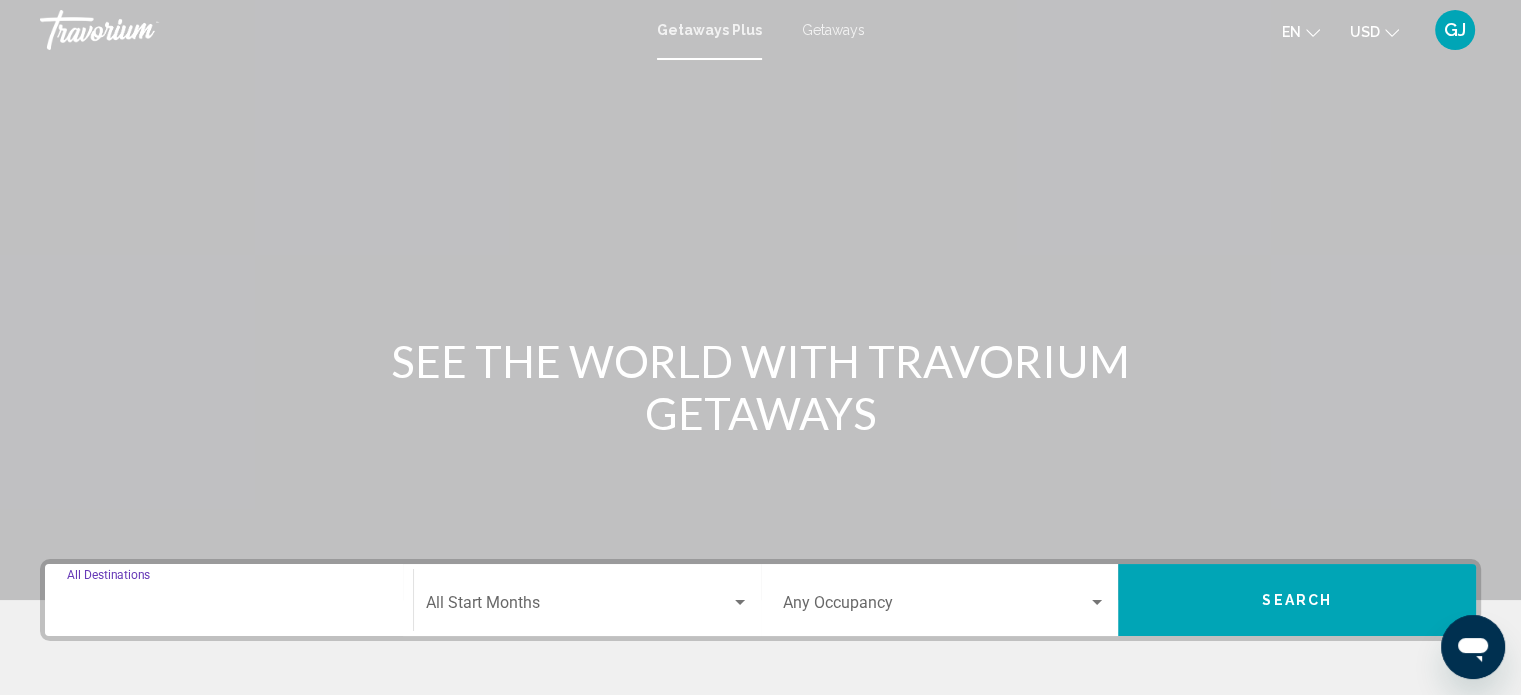click on "Destination All Destinations" at bounding box center [229, 607] 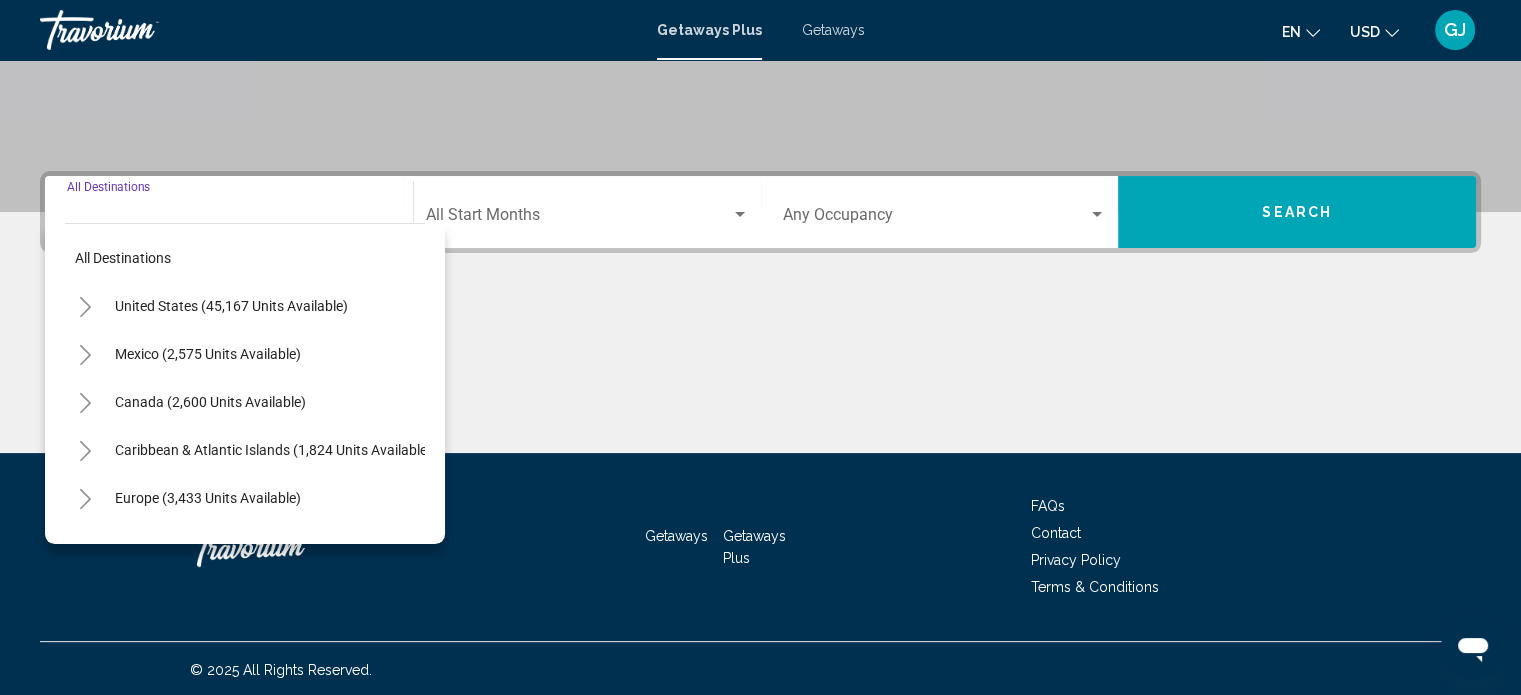 scroll, scrollTop: 390, scrollLeft: 0, axis: vertical 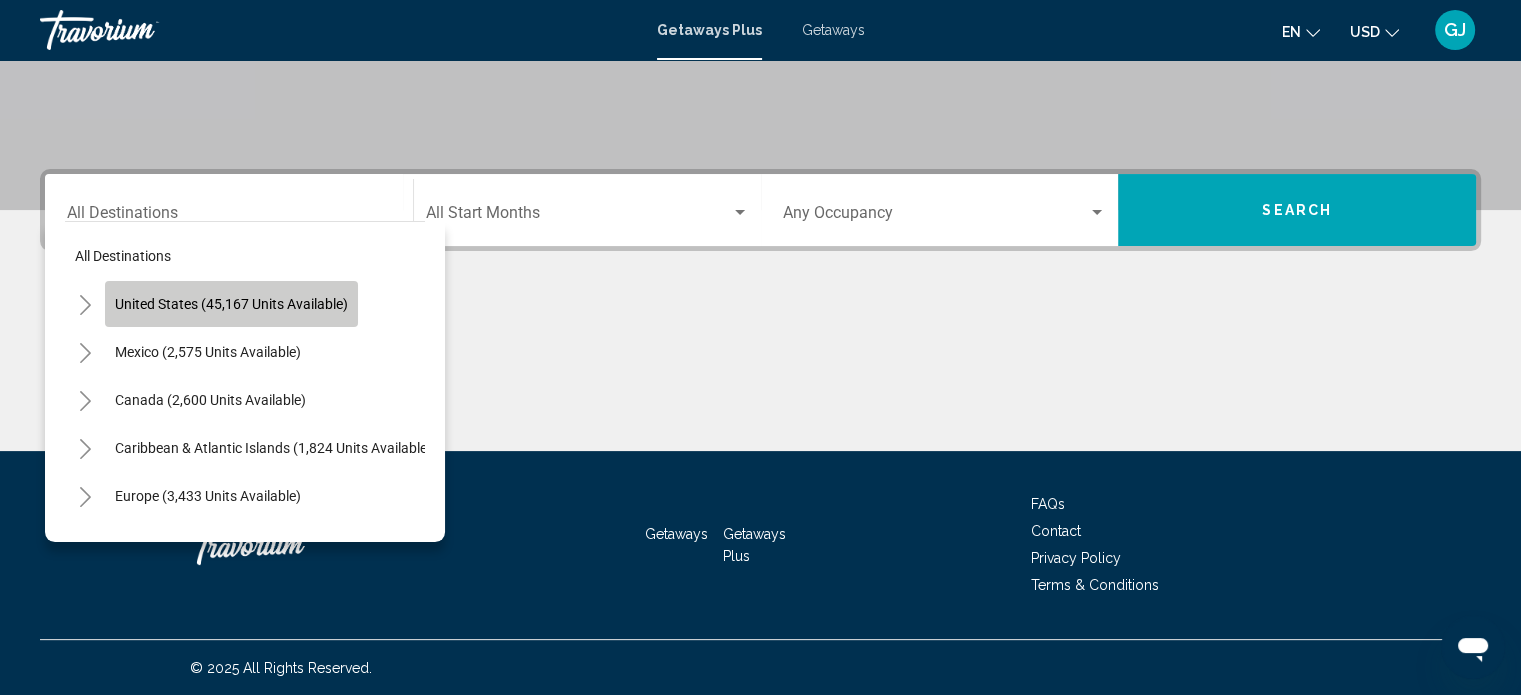 click on "United States (45,167 units available)" 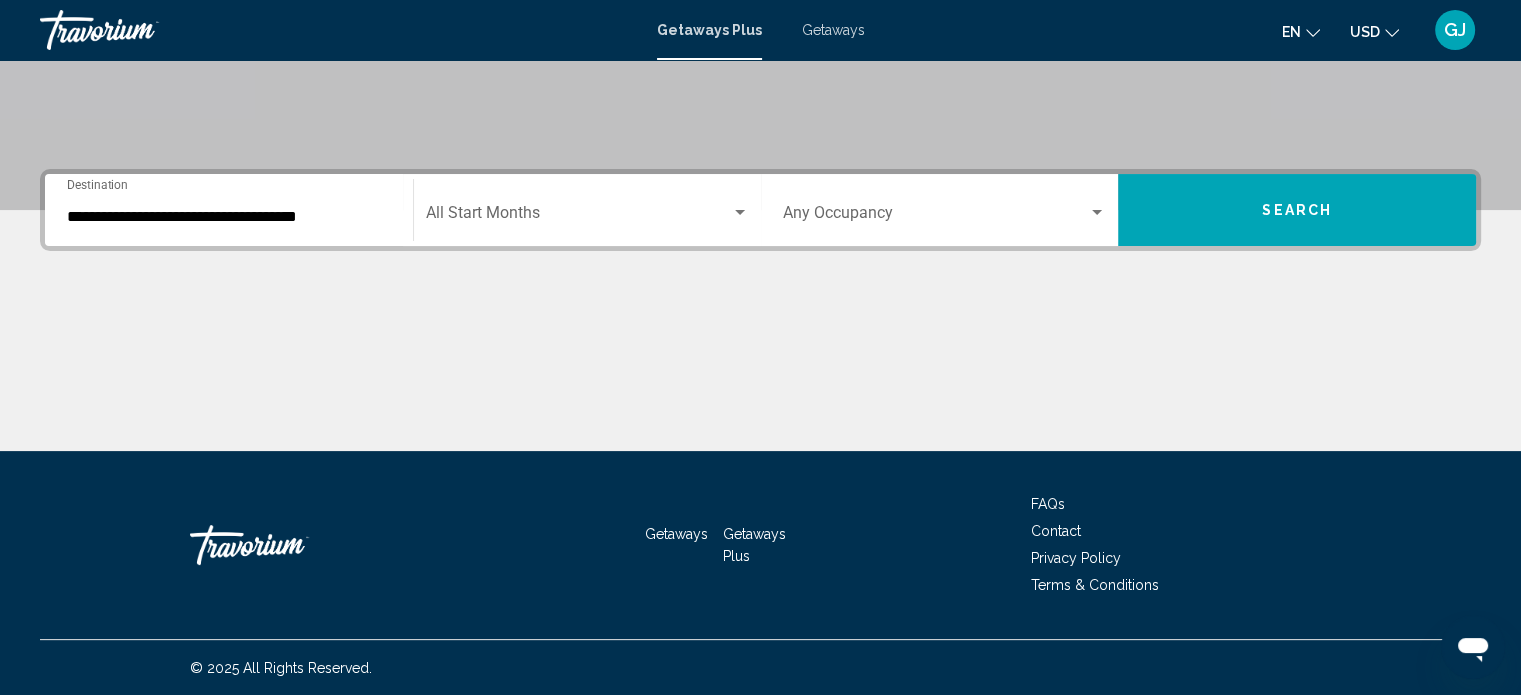 click on "**********" at bounding box center [229, 210] 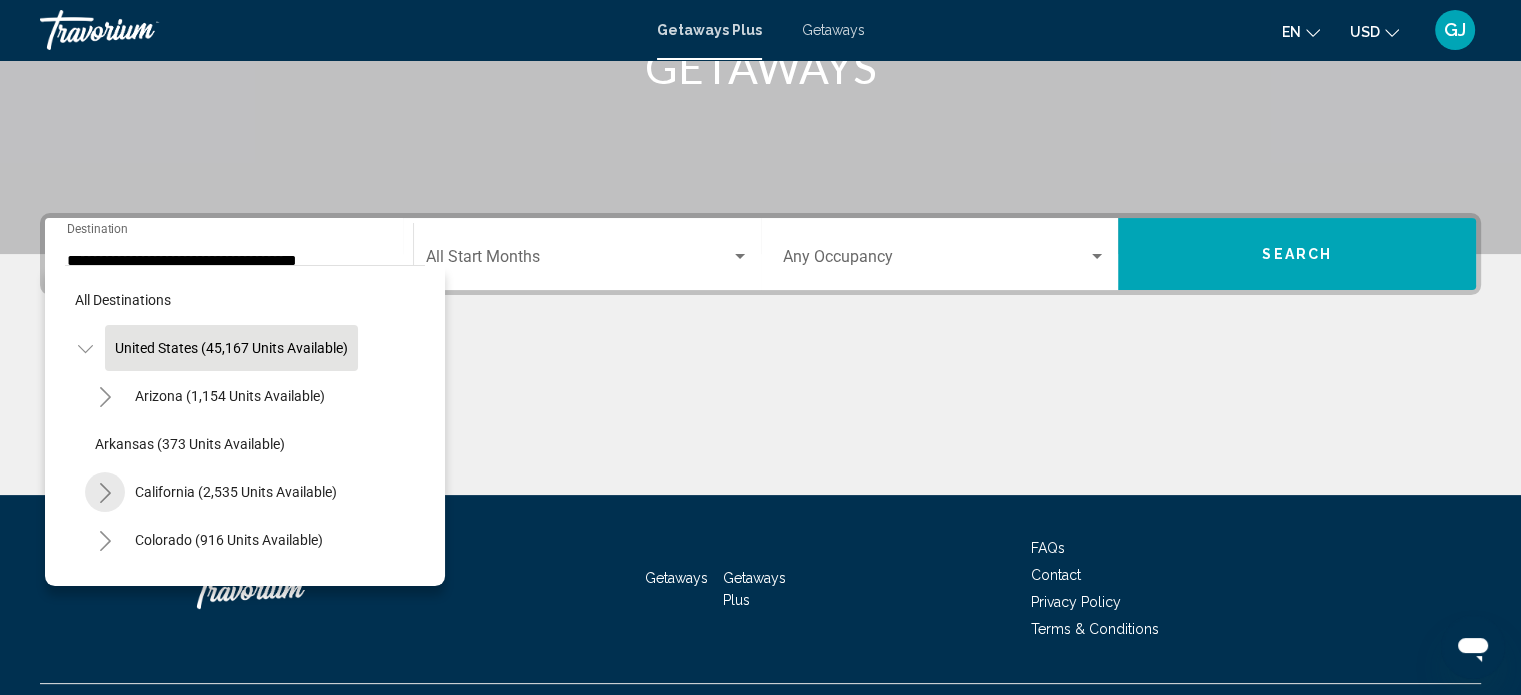 click 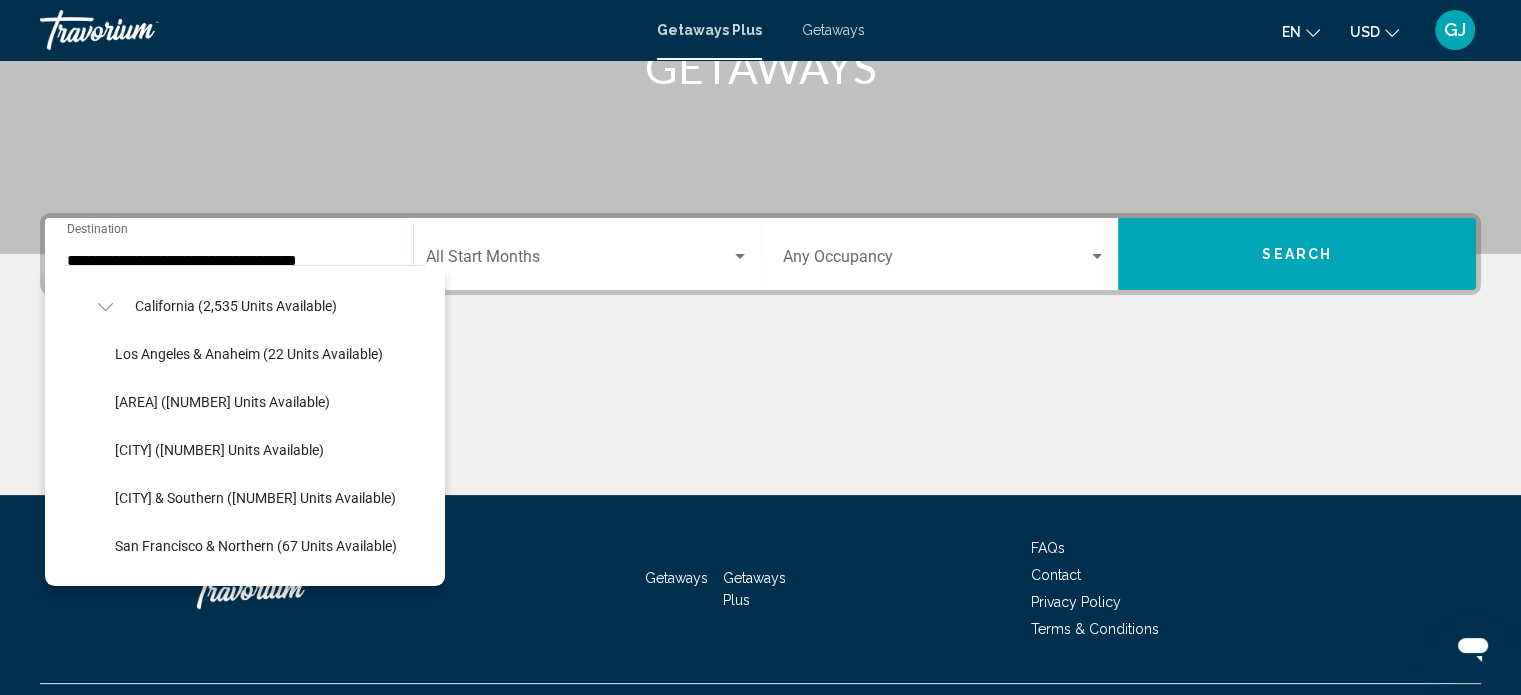 scroll, scrollTop: 226, scrollLeft: 0, axis: vertical 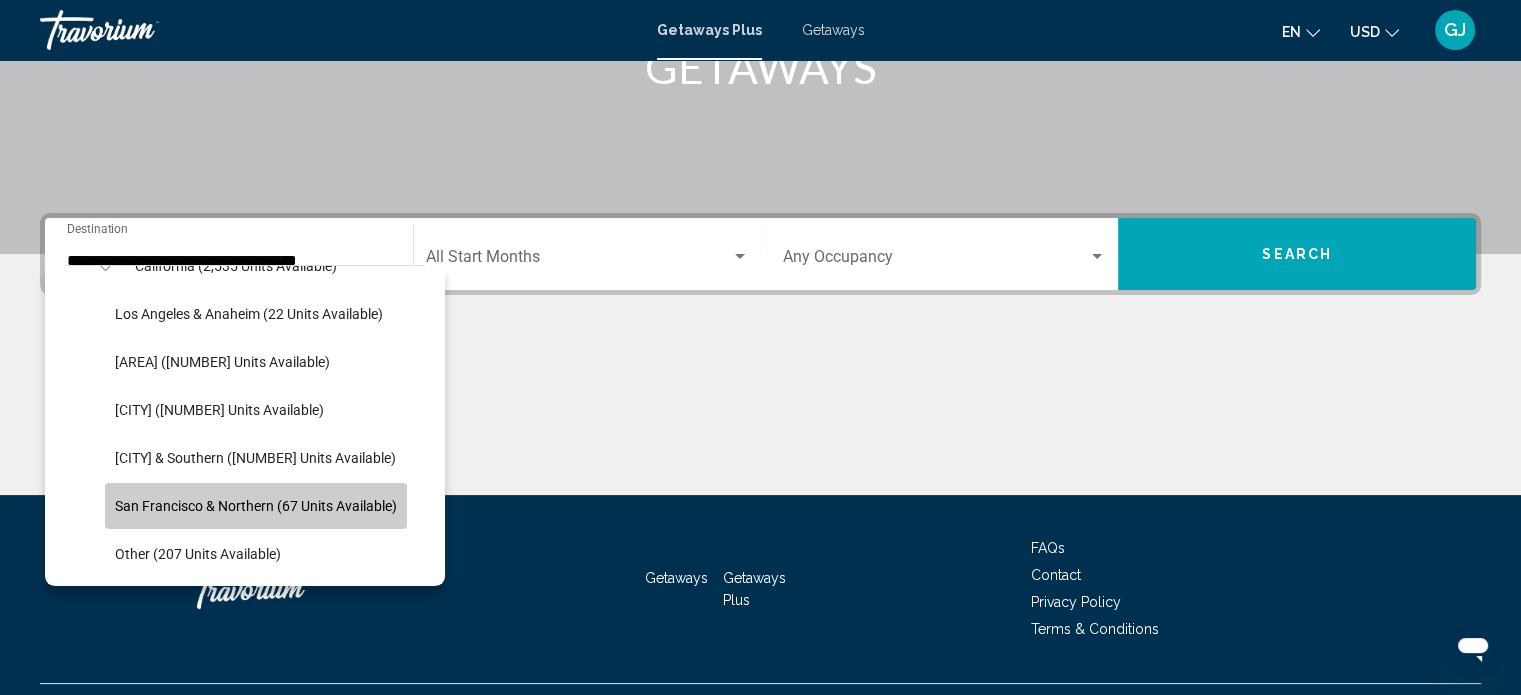 click on "San Francisco & Northern (67 units available)" 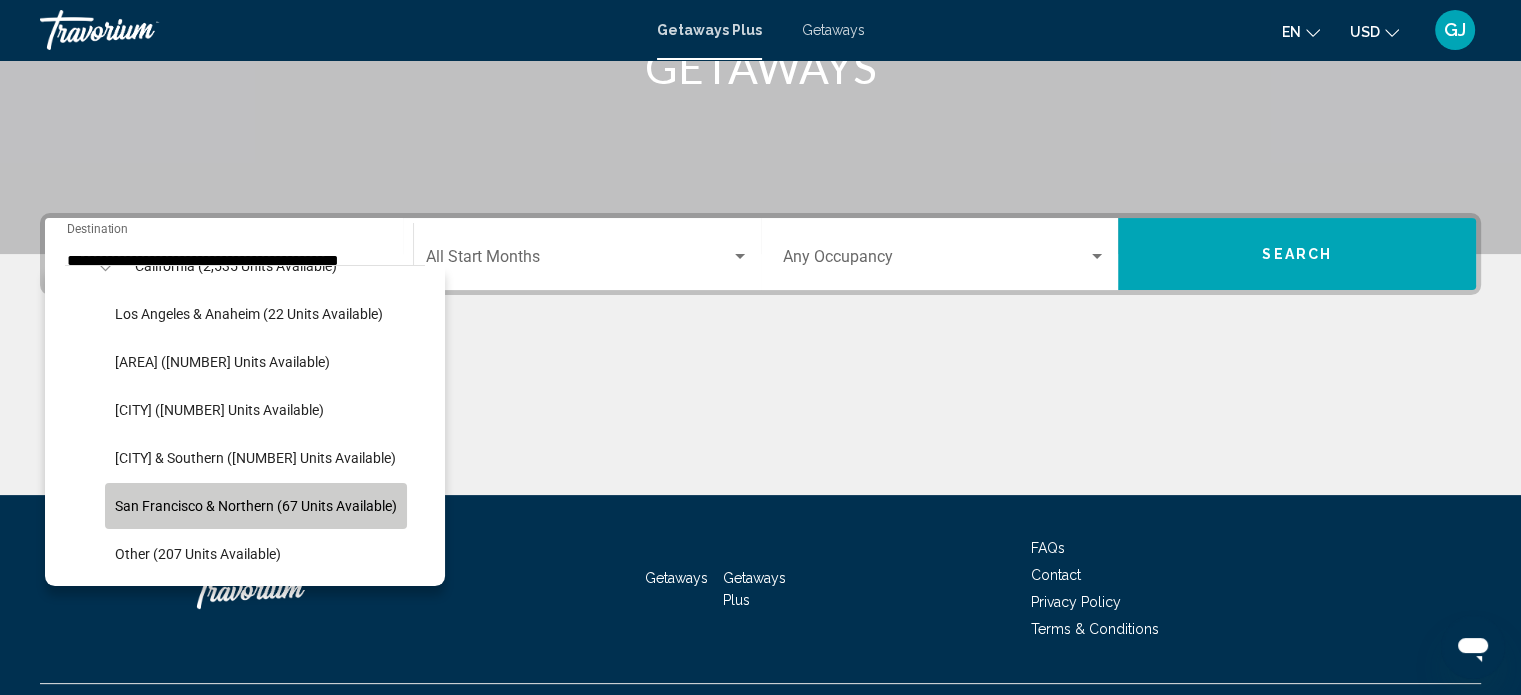 scroll, scrollTop: 390, scrollLeft: 0, axis: vertical 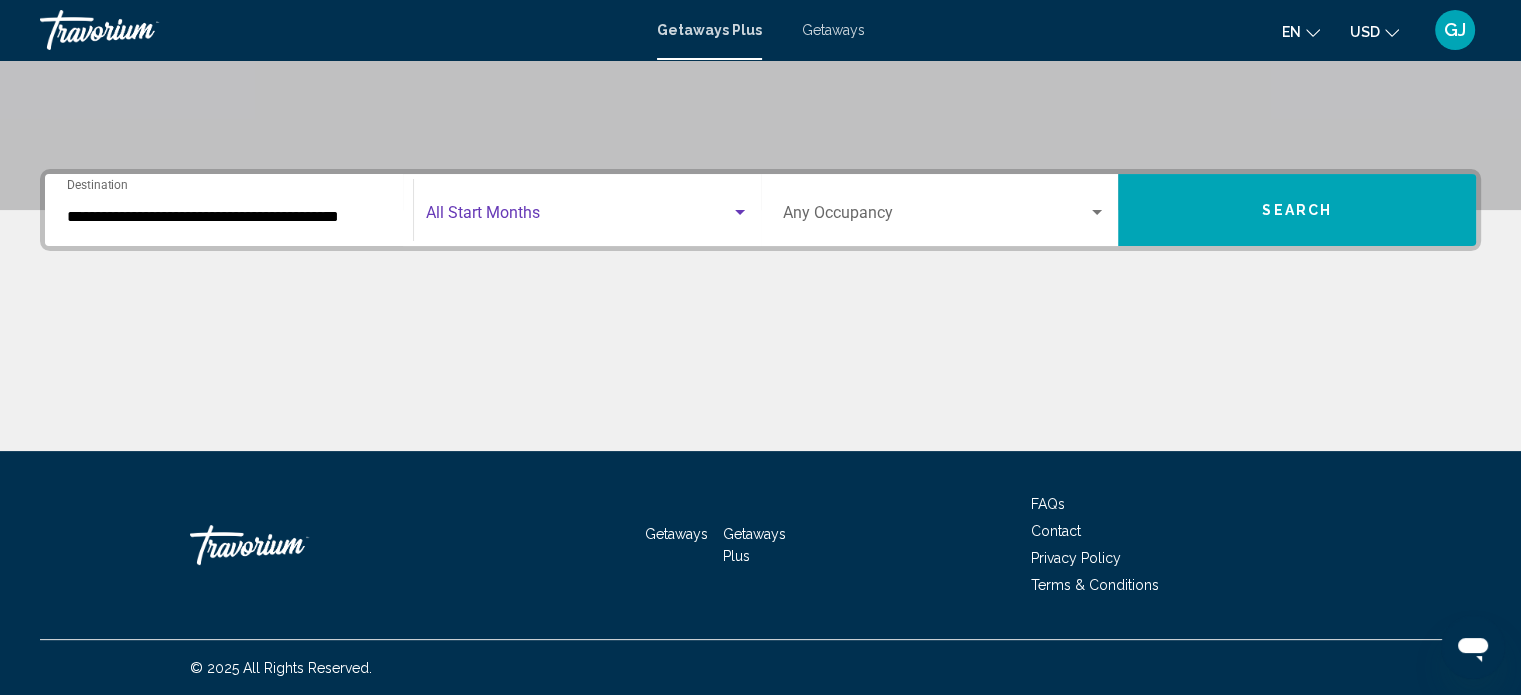 click at bounding box center [587, 217] 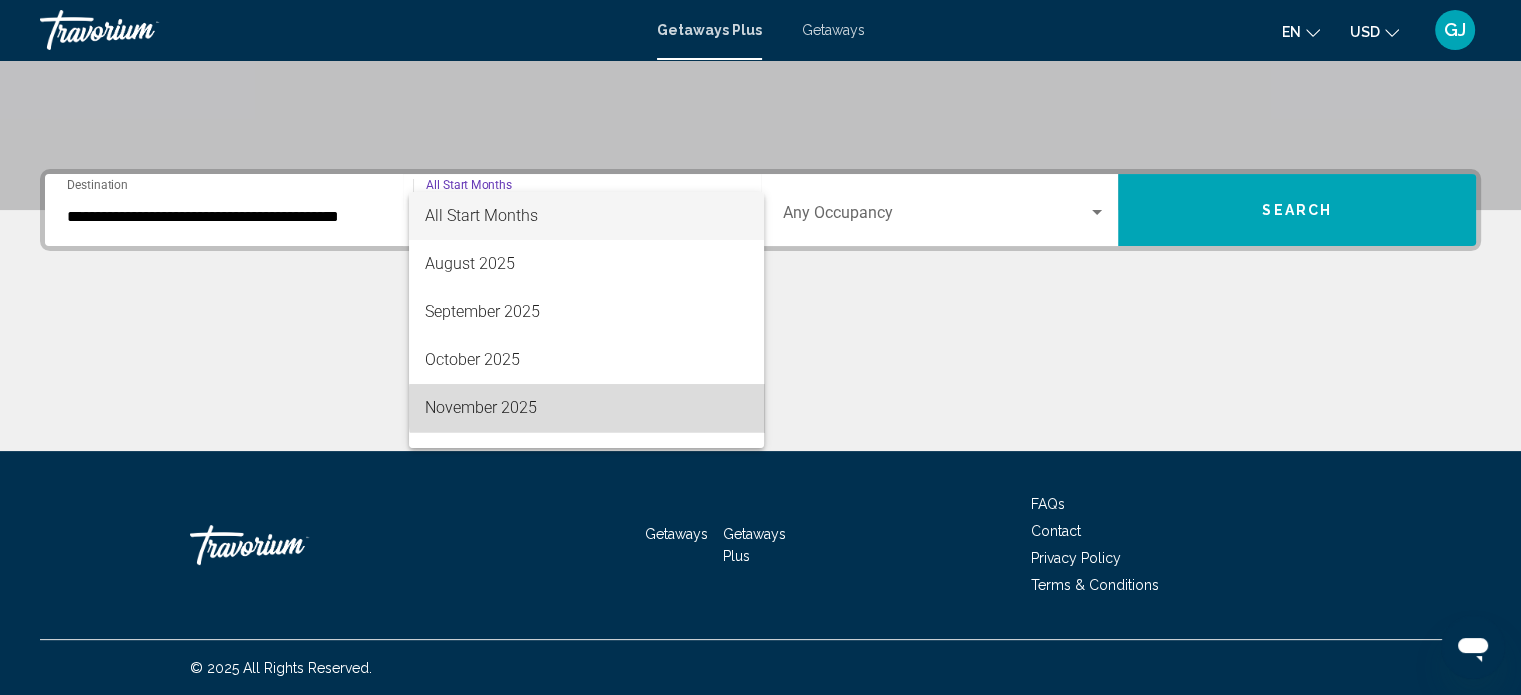 click on "November 2025" at bounding box center (586, 408) 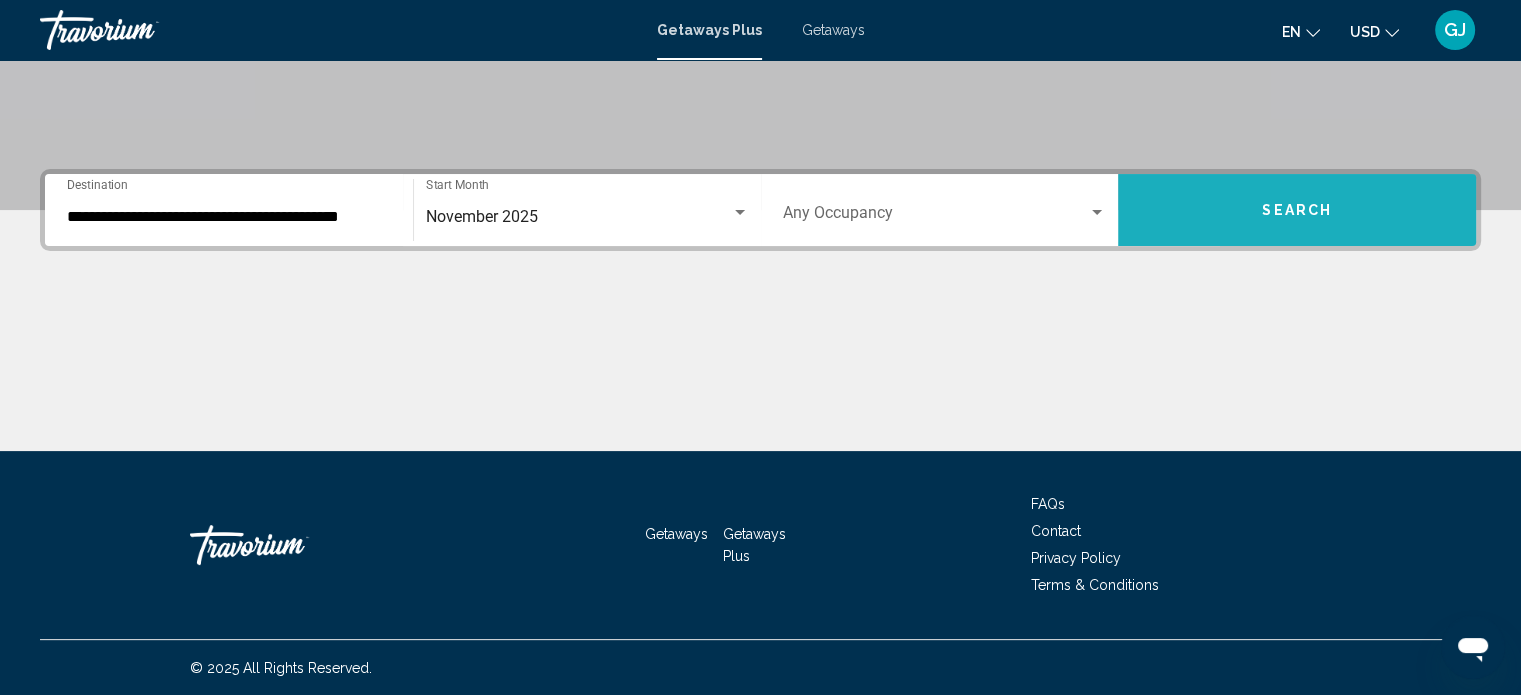click on "Search" at bounding box center (1297, 210) 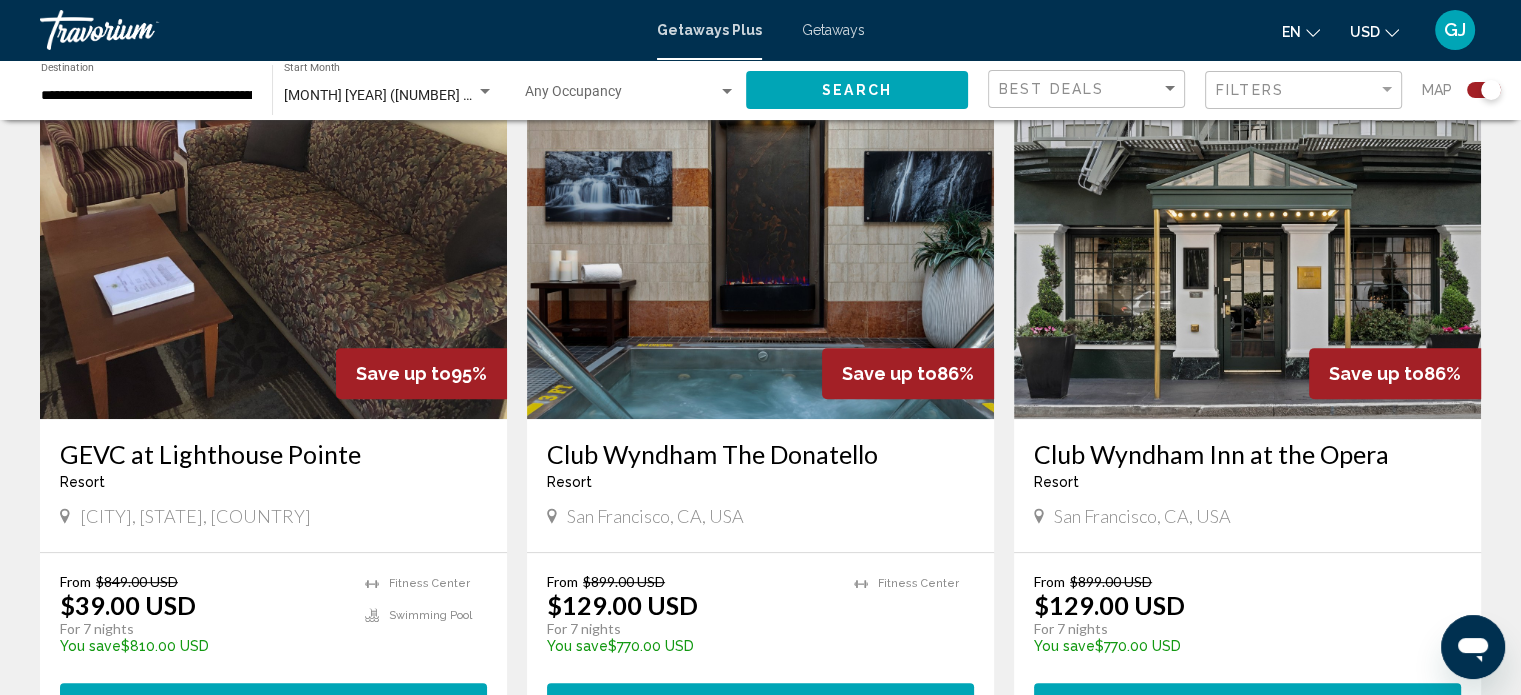 scroll, scrollTop: 734, scrollLeft: 0, axis: vertical 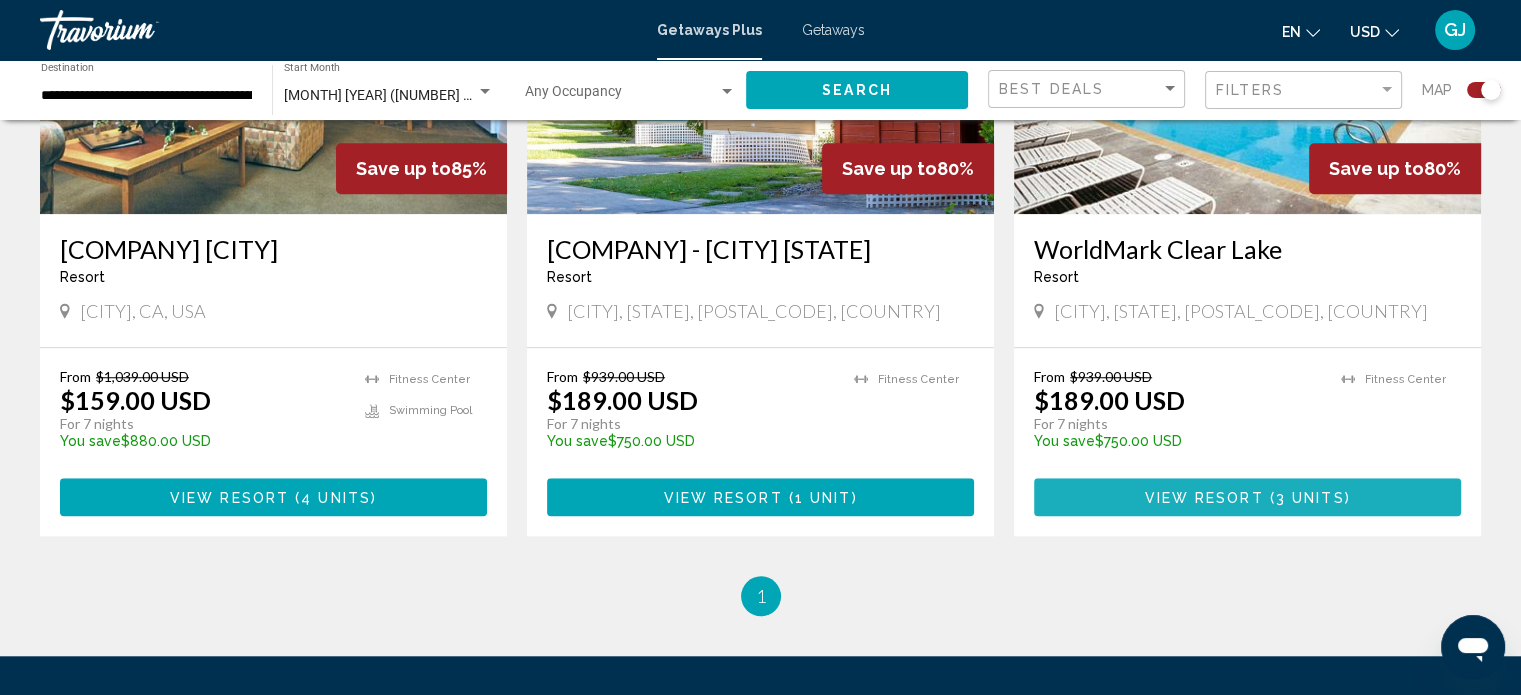 click on "View Resort    ( 3 units )" at bounding box center [1247, 496] 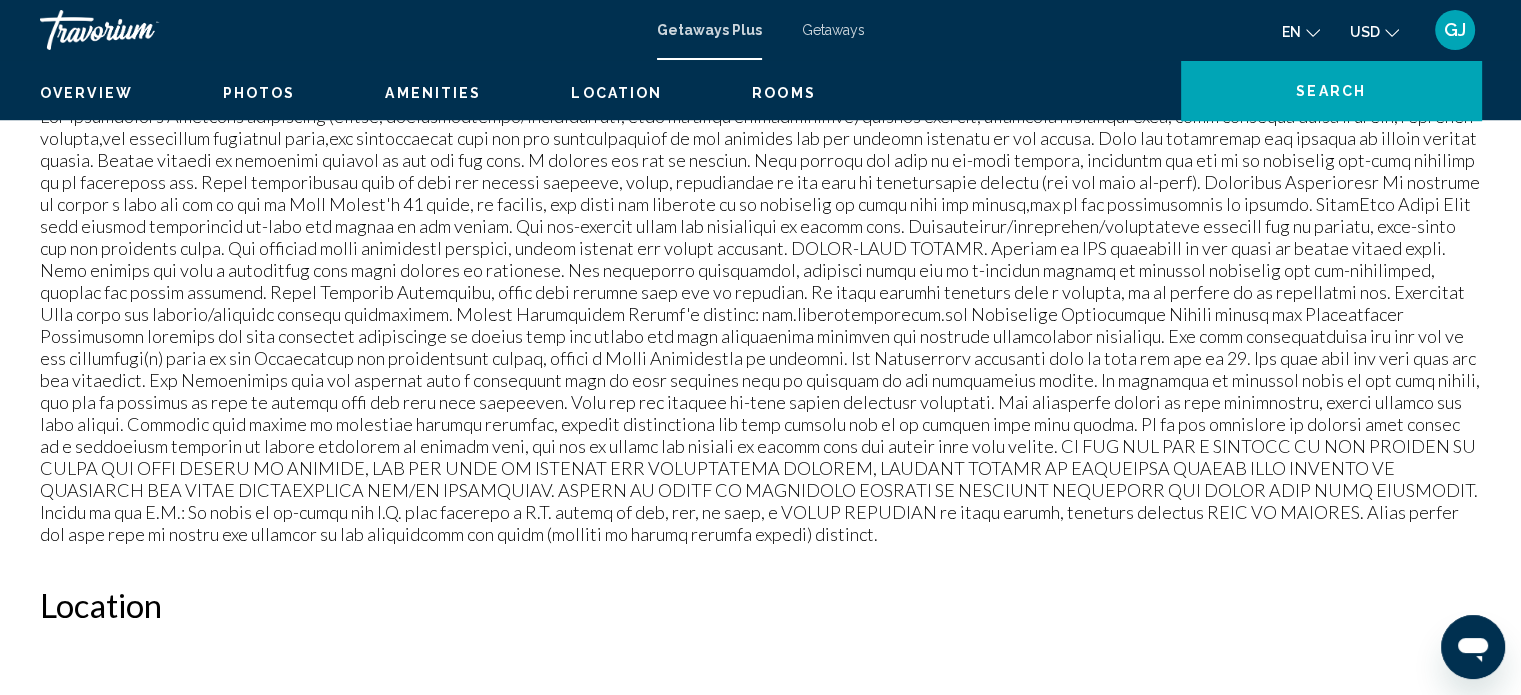 scroll, scrollTop: 12, scrollLeft: 0, axis: vertical 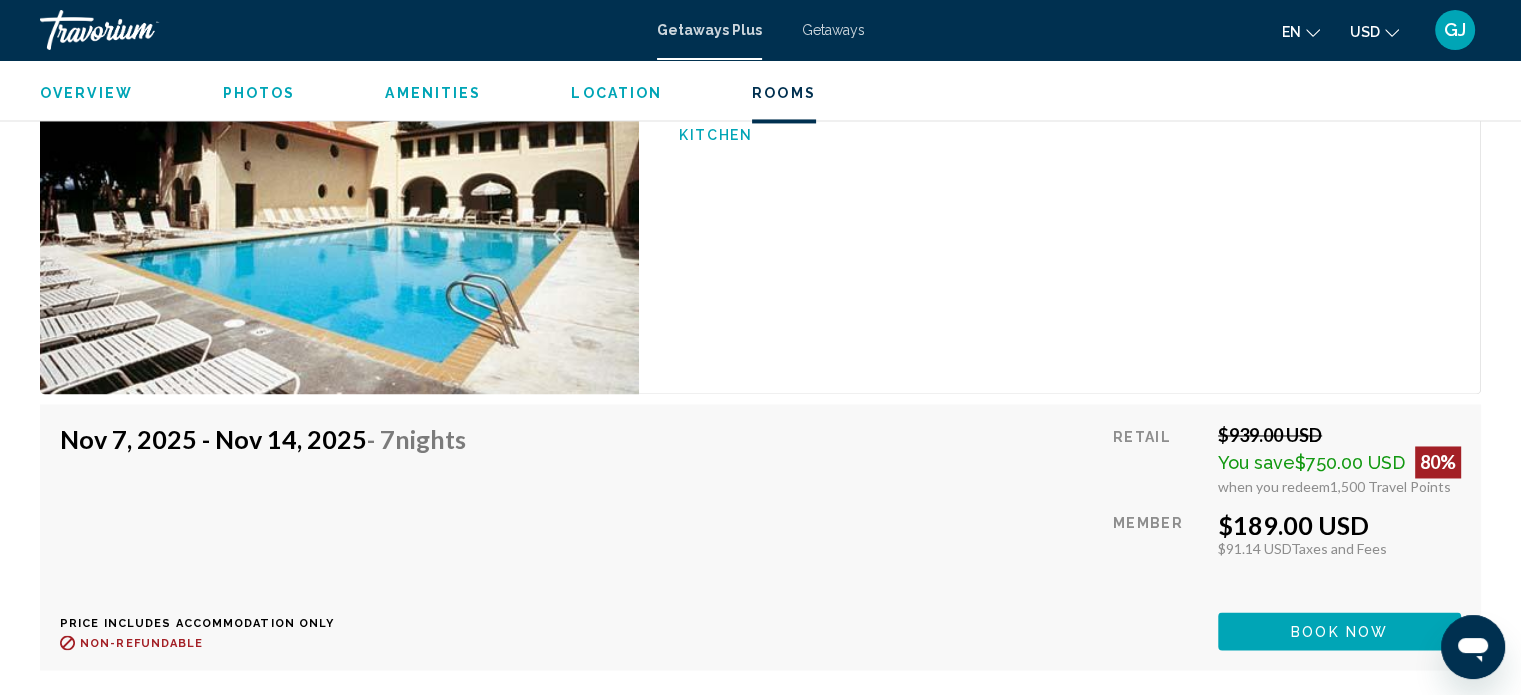 click on "Getaways Plus" at bounding box center [709, 30] 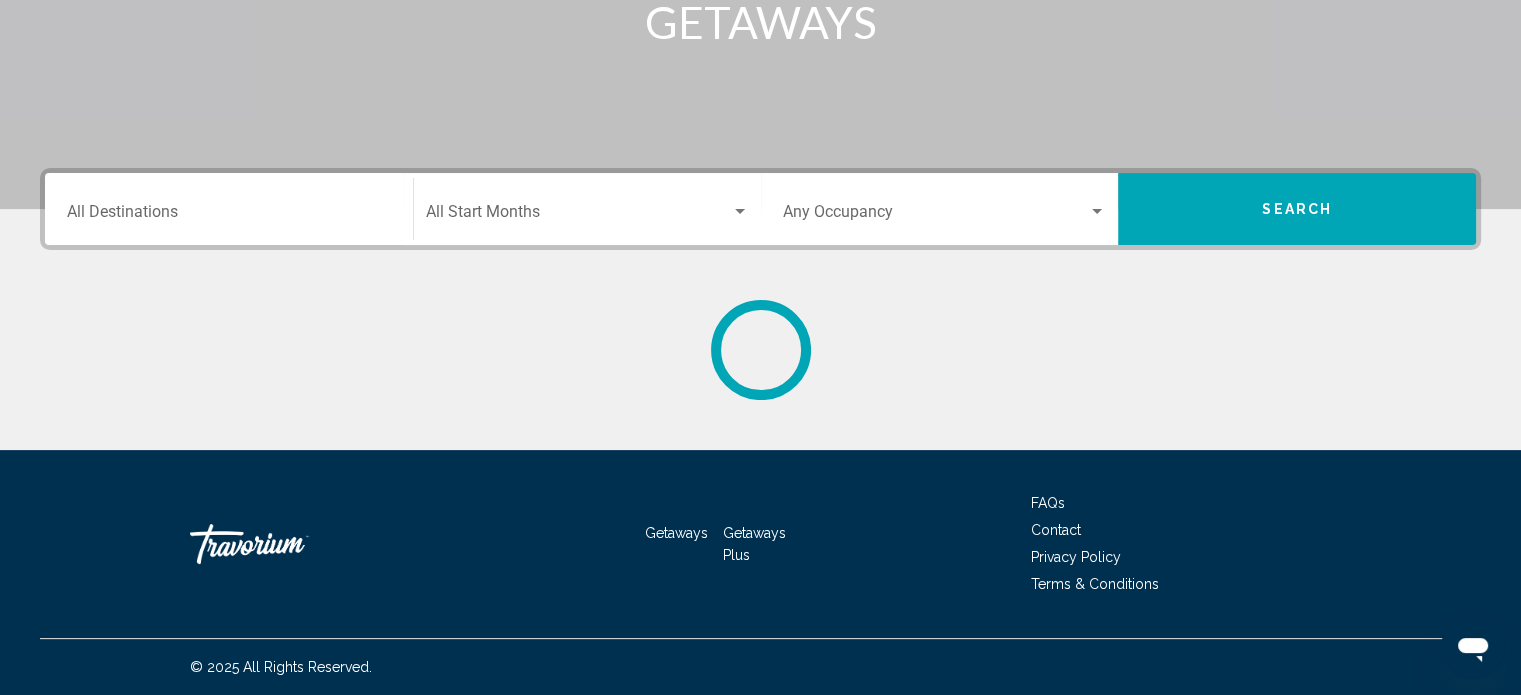scroll, scrollTop: 0, scrollLeft: 0, axis: both 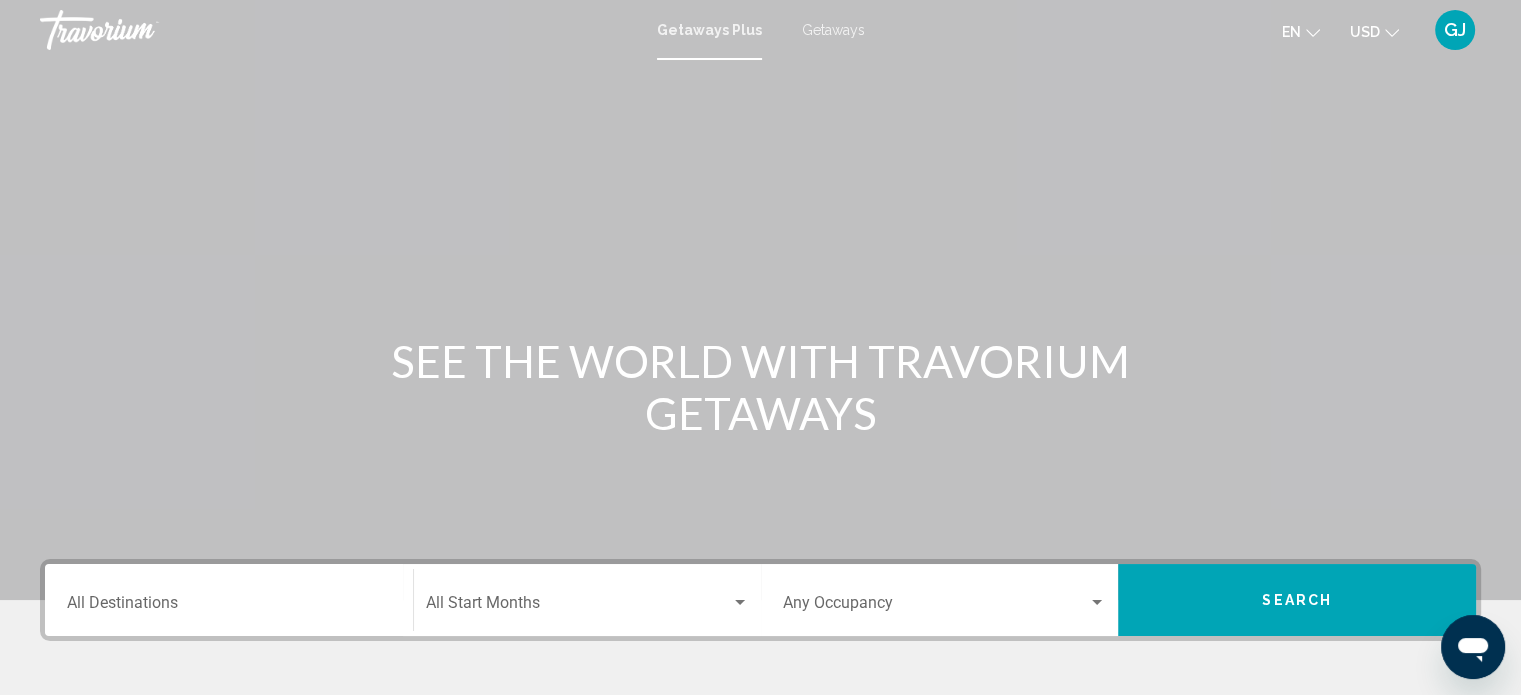 click on "Destination All Destinations" at bounding box center [229, 600] 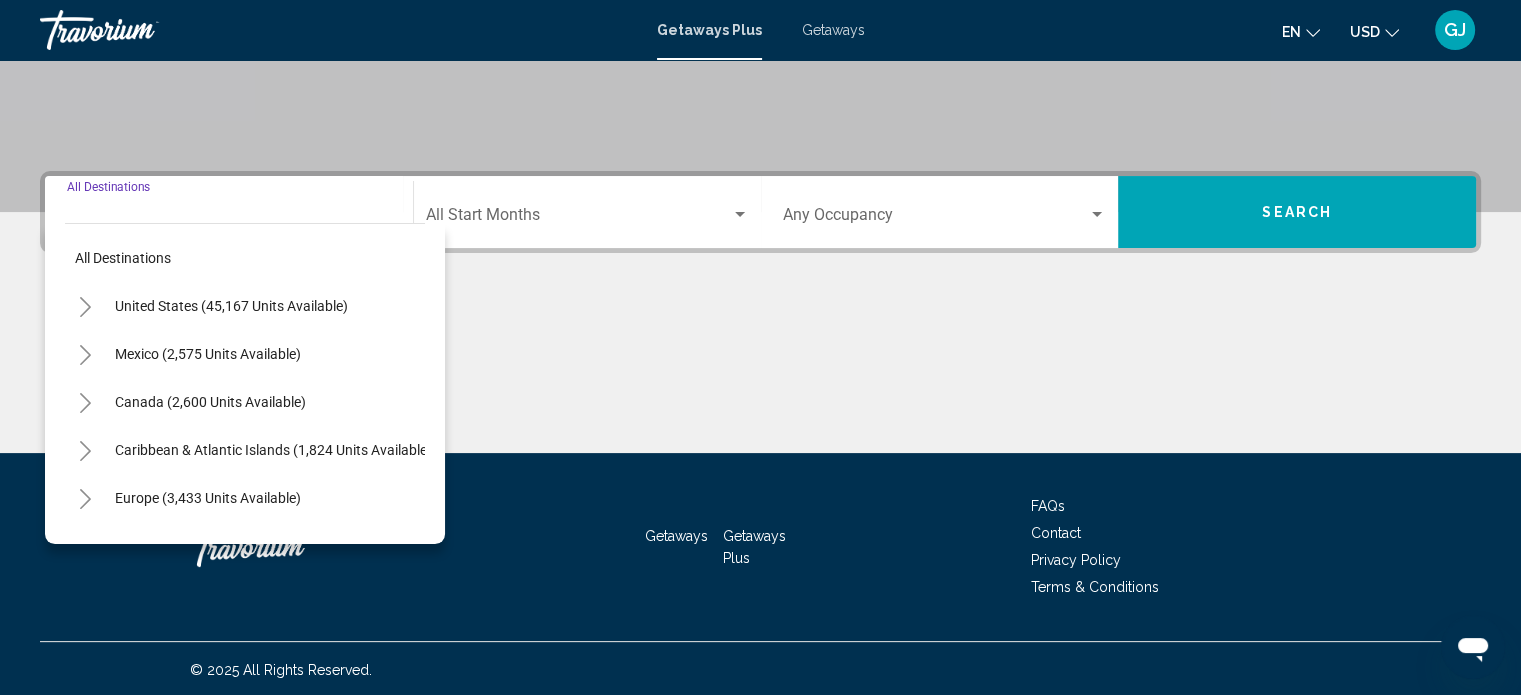 scroll, scrollTop: 390, scrollLeft: 0, axis: vertical 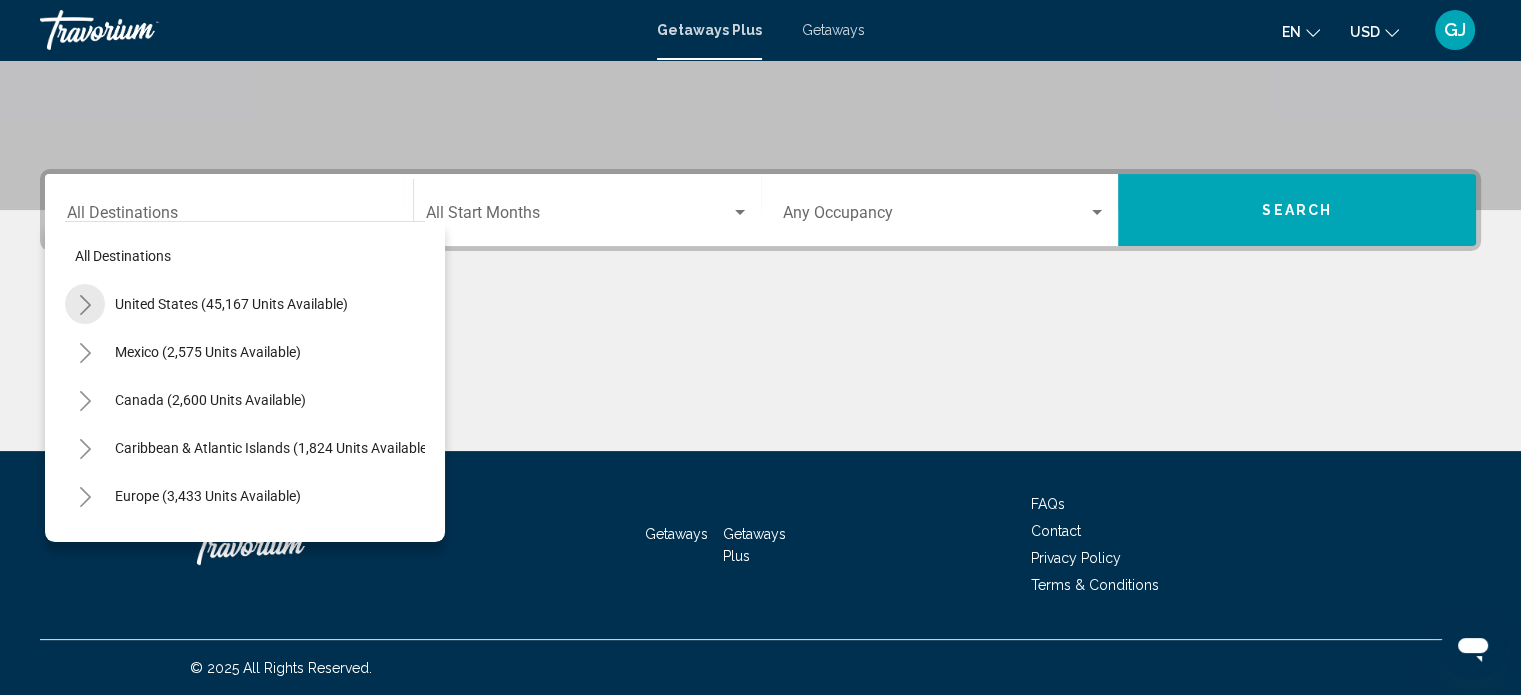 click 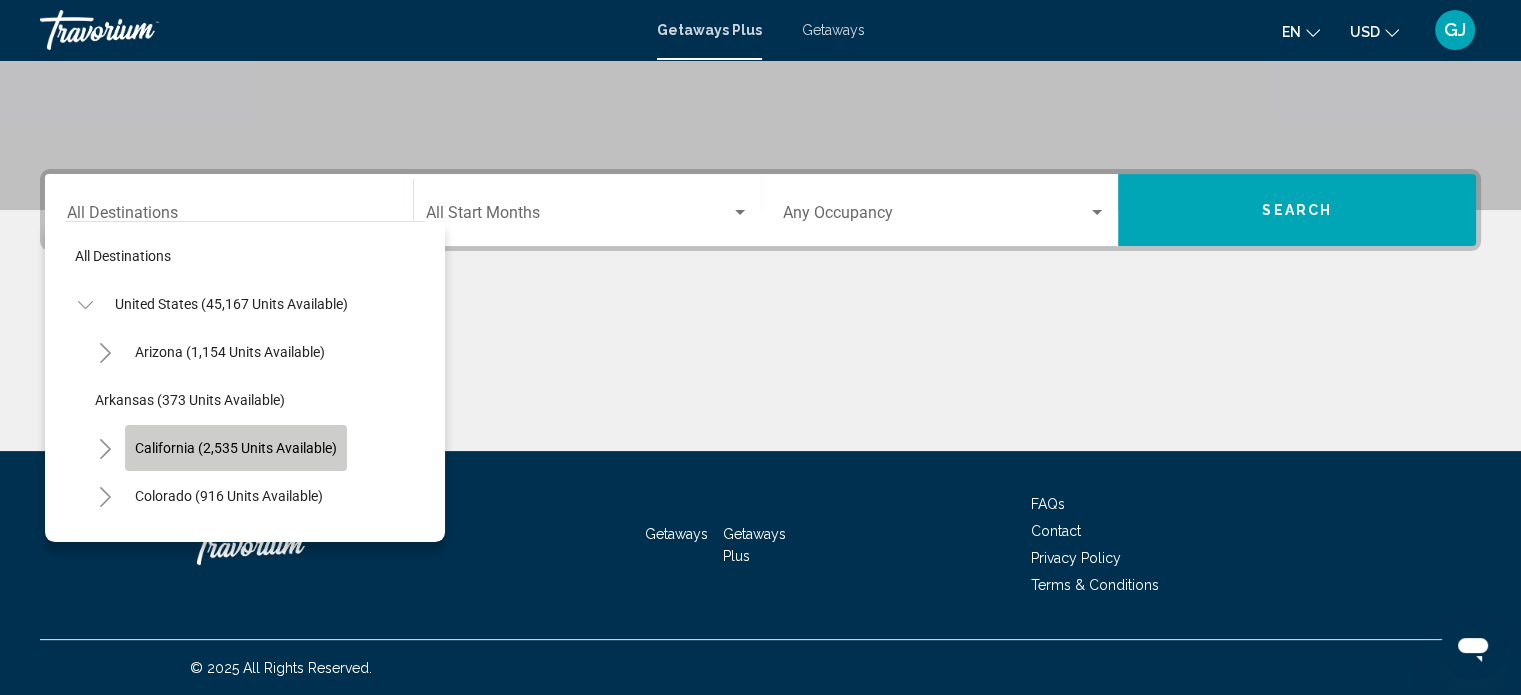 click on "California (2,535 units available)" 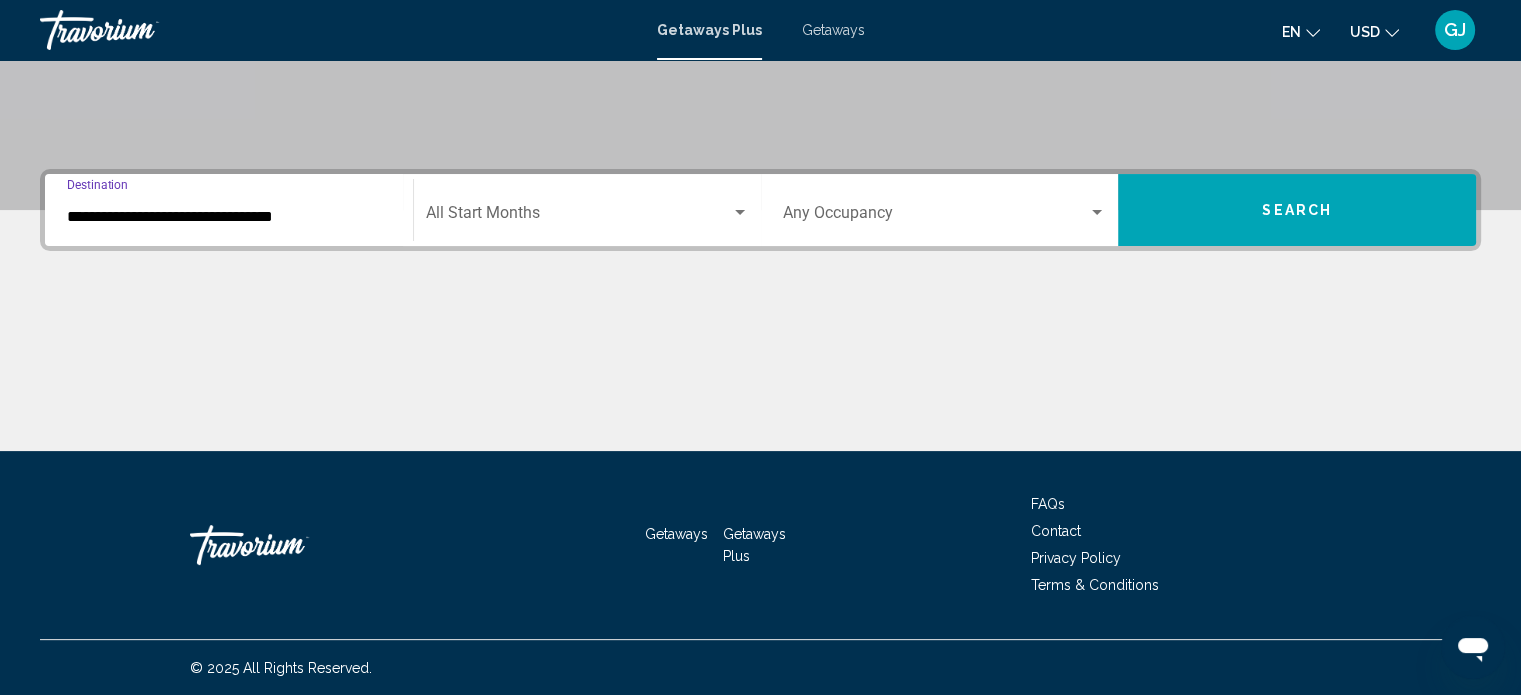 click on "**********" at bounding box center [229, 217] 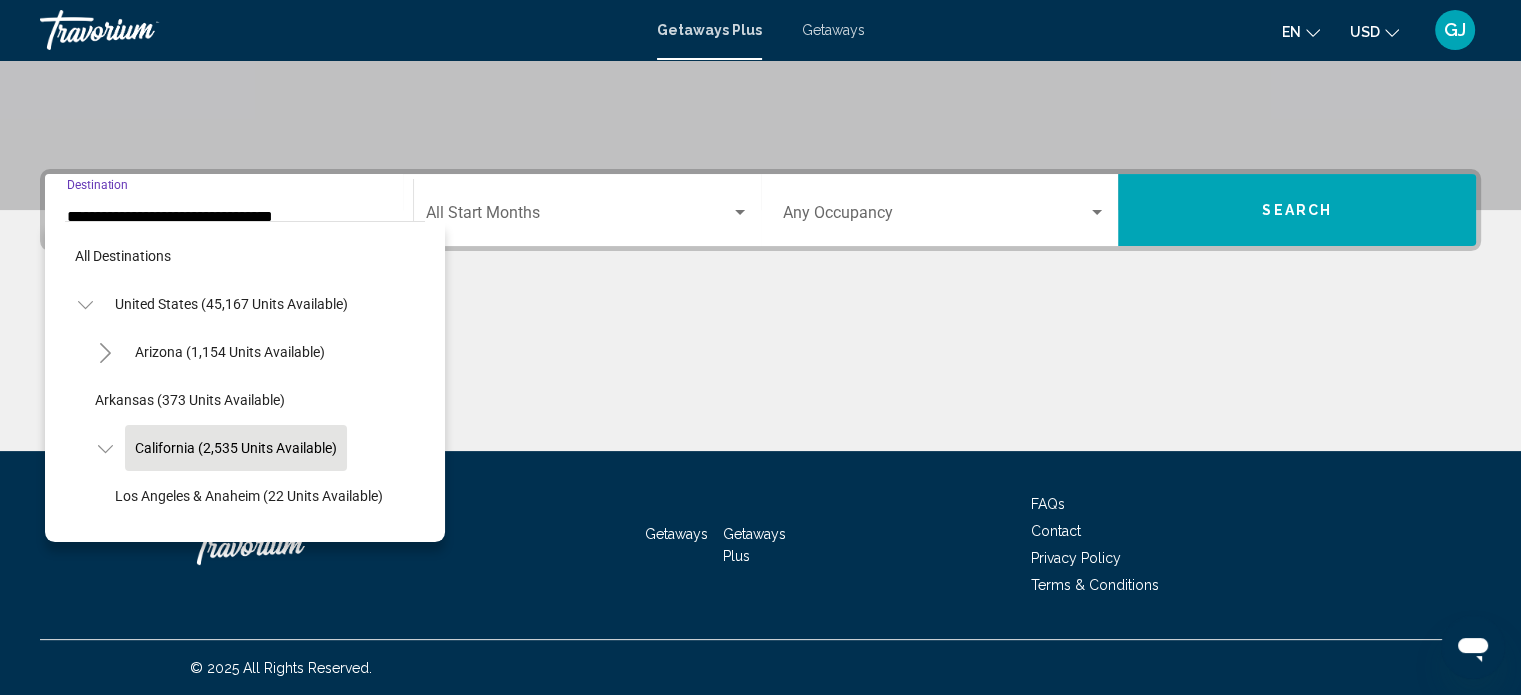 scroll, scrollTop: 78, scrollLeft: 0, axis: vertical 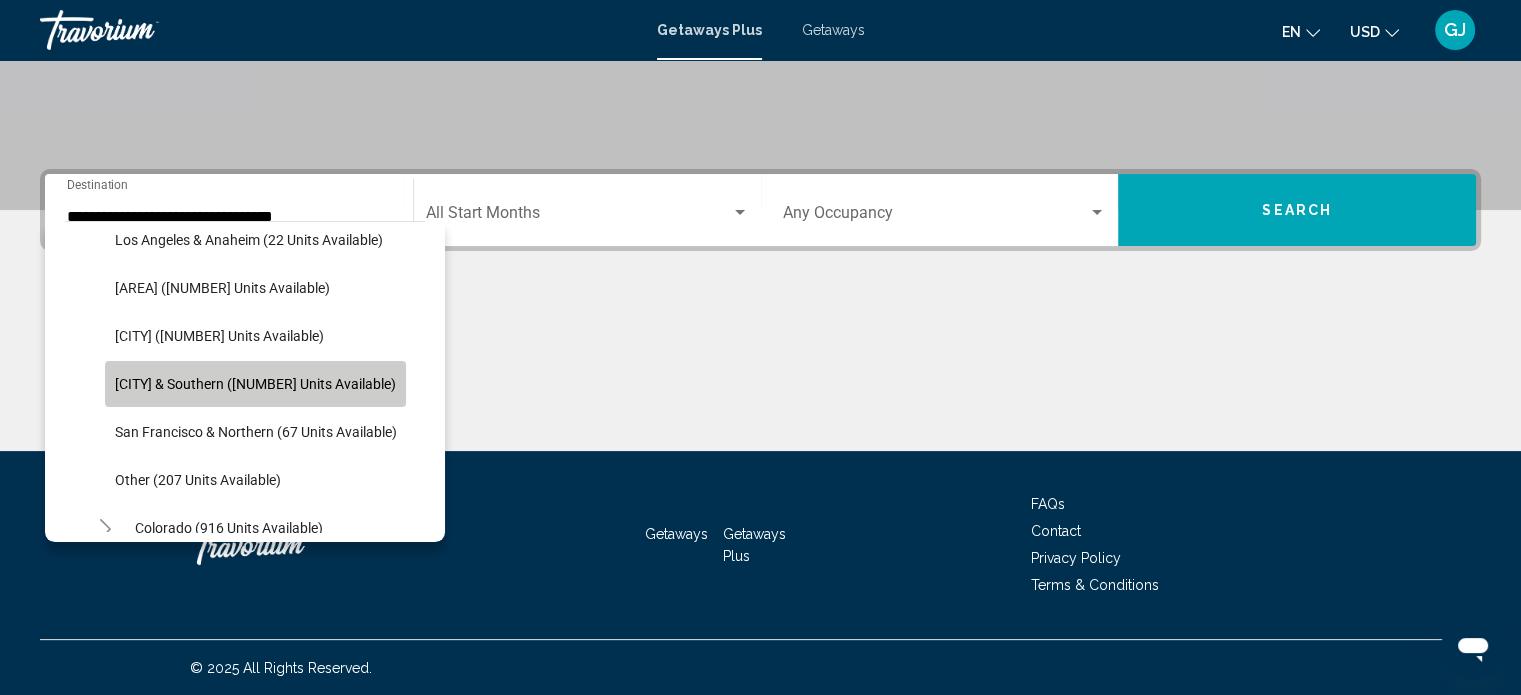 click on "[CITY] & Southern ([NUMBER] units available)" 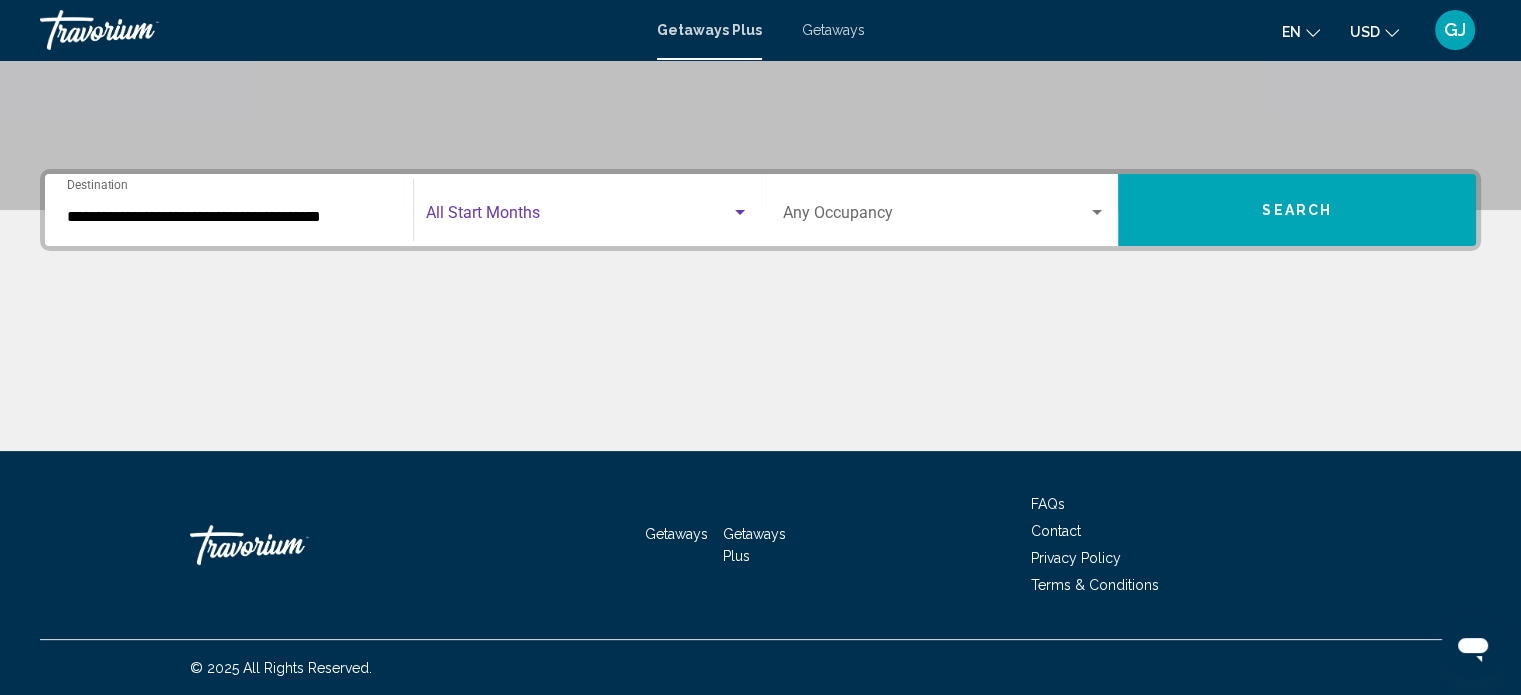 click at bounding box center [740, 212] 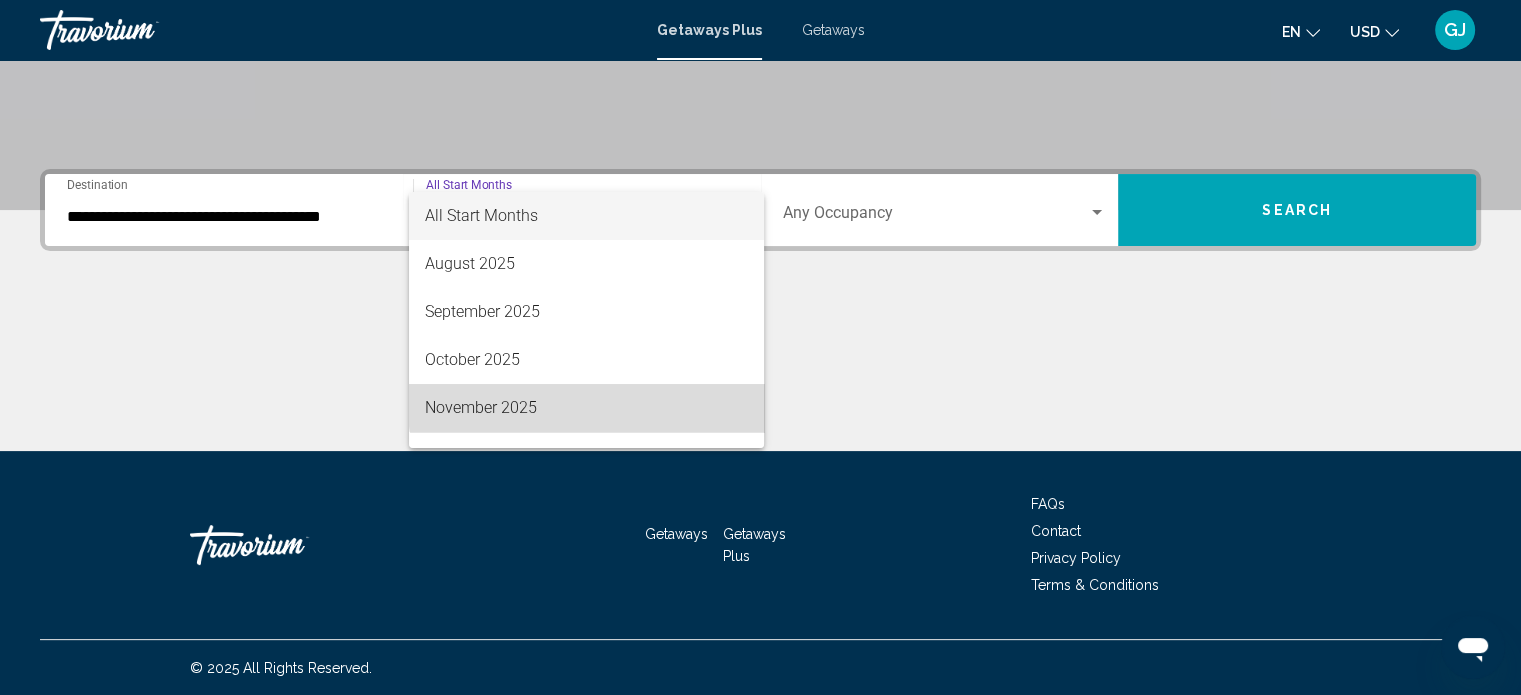 click on "November 2025" at bounding box center (586, 408) 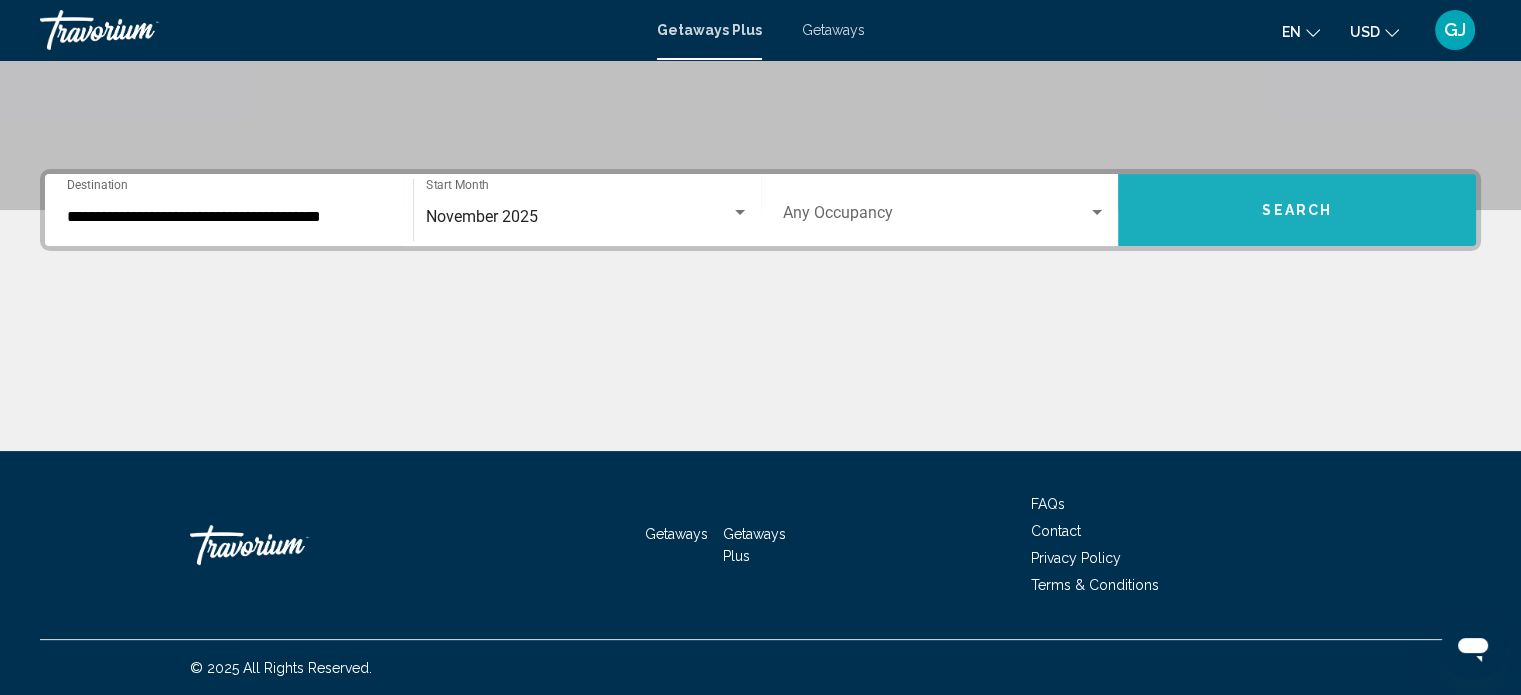 click on "Search" at bounding box center (1297, 211) 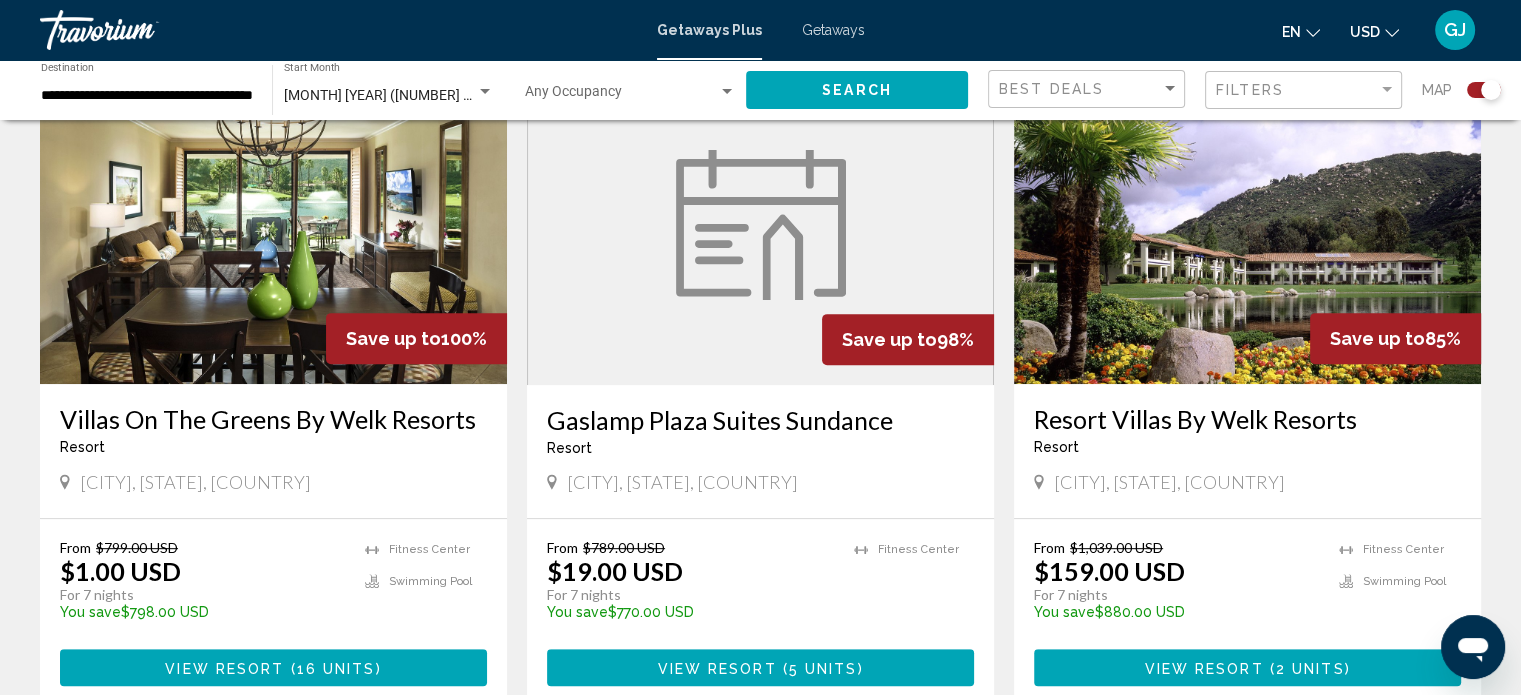 scroll, scrollTop: 771, scrollLeft: 0, axis: vertical 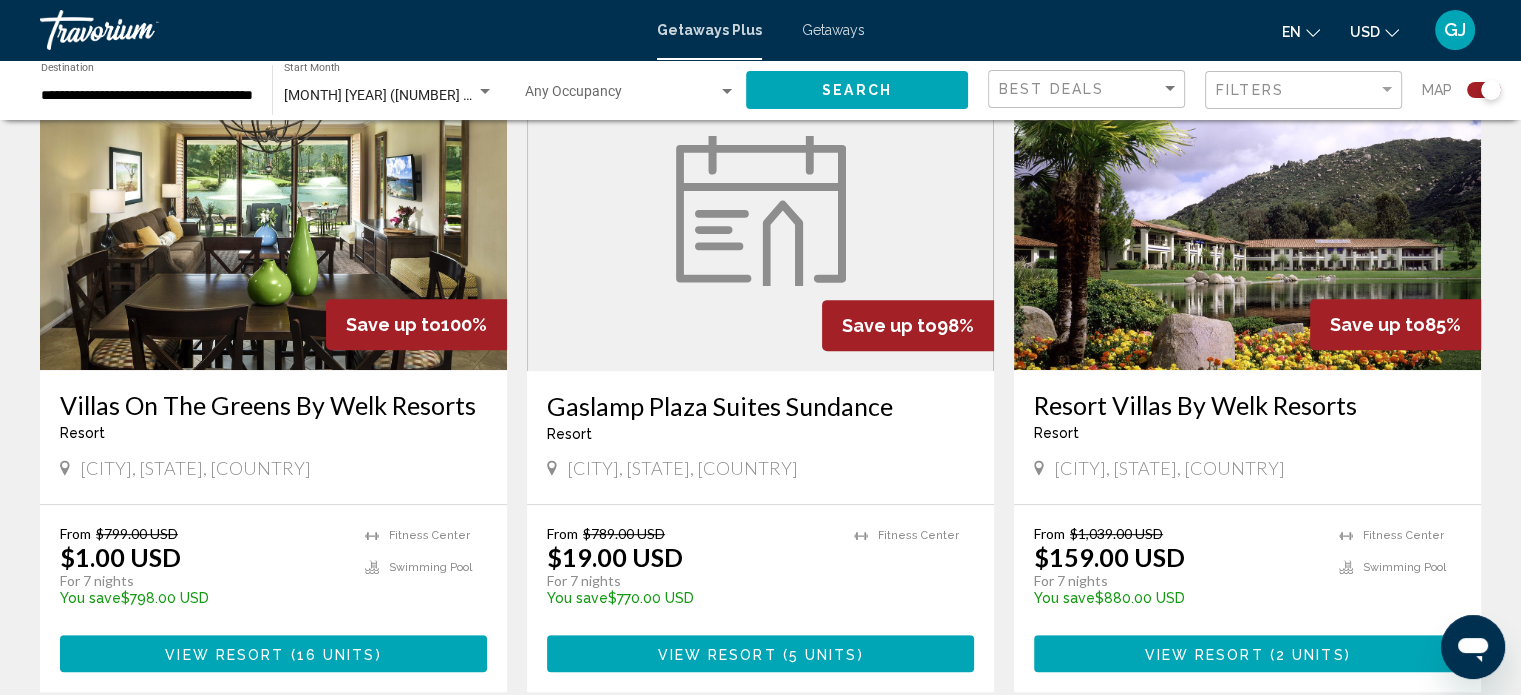click at bounding box center [1247, 210] 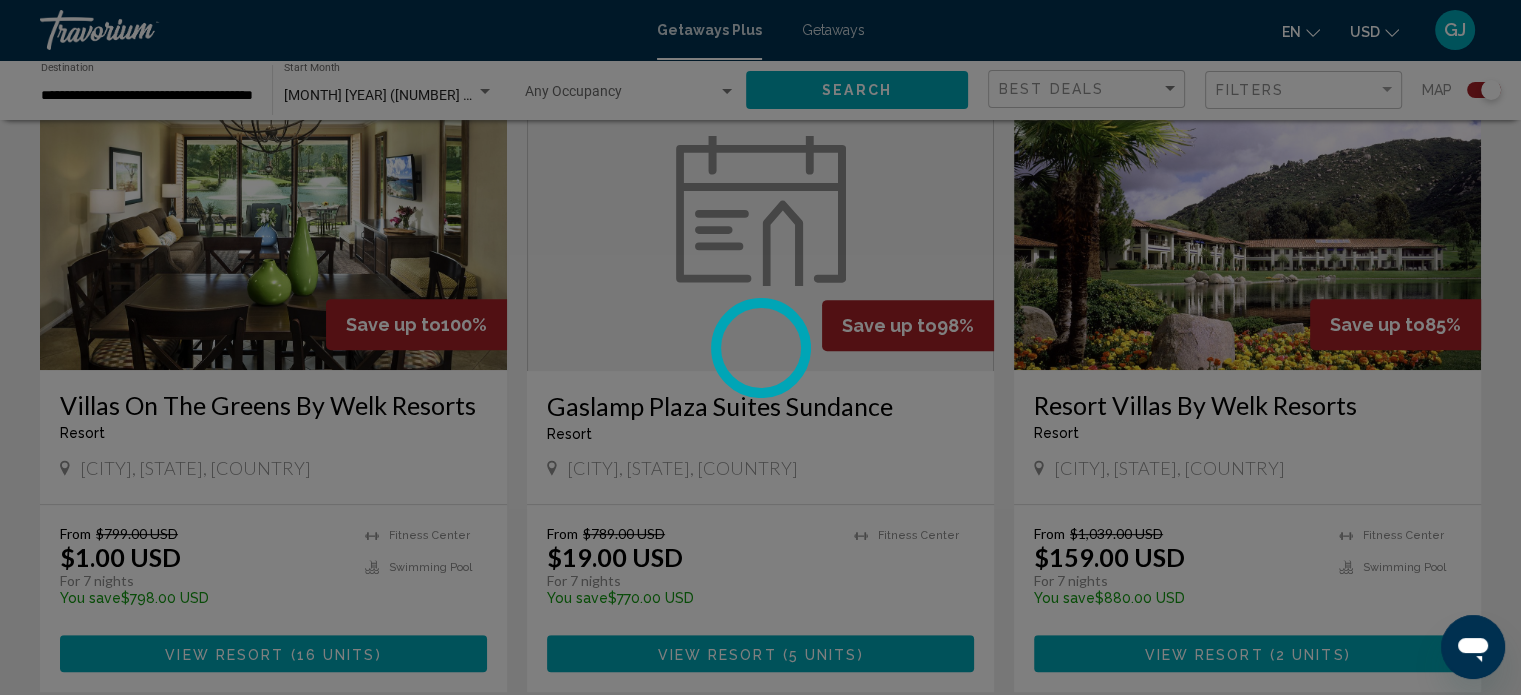 scroll, scrollTop: 12, scrollLeft: 0, axis: vertical 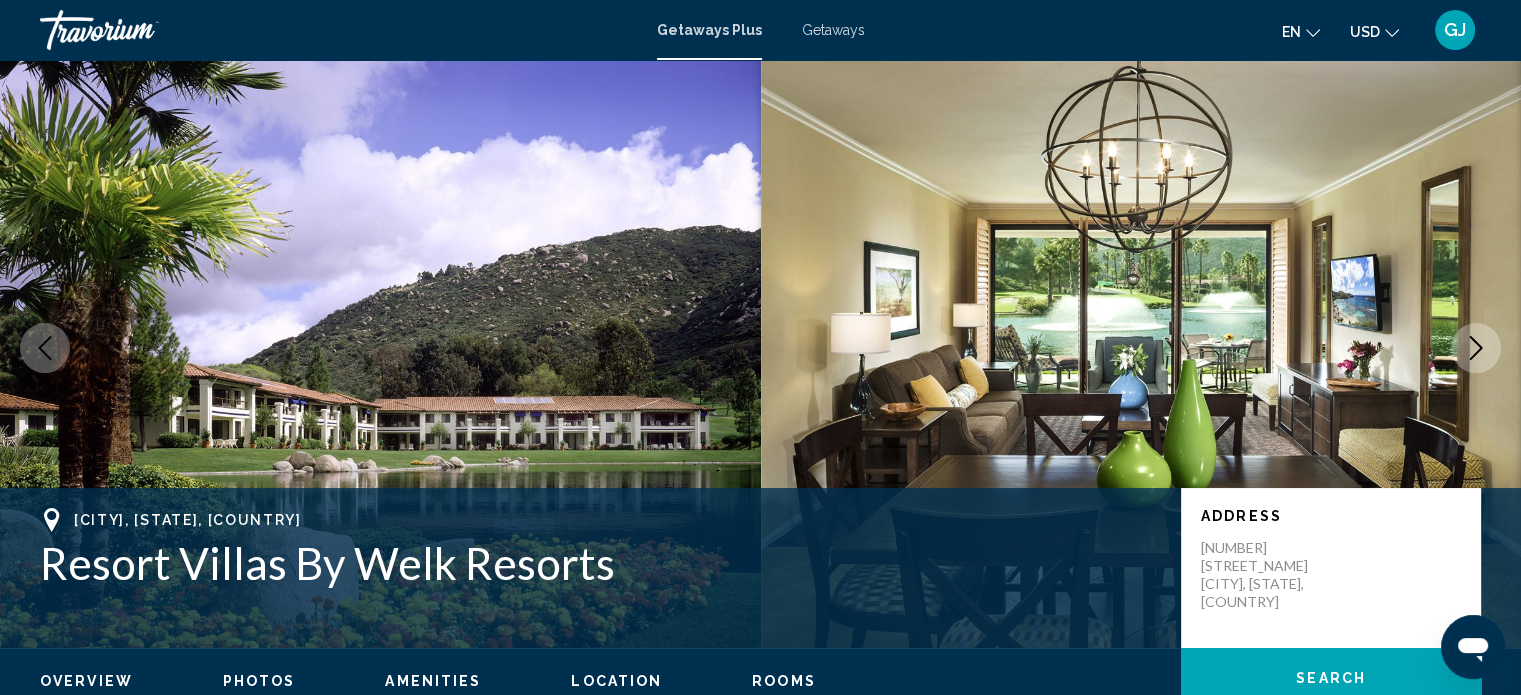 click 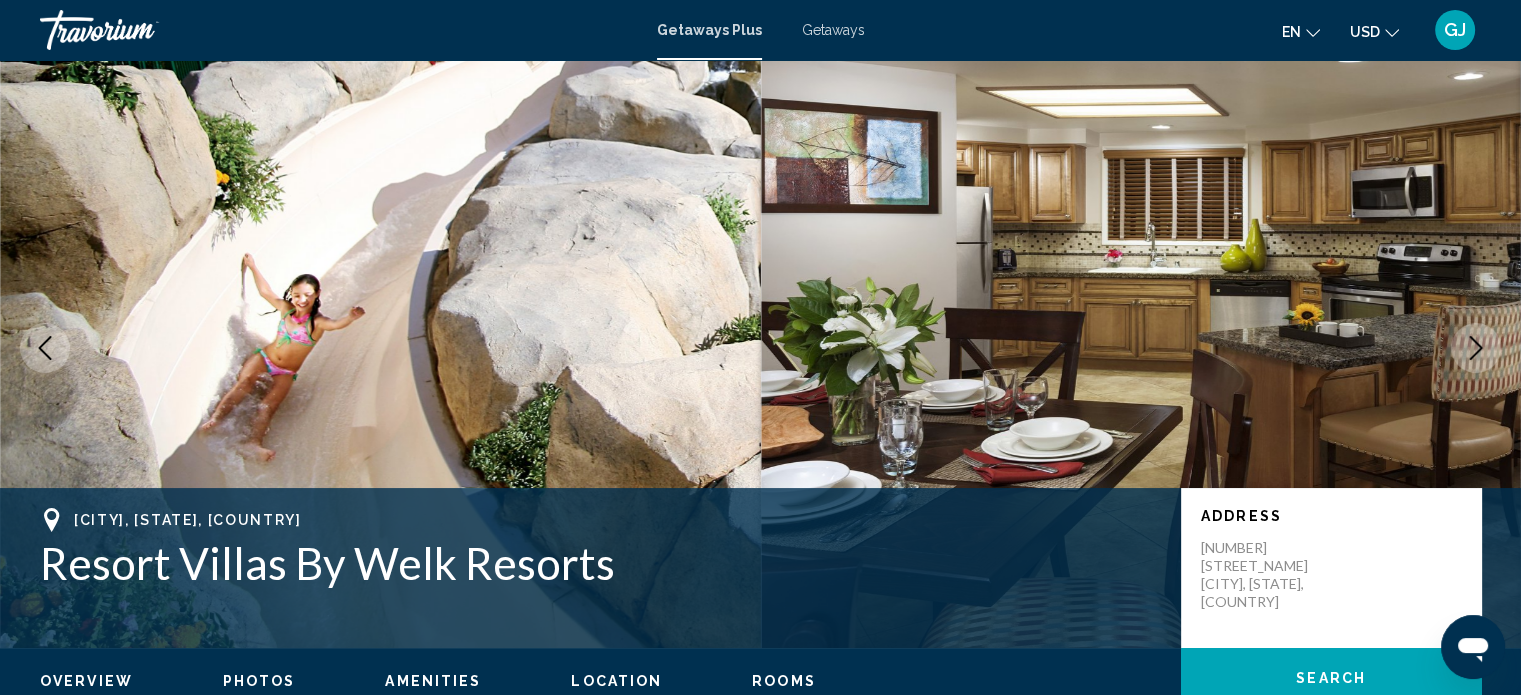 click 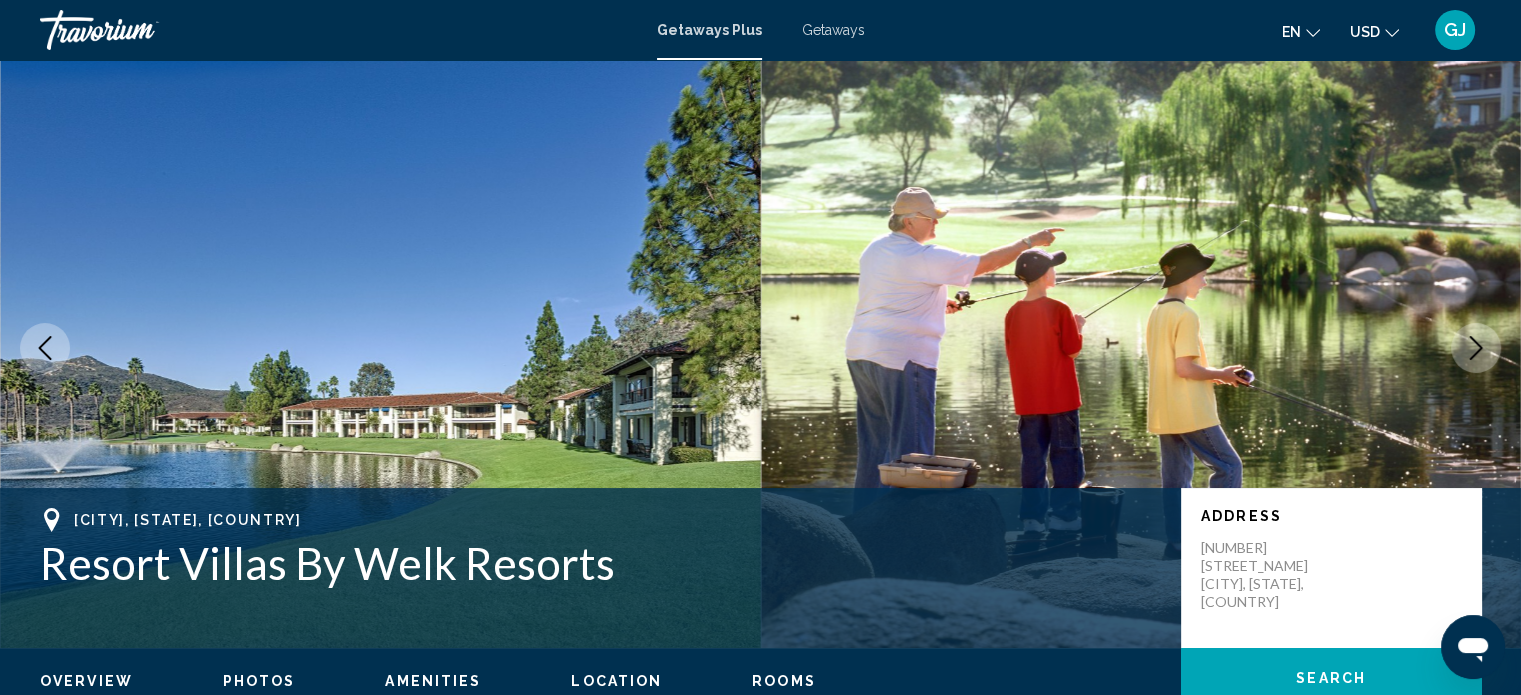 click 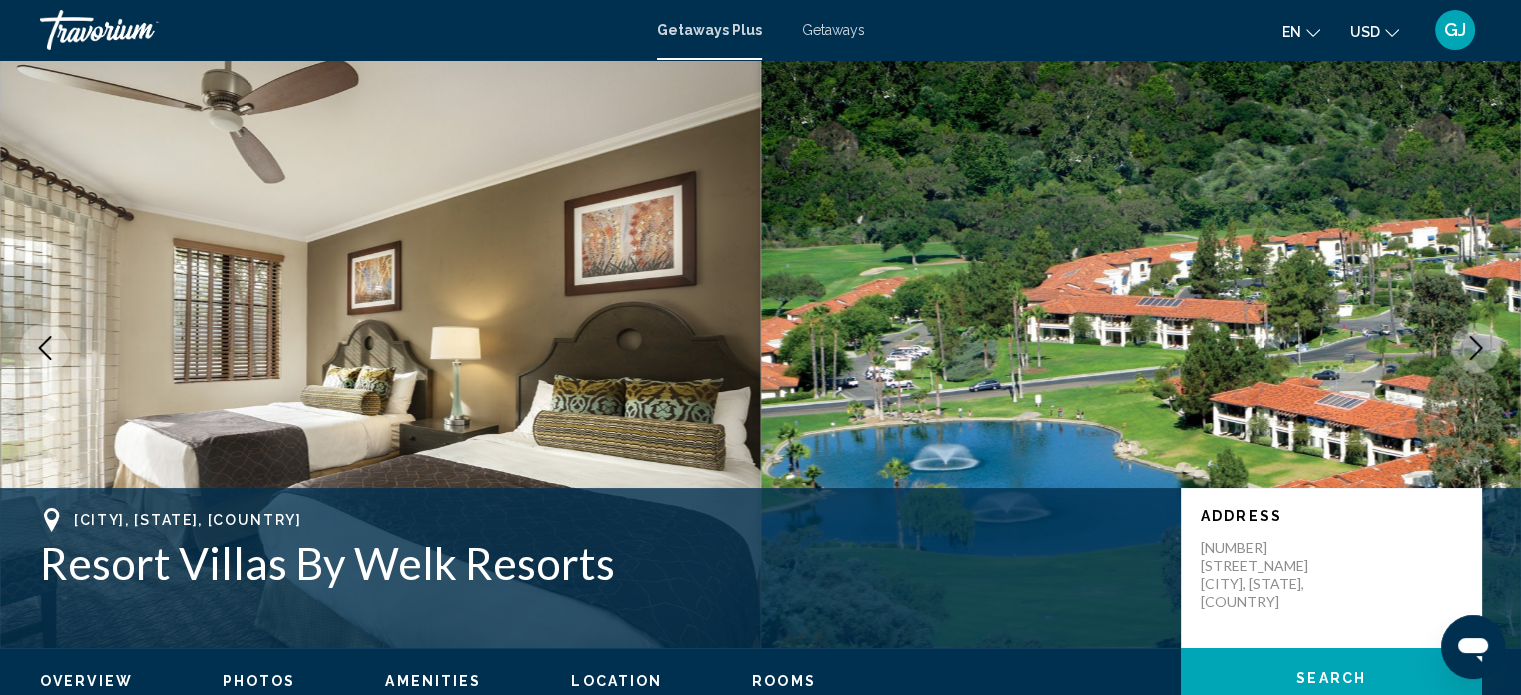 click 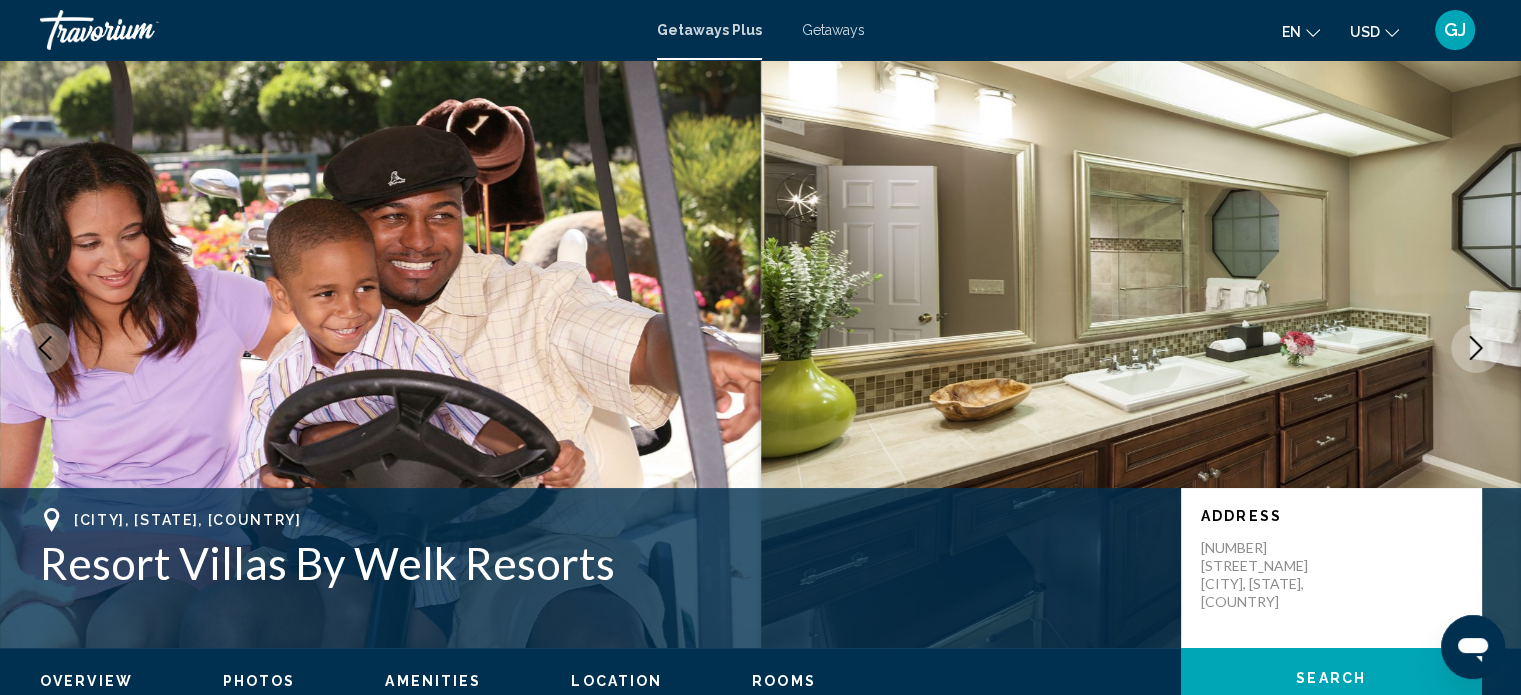 click at bounding box center (45, 348) 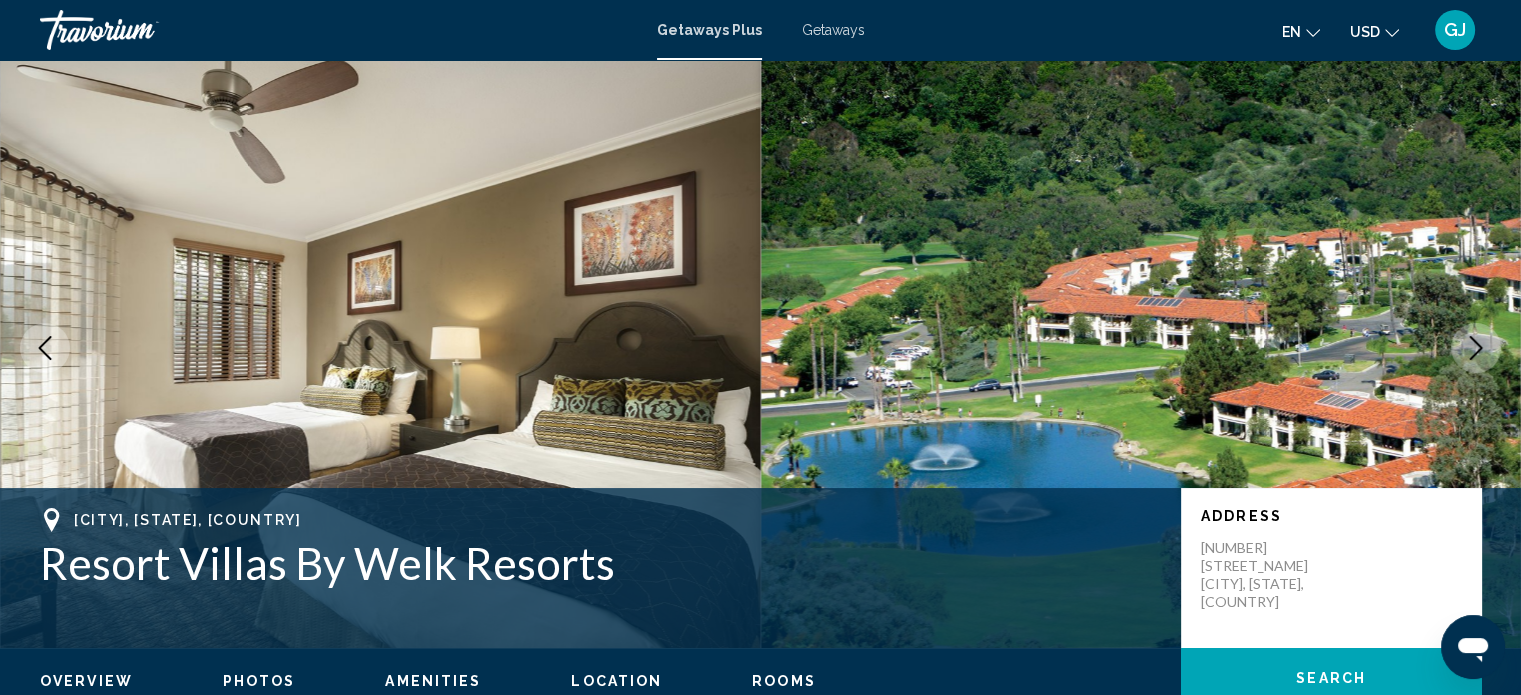 click 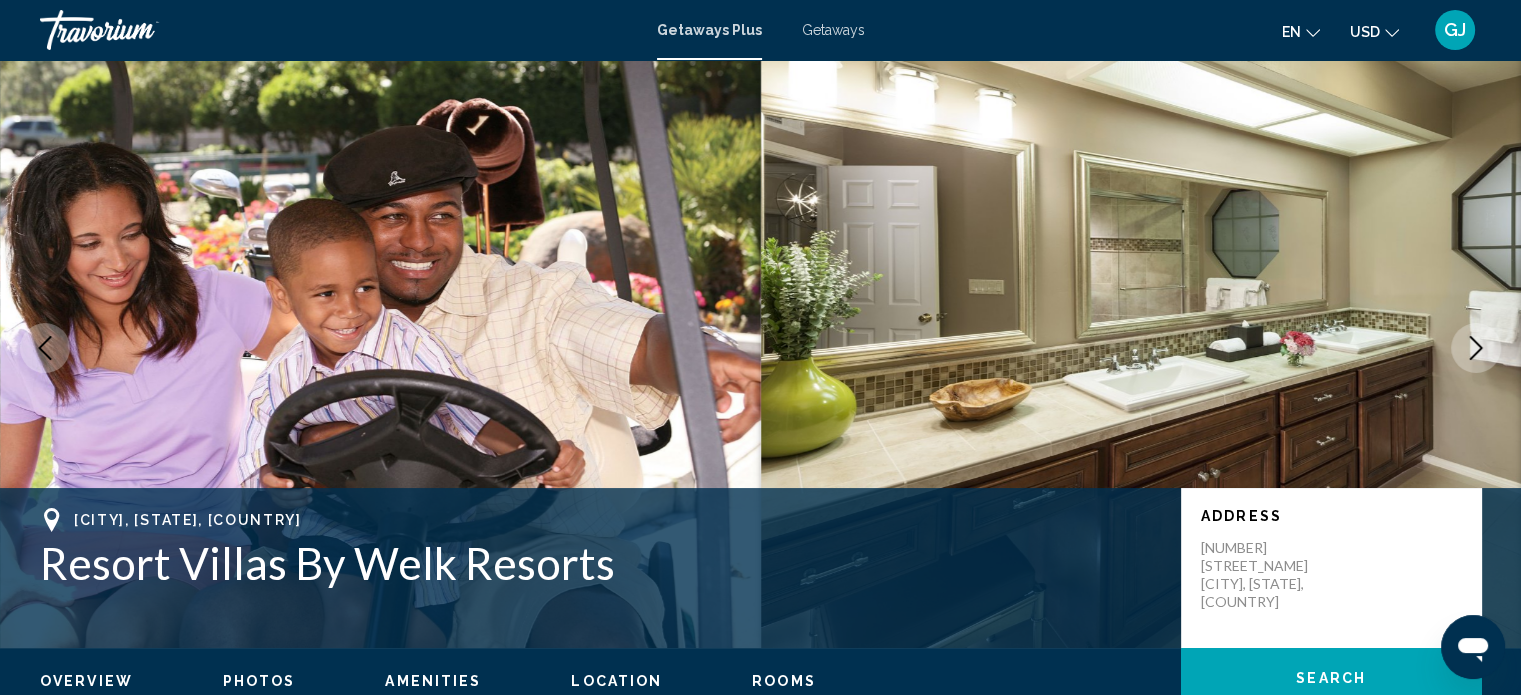 click 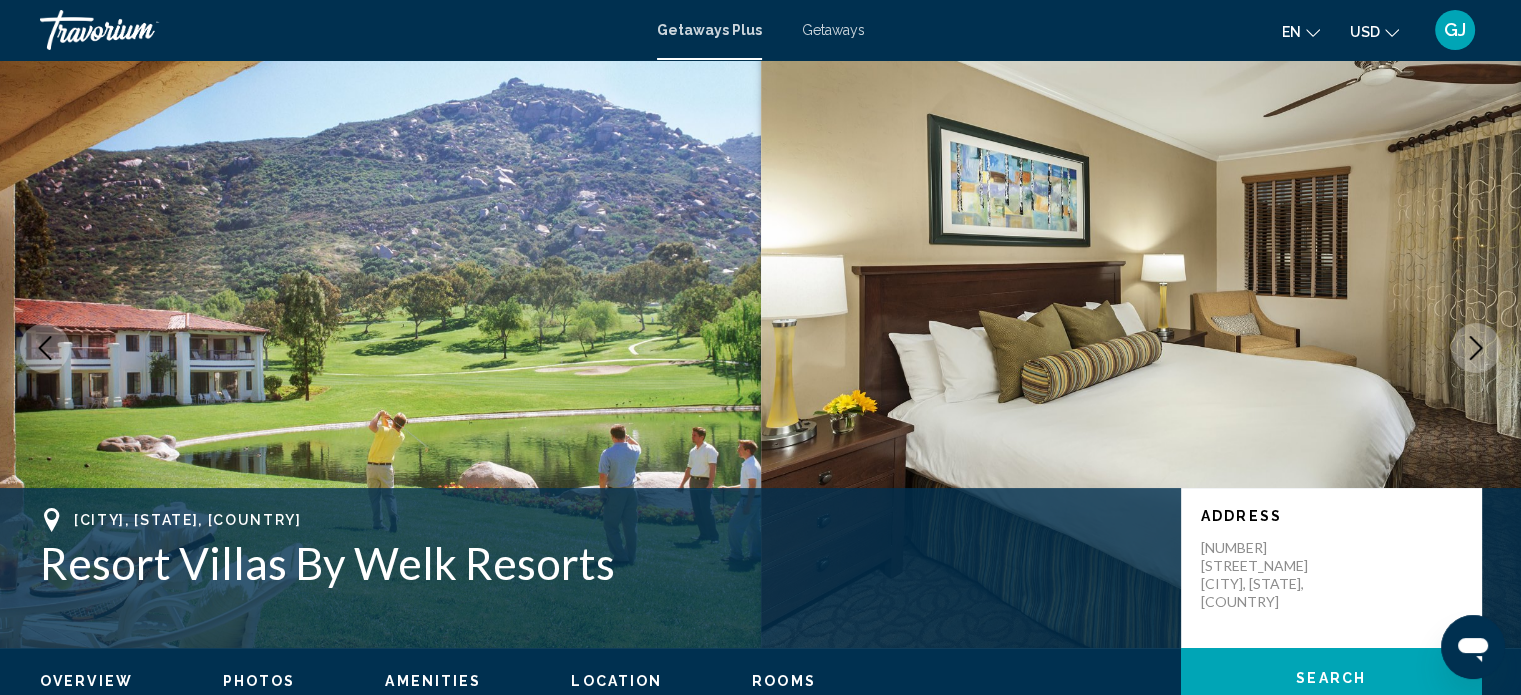 click 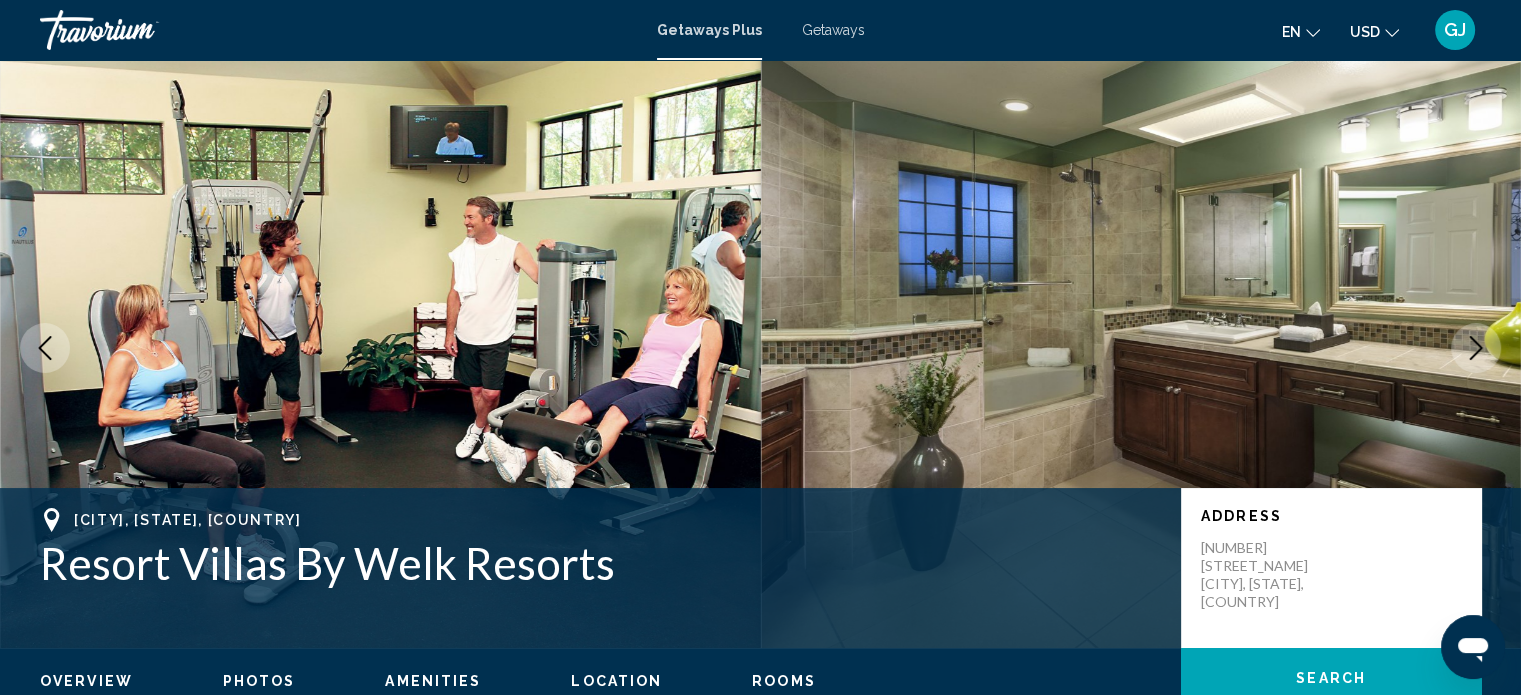 click 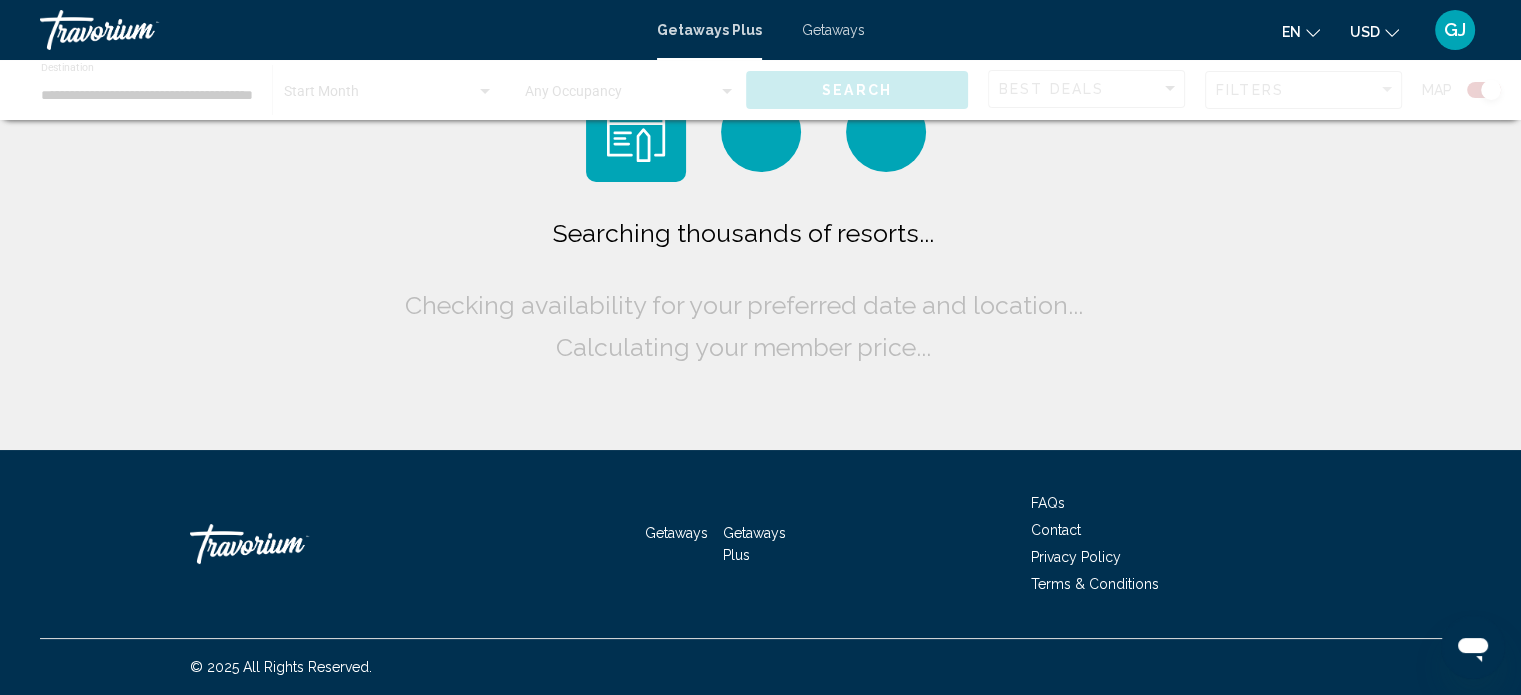 scroll, scrollTop: 0, scrollLeft: 0, axis: both 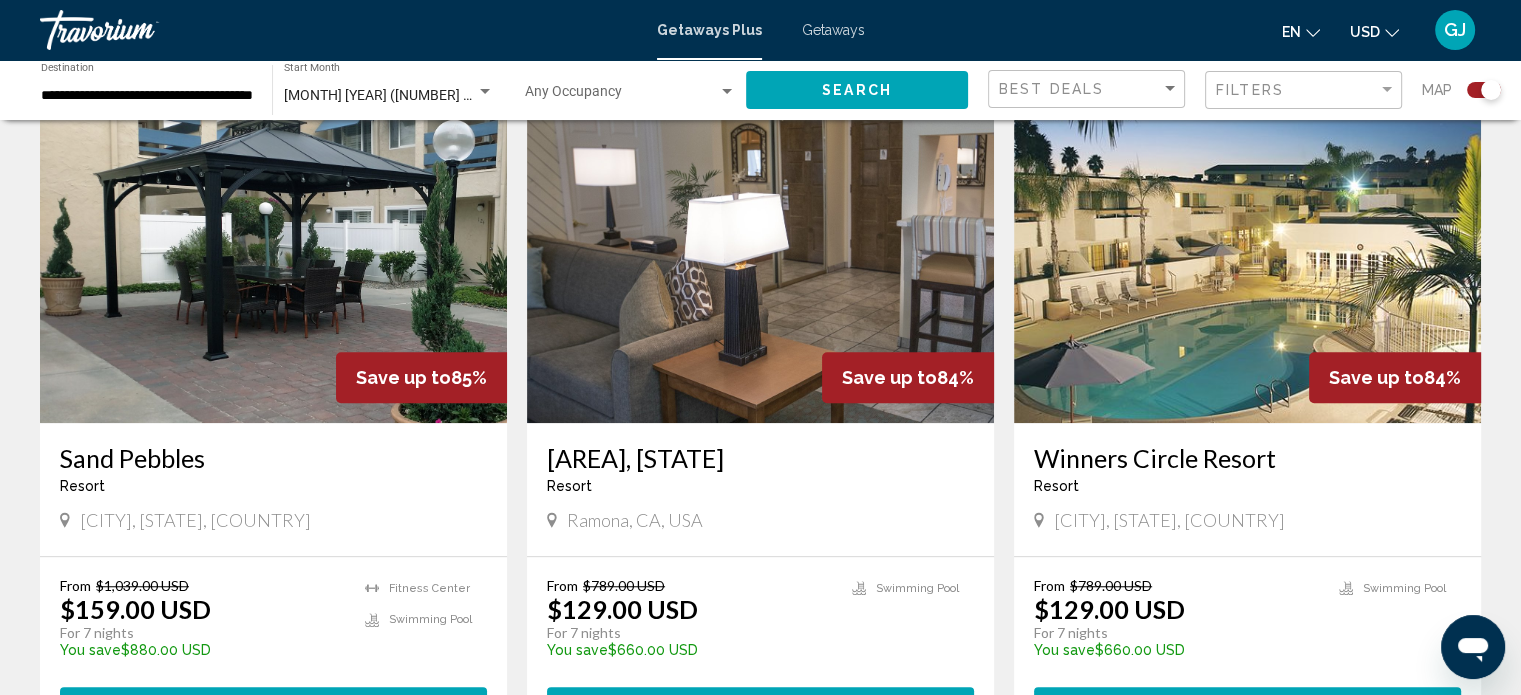 click at bounding box center [1247, 263] 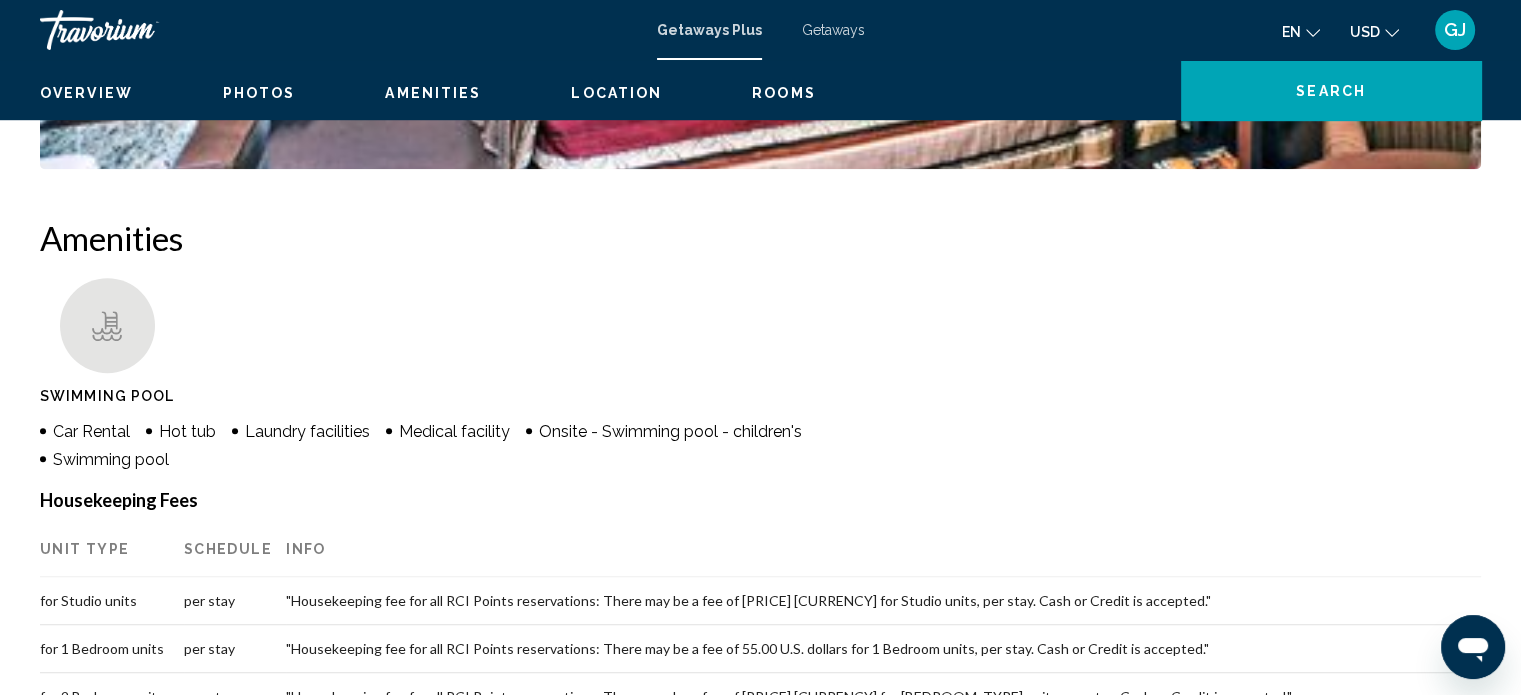 scroll, scrollTop: 12, scrollLeft: 0, axis: vertical 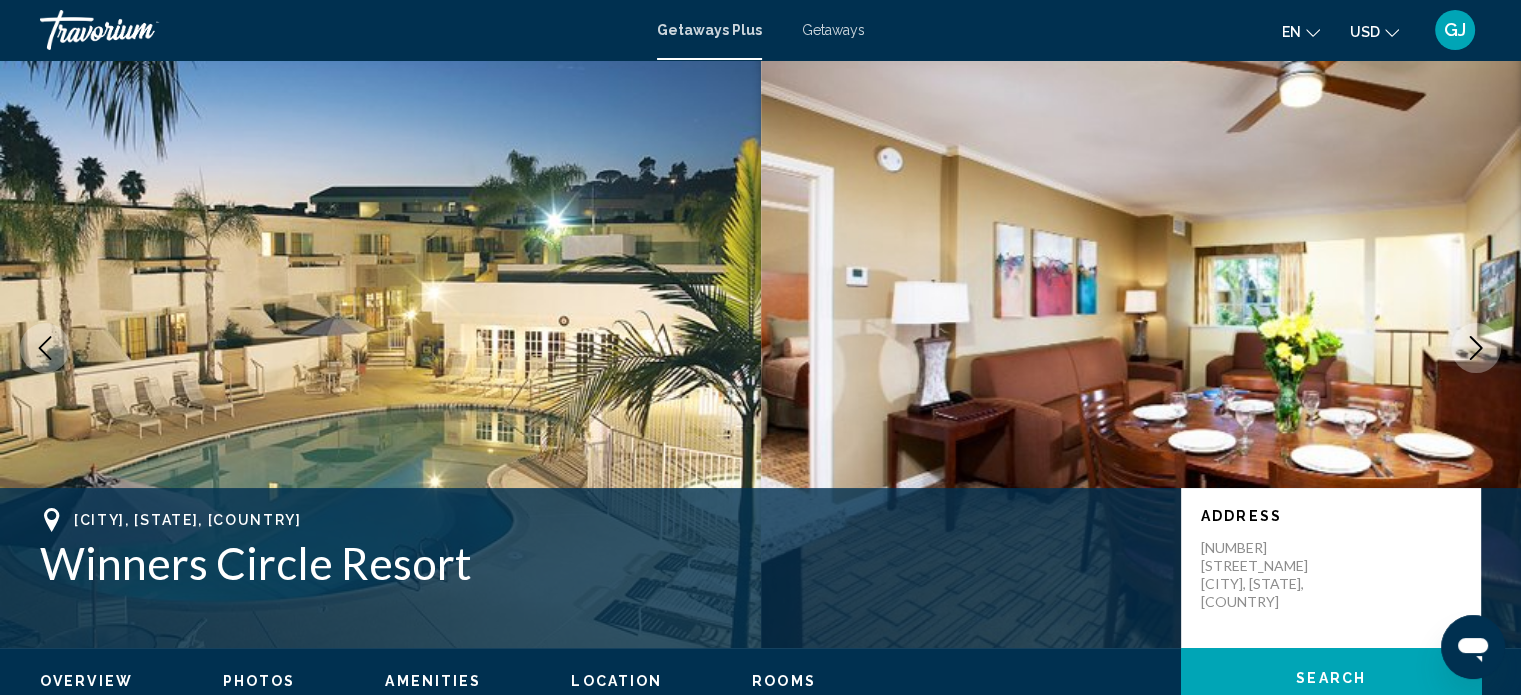 click 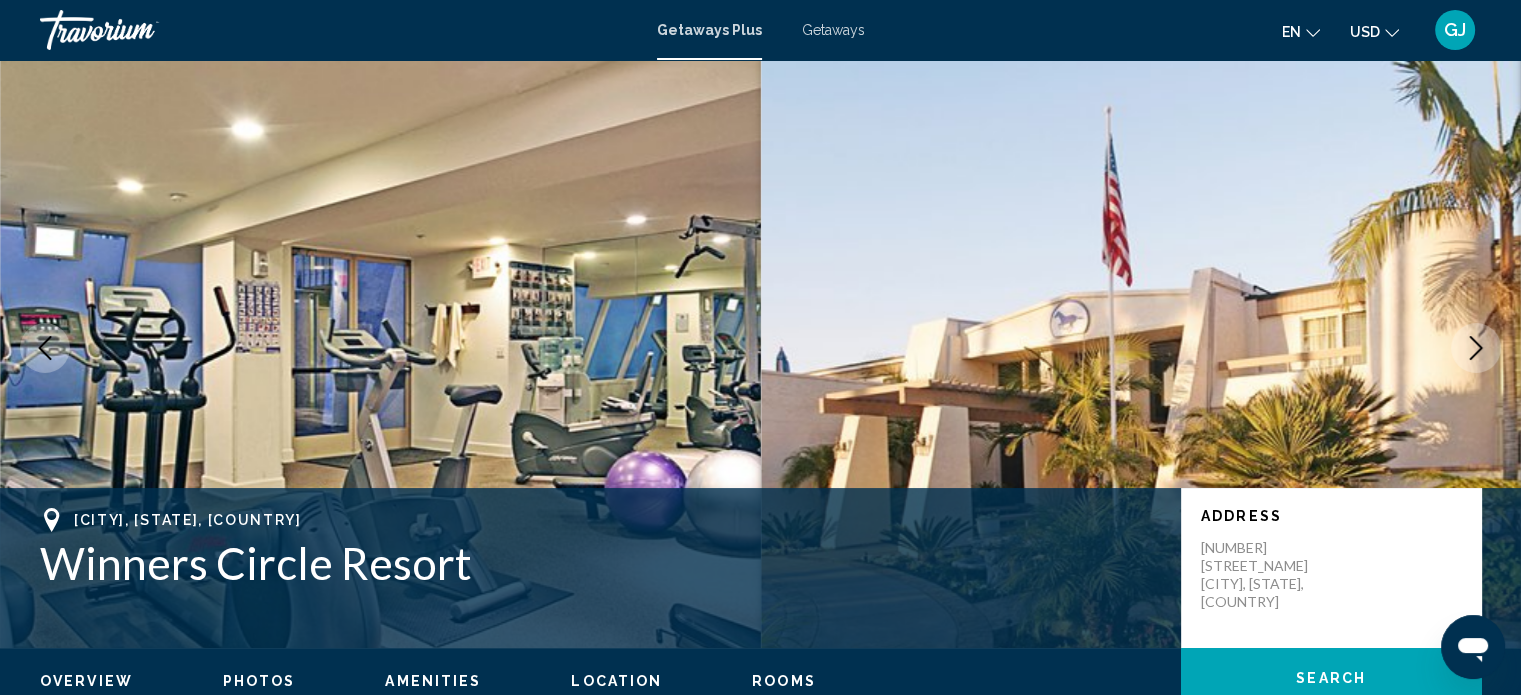 click 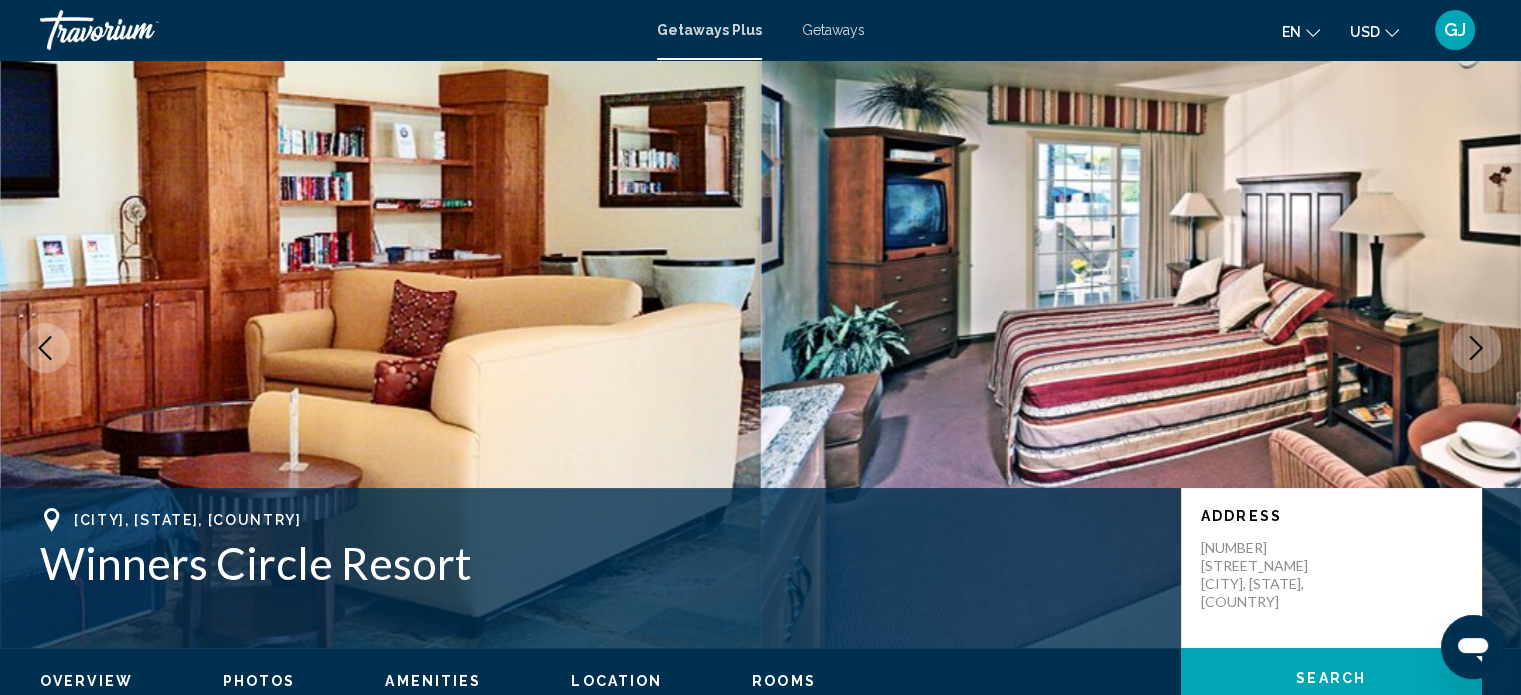 click 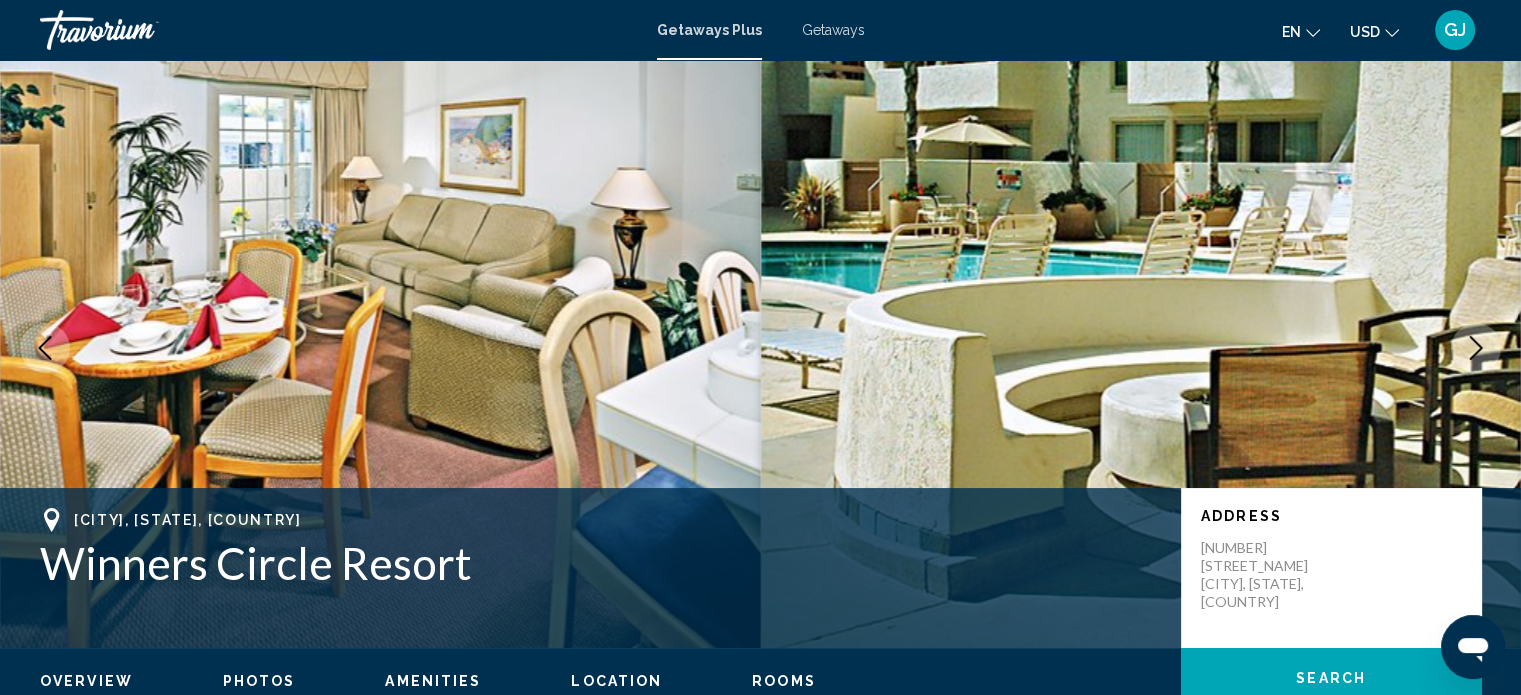 click 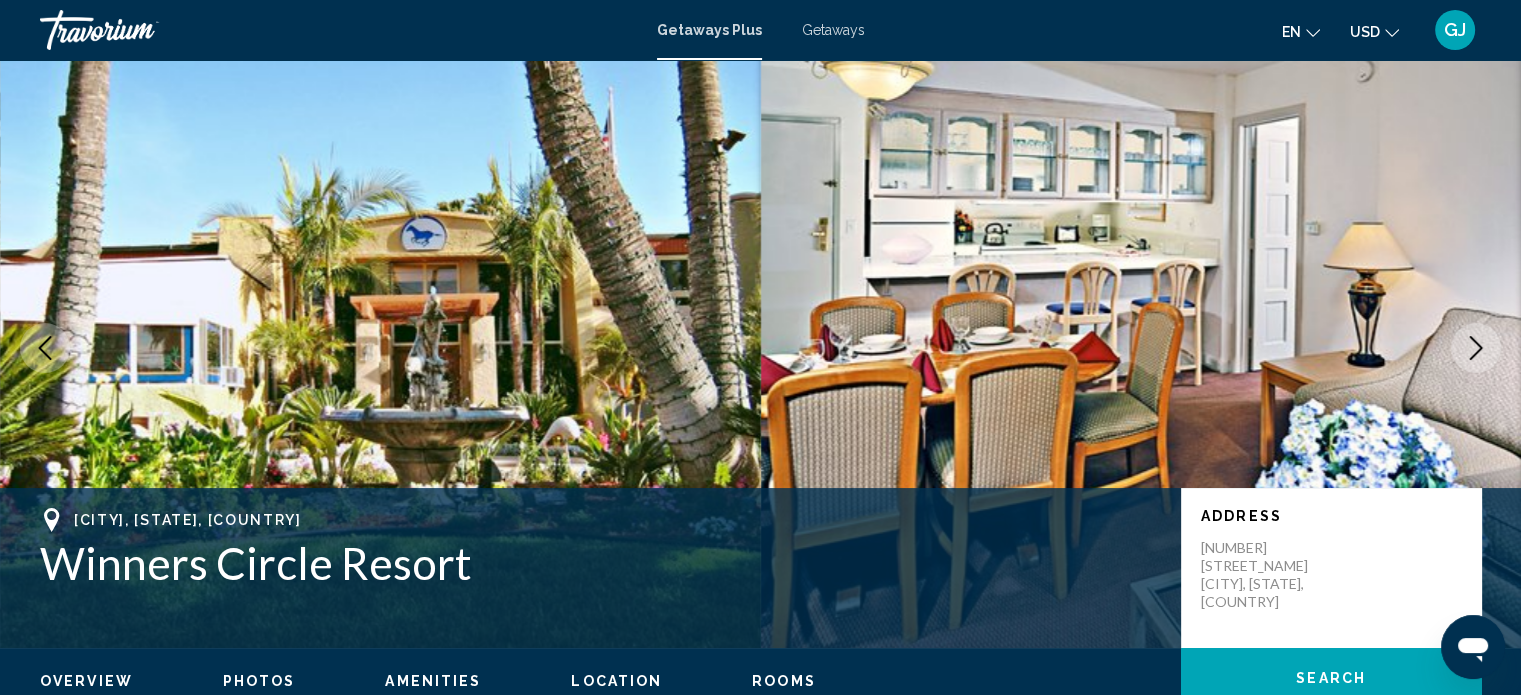 click 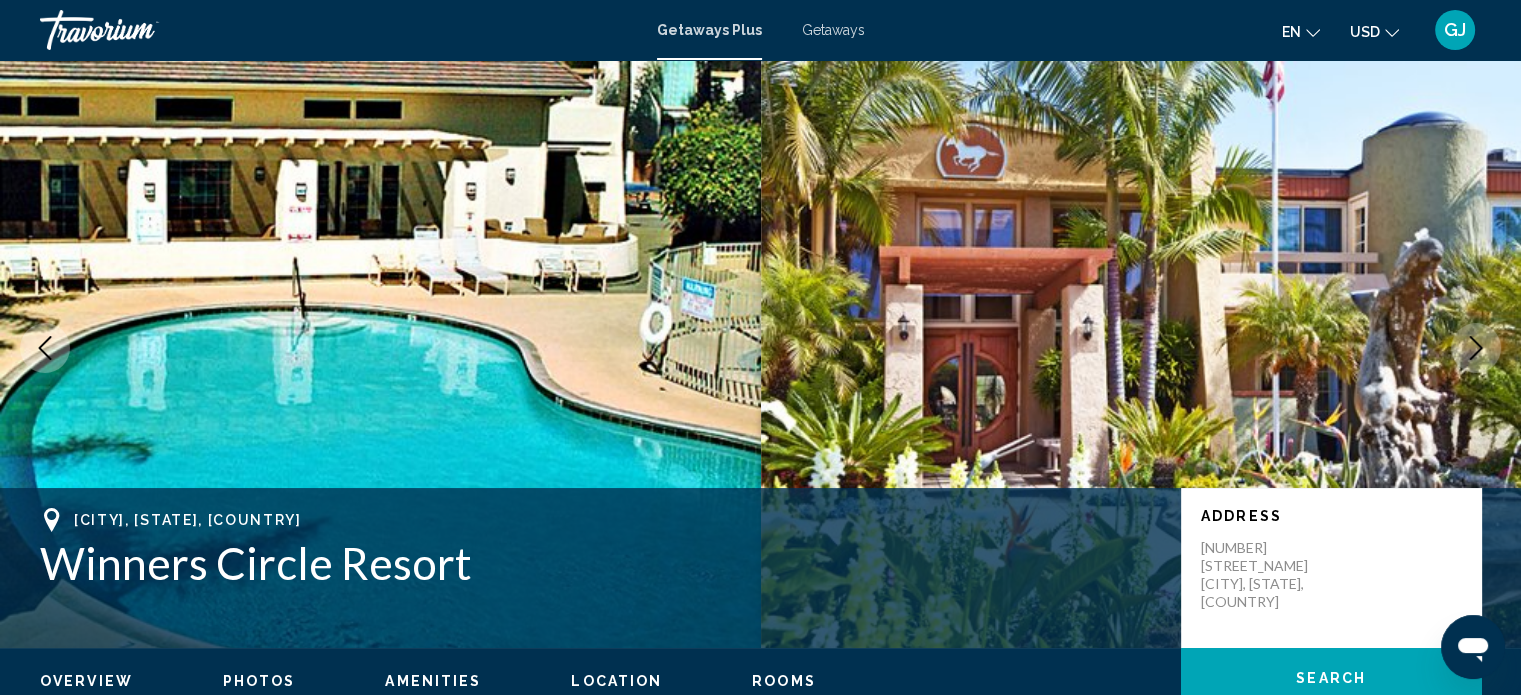 click 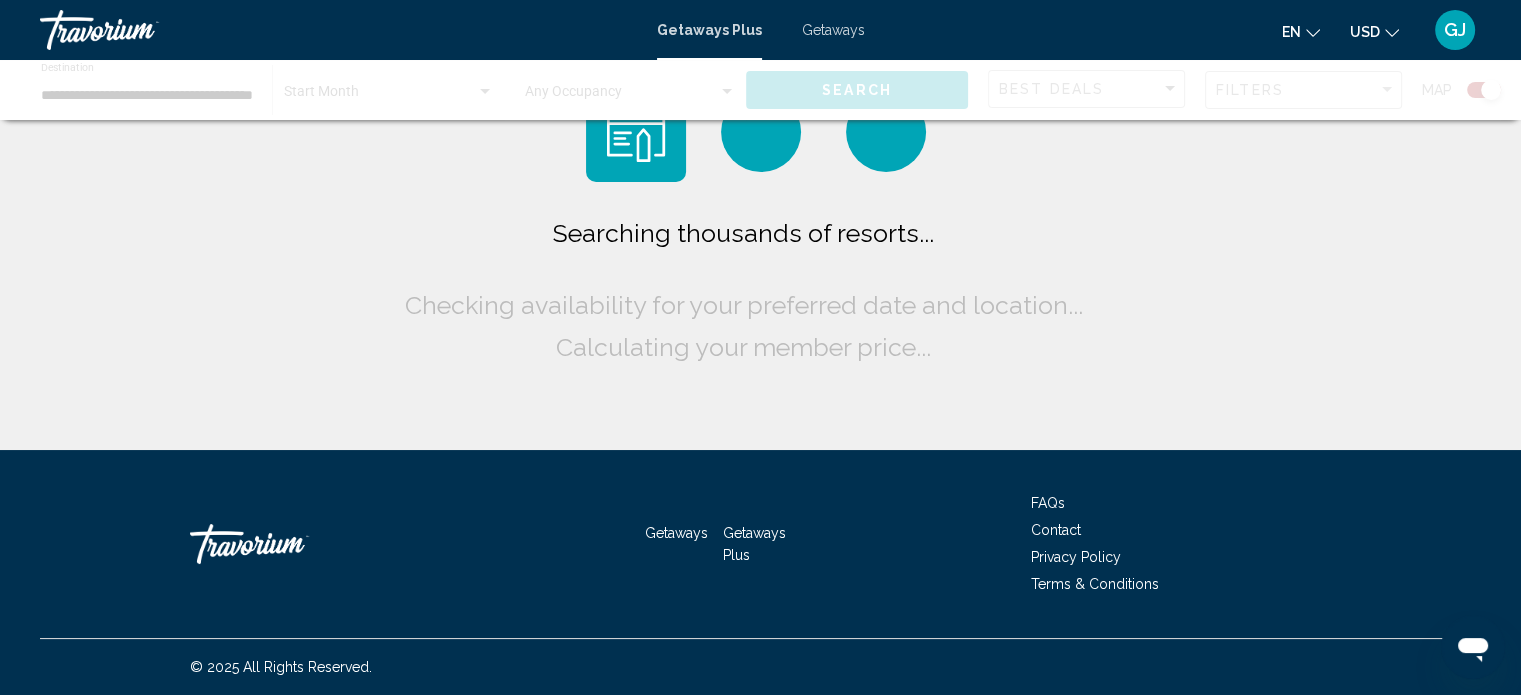 scroll, scrollTop: 0, scrollLeft: 0, axis: both 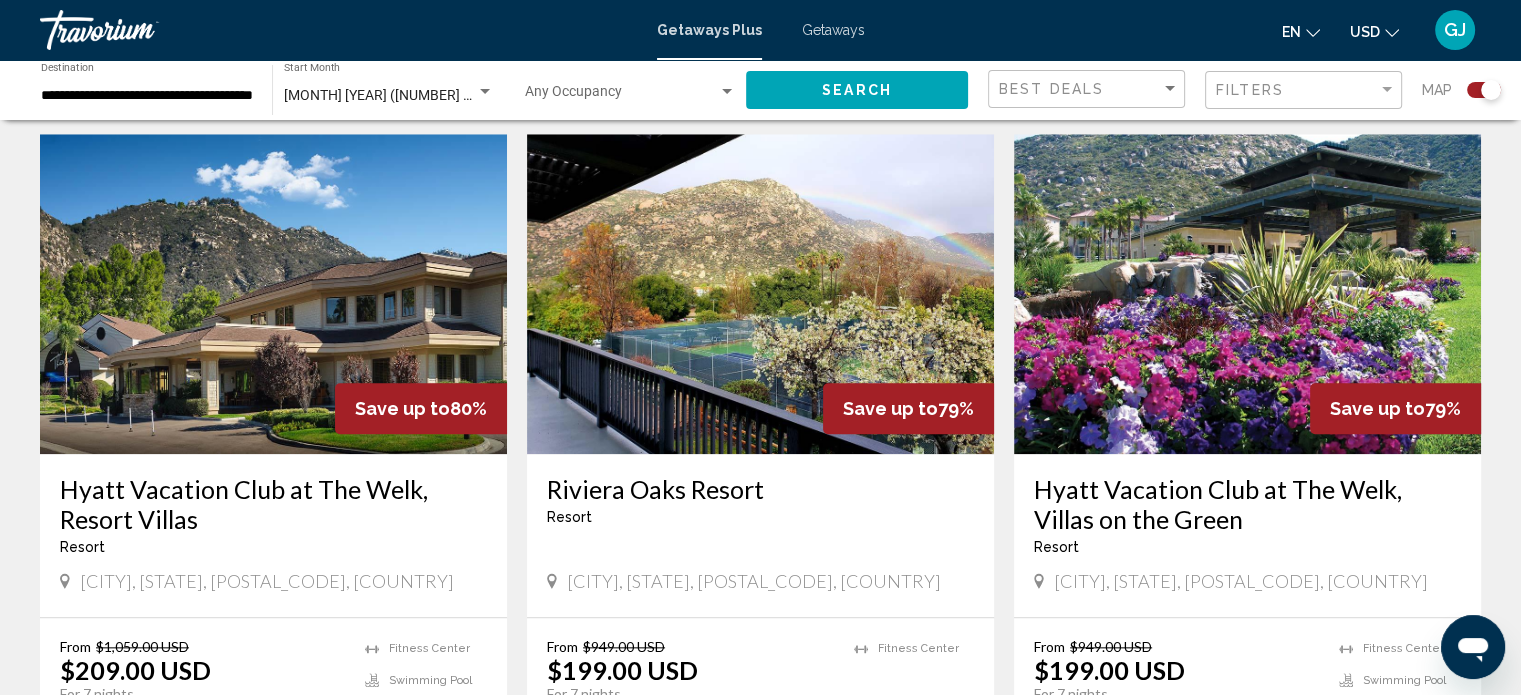 click at bounding box center [1247, 294] 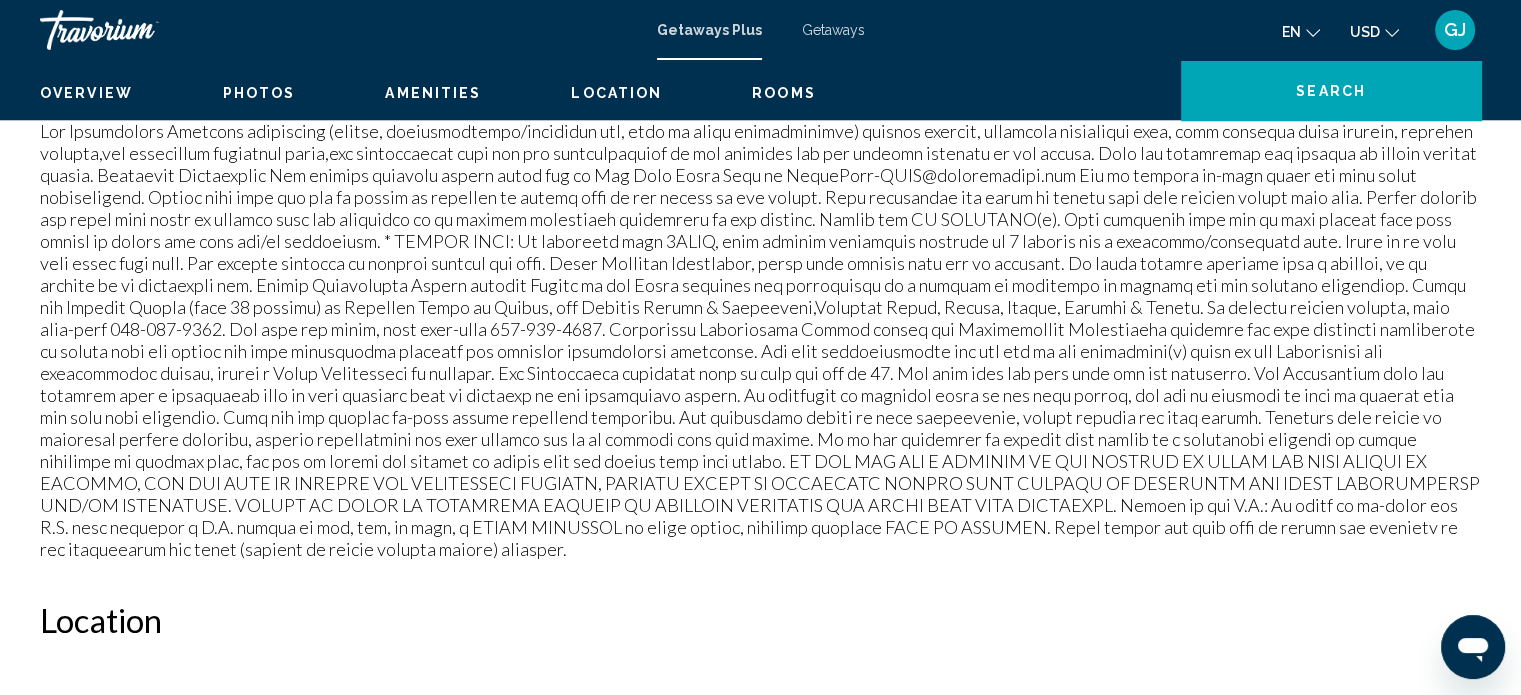 scroll, scrollTop: 12, scrollLeft: 0, axis: vertical 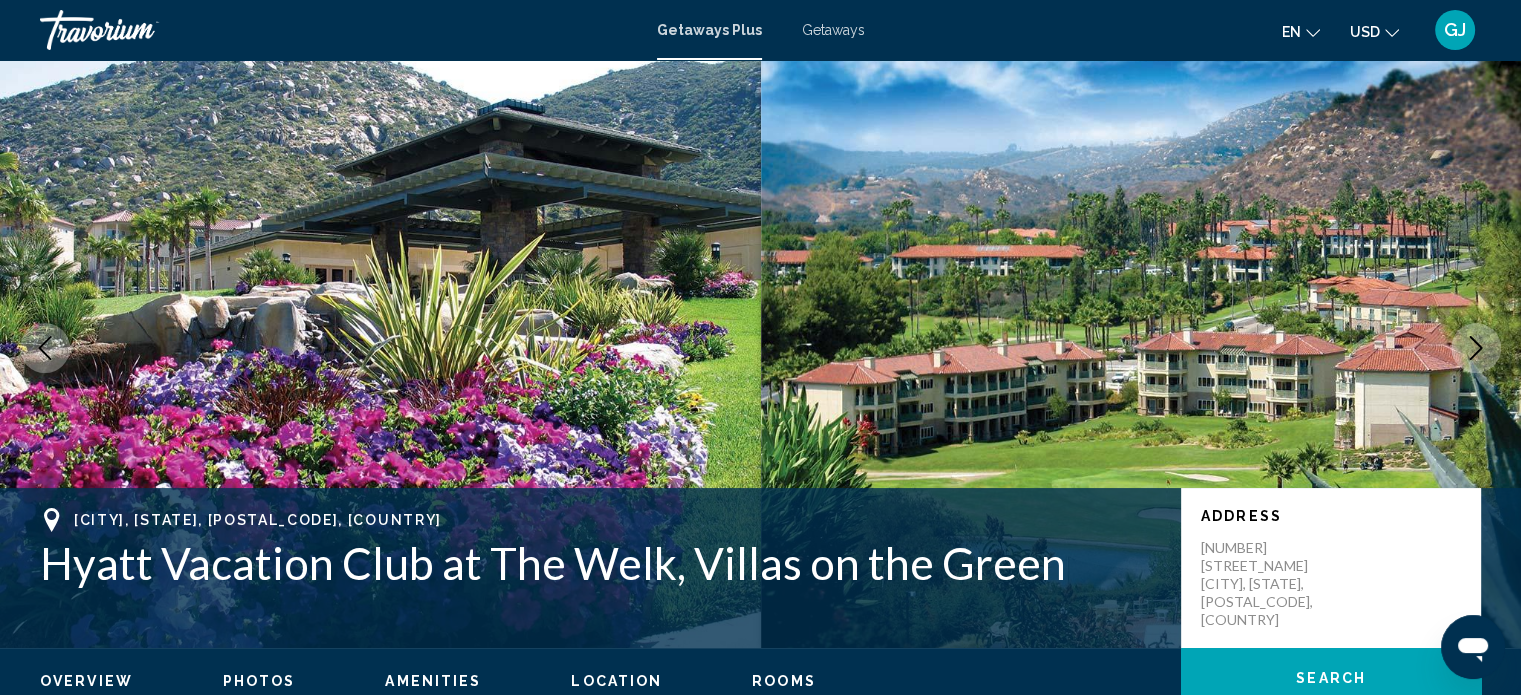 click 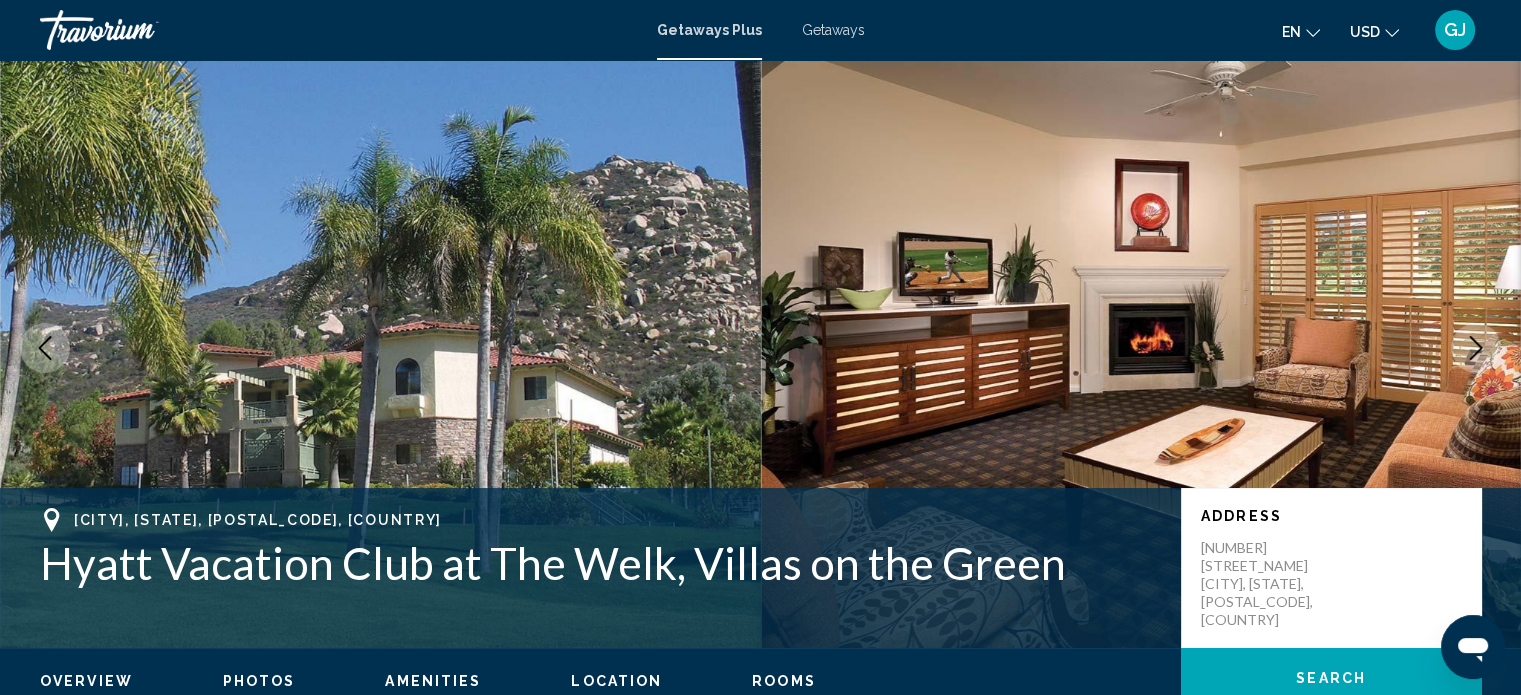 click 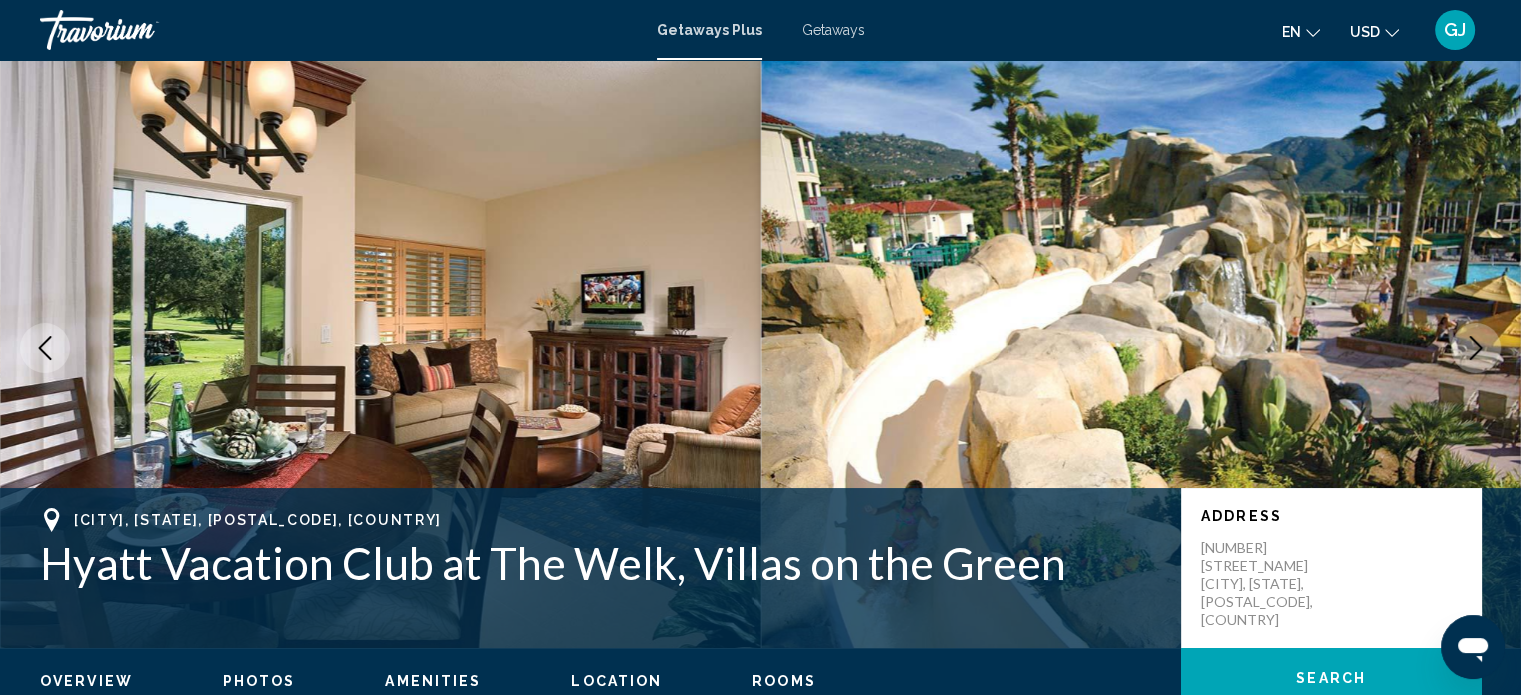 click 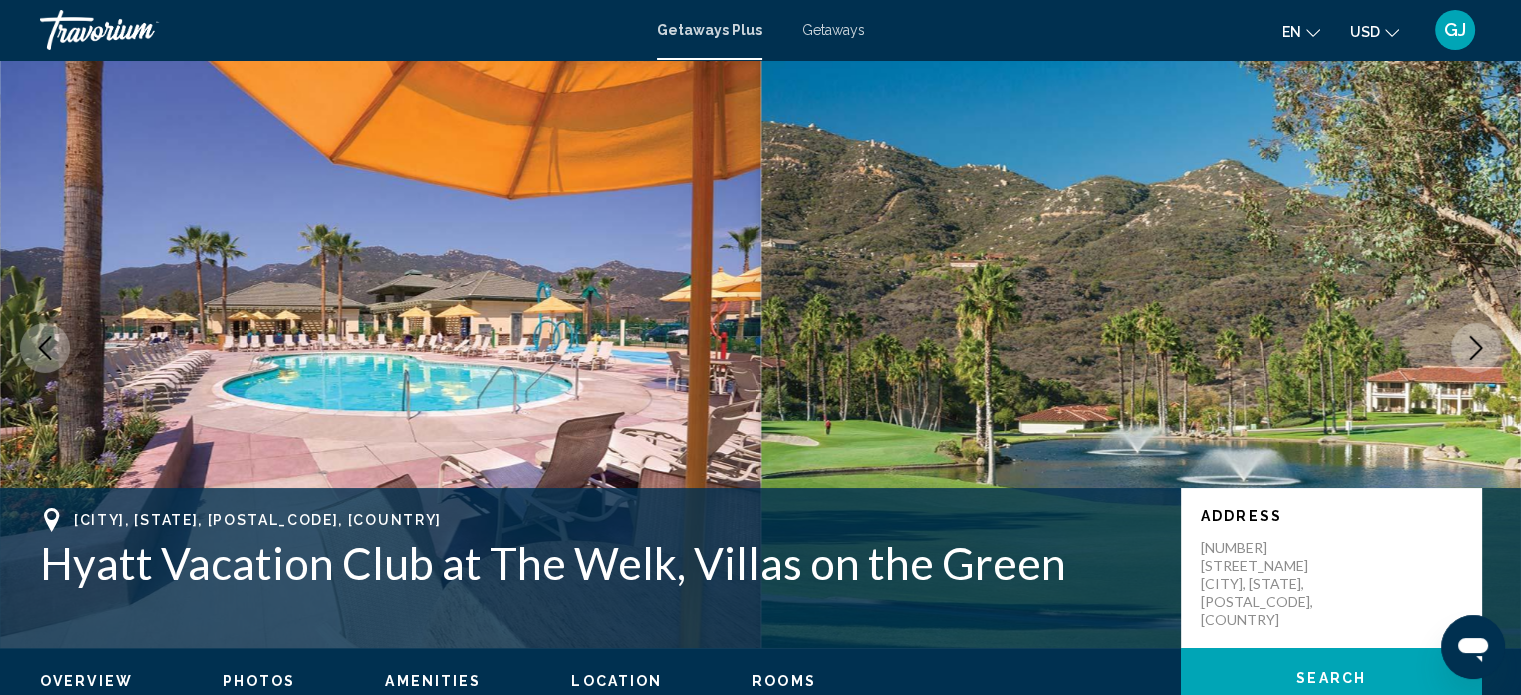 click 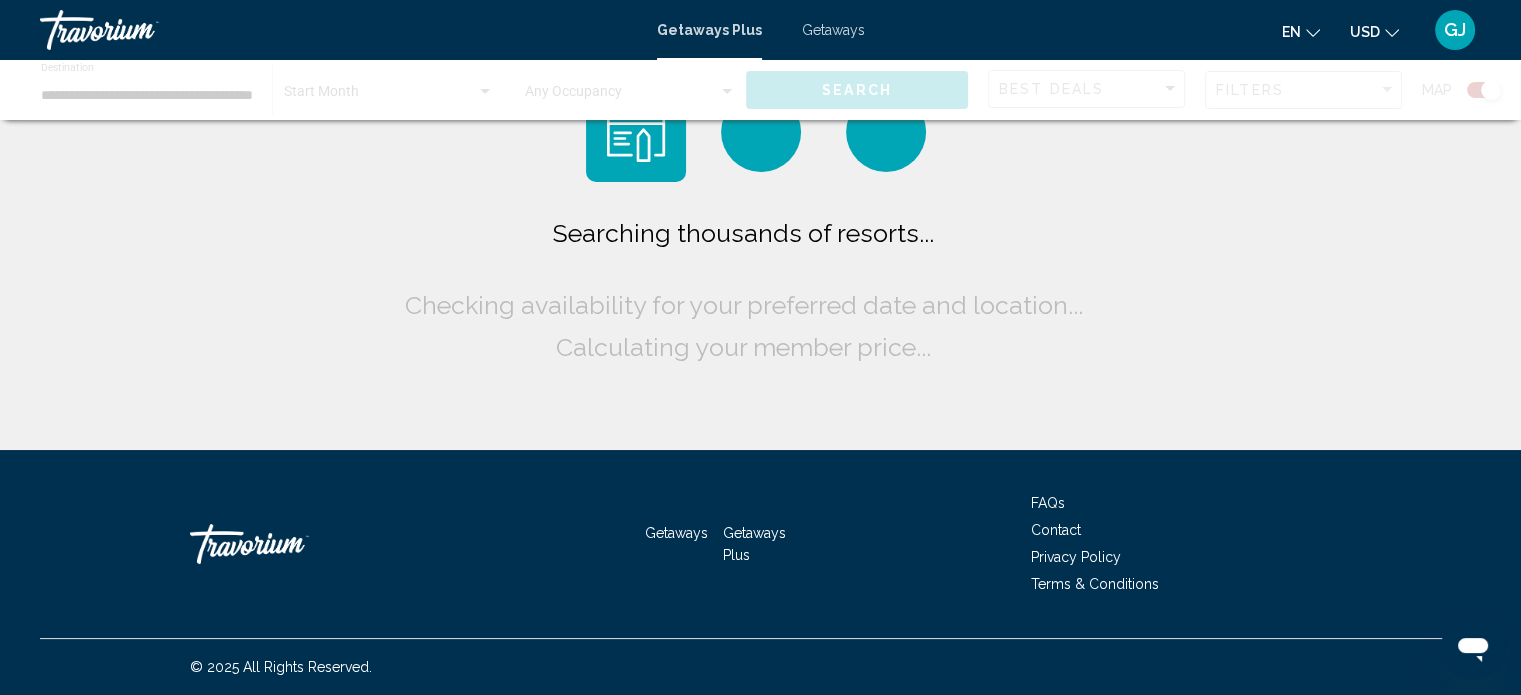 scroll, scrollTop: 0, scrollLeft: 0, axis: both 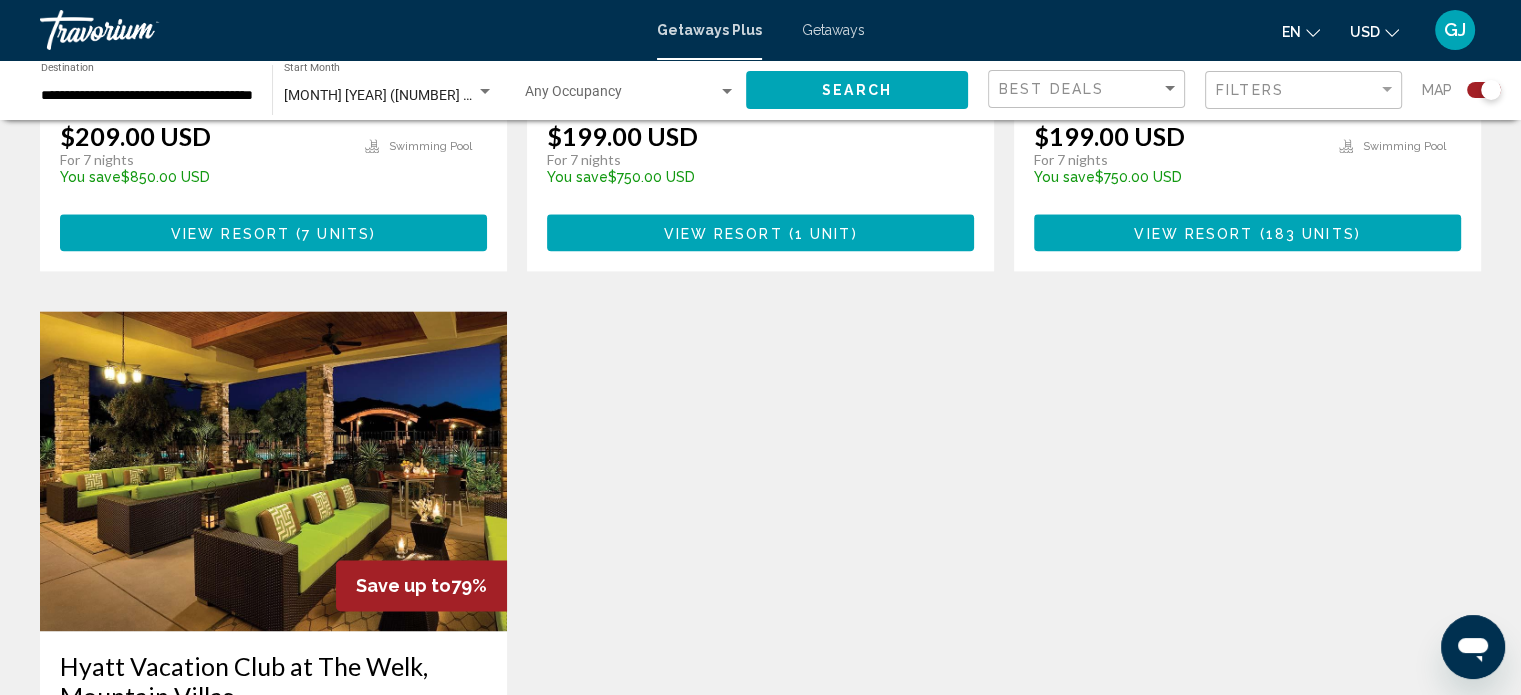 click at bounding box center (273, 471) 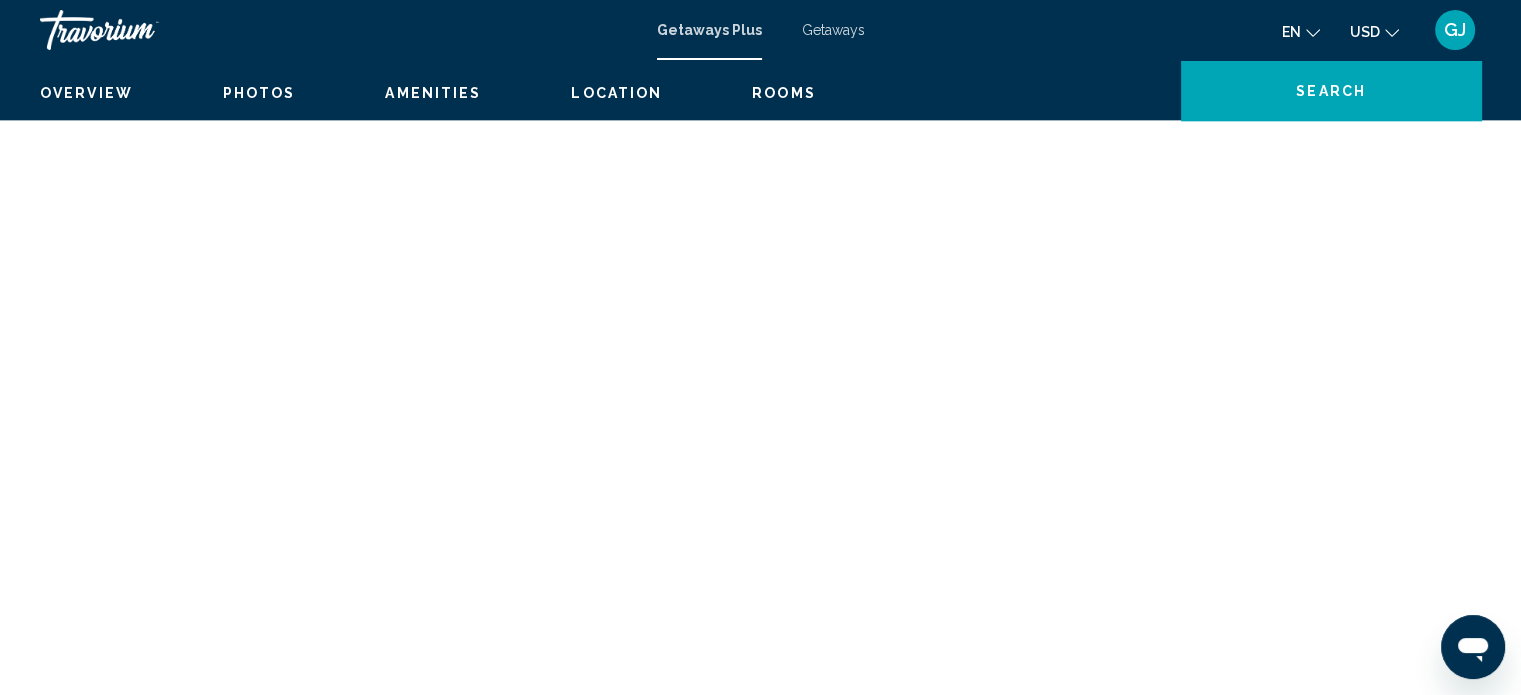 scroll, scrollTop: 12, scrollLeft: 0, axis: vertical 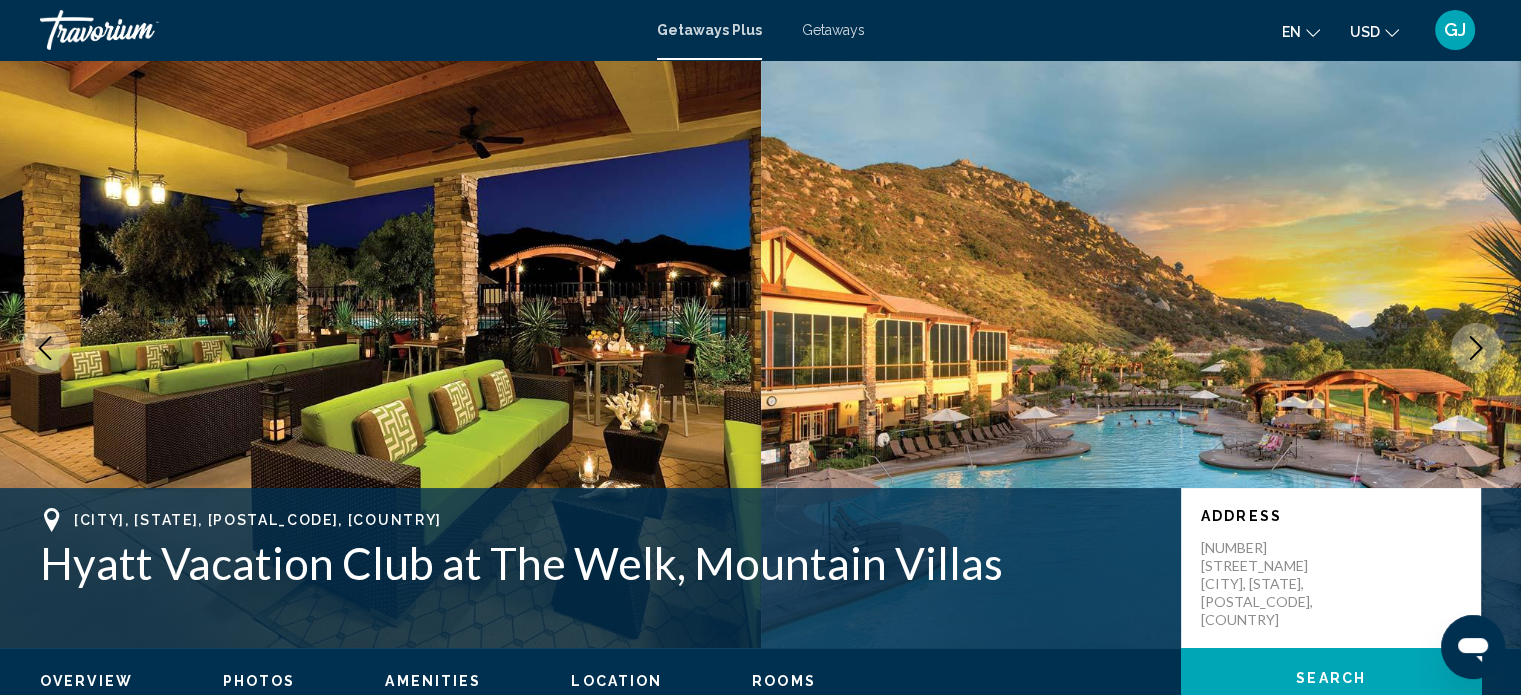 click 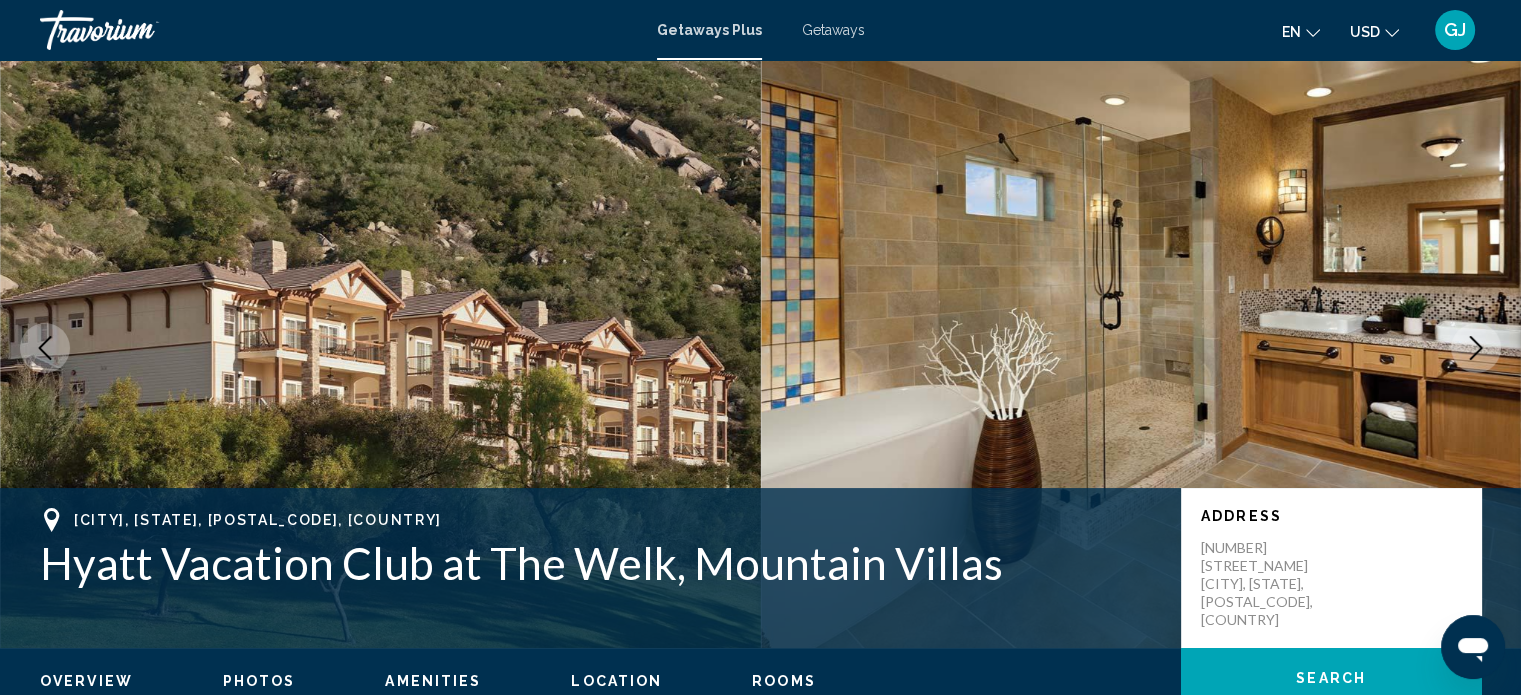 click 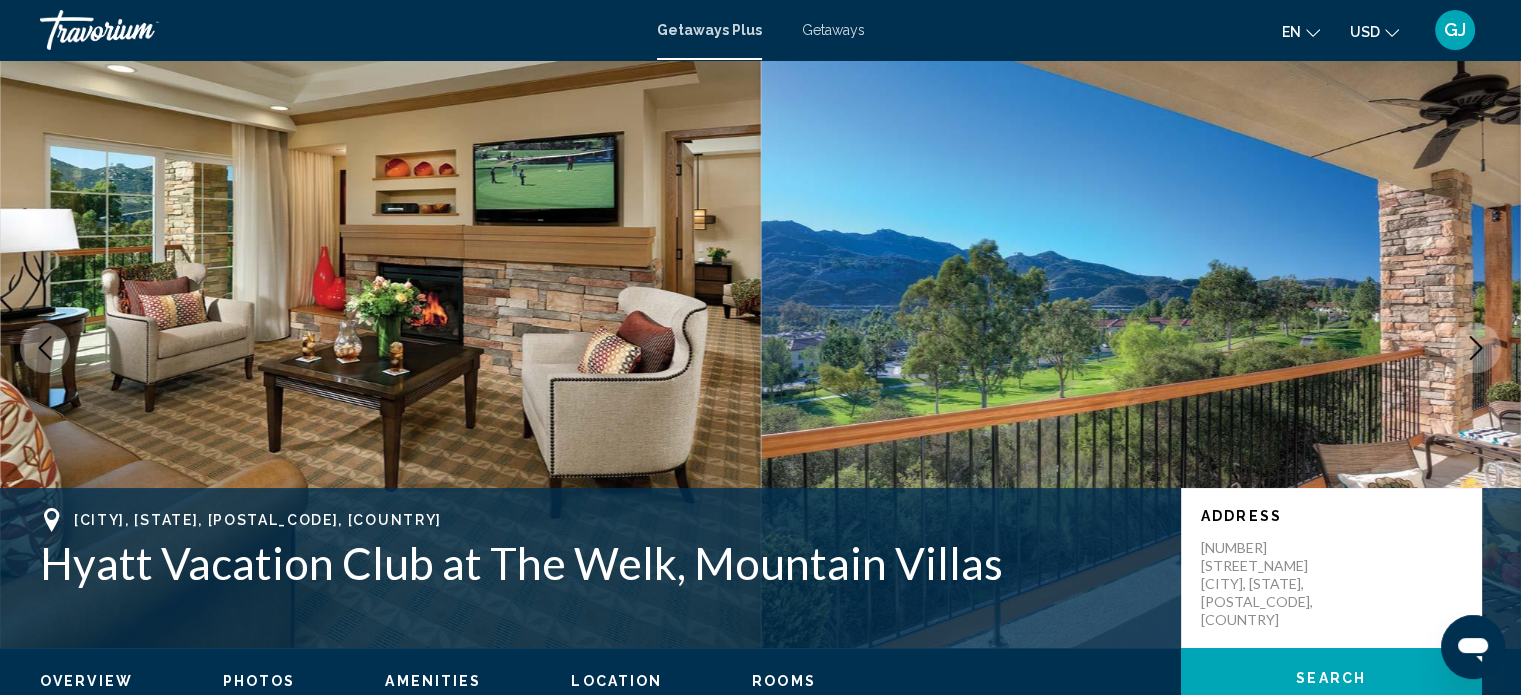 click 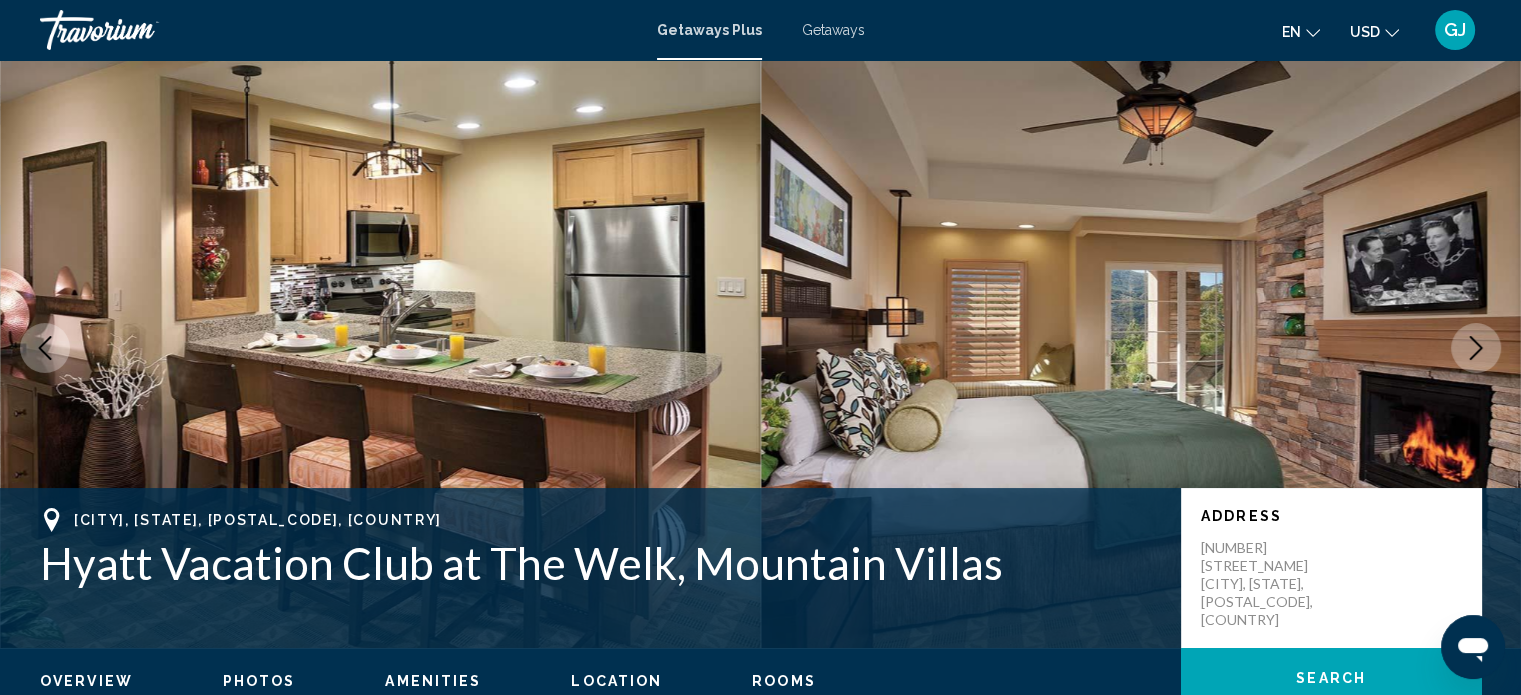 click 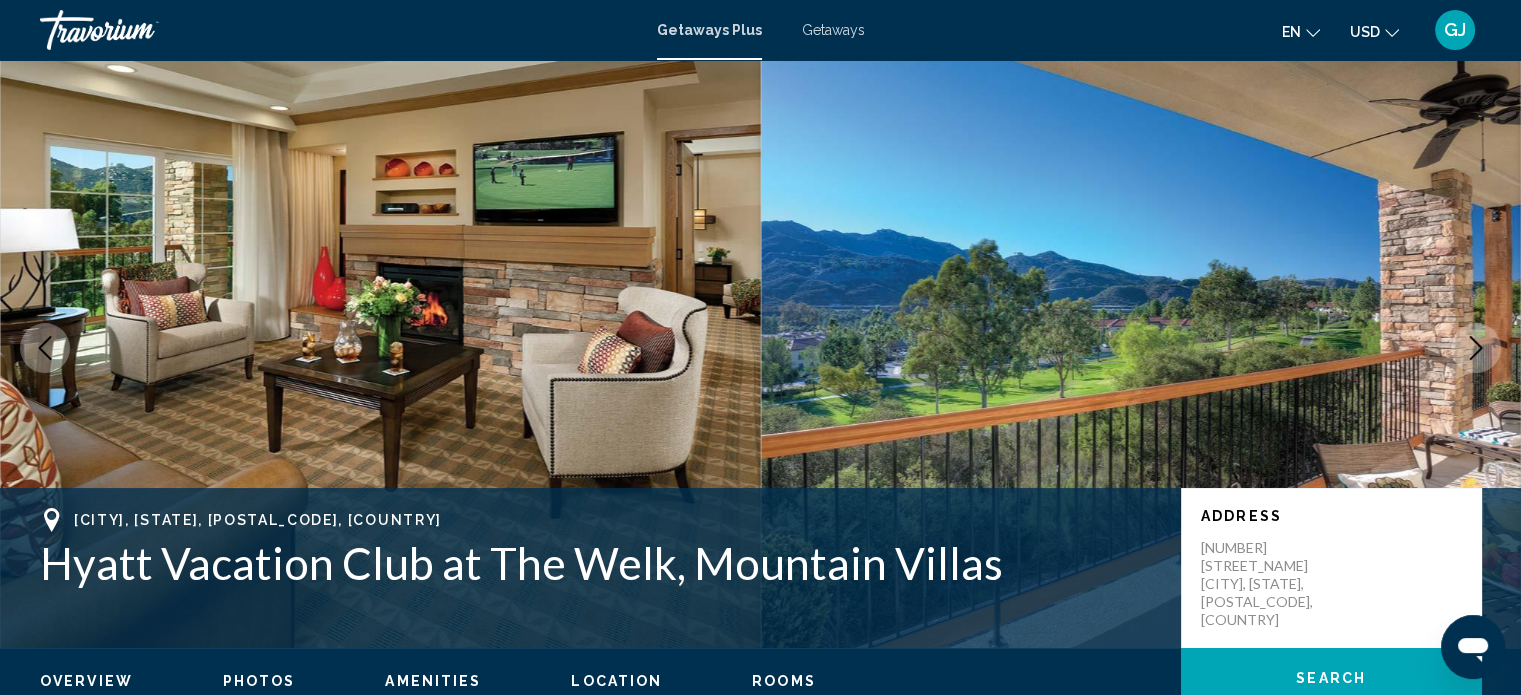 click 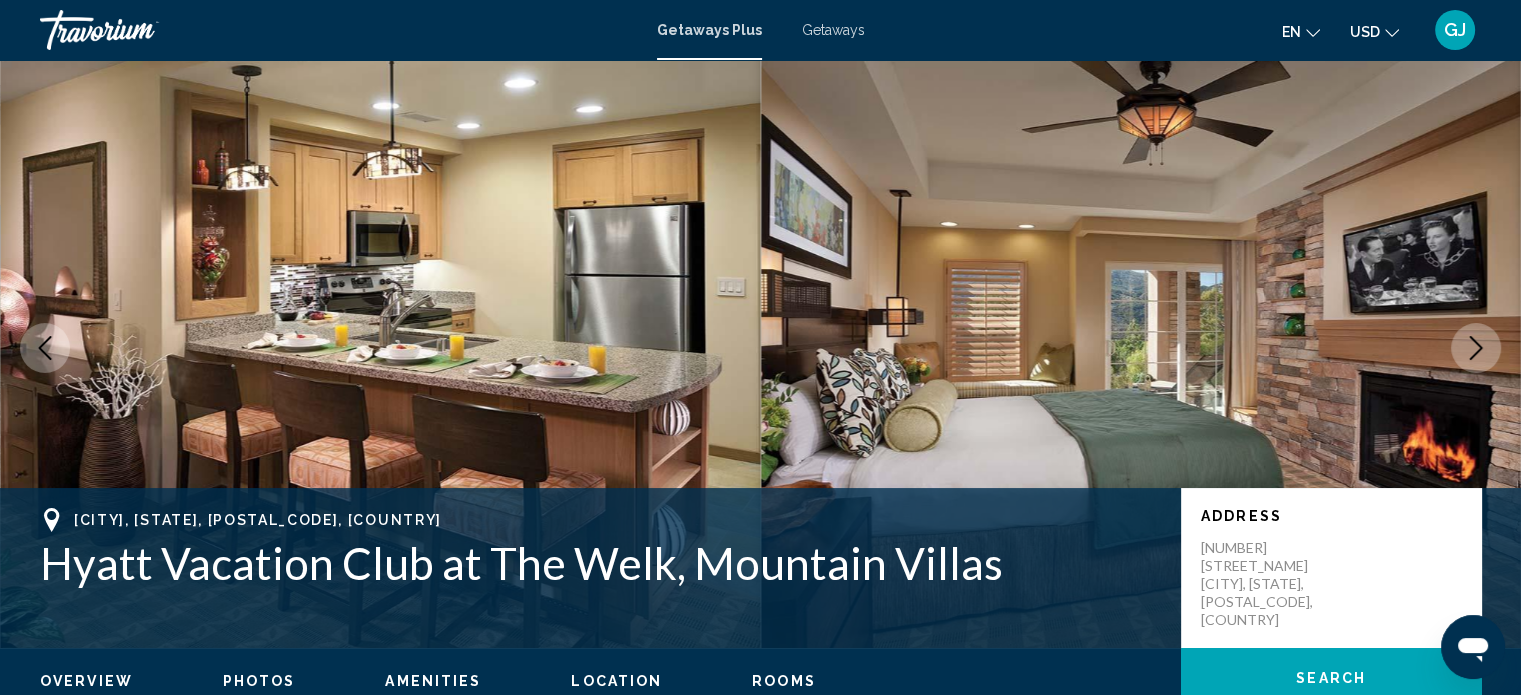 click 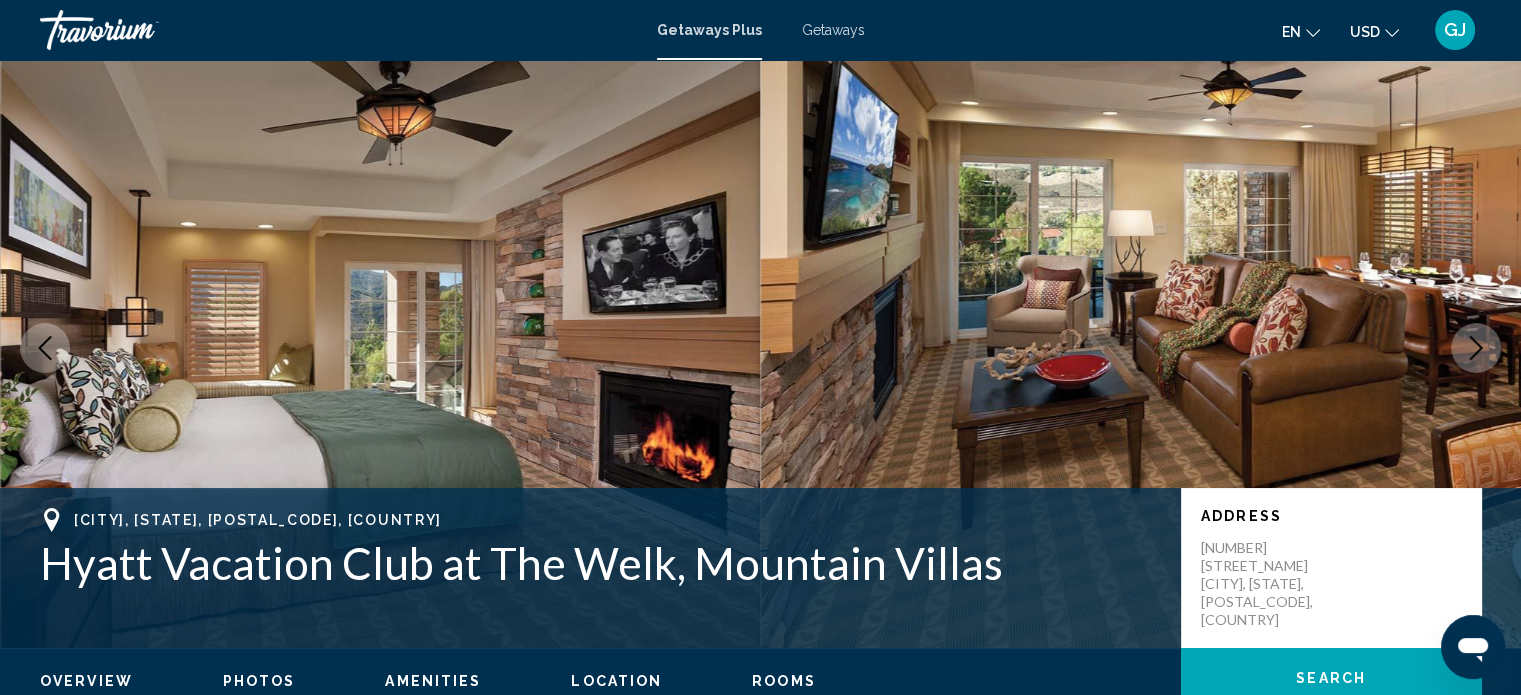 click 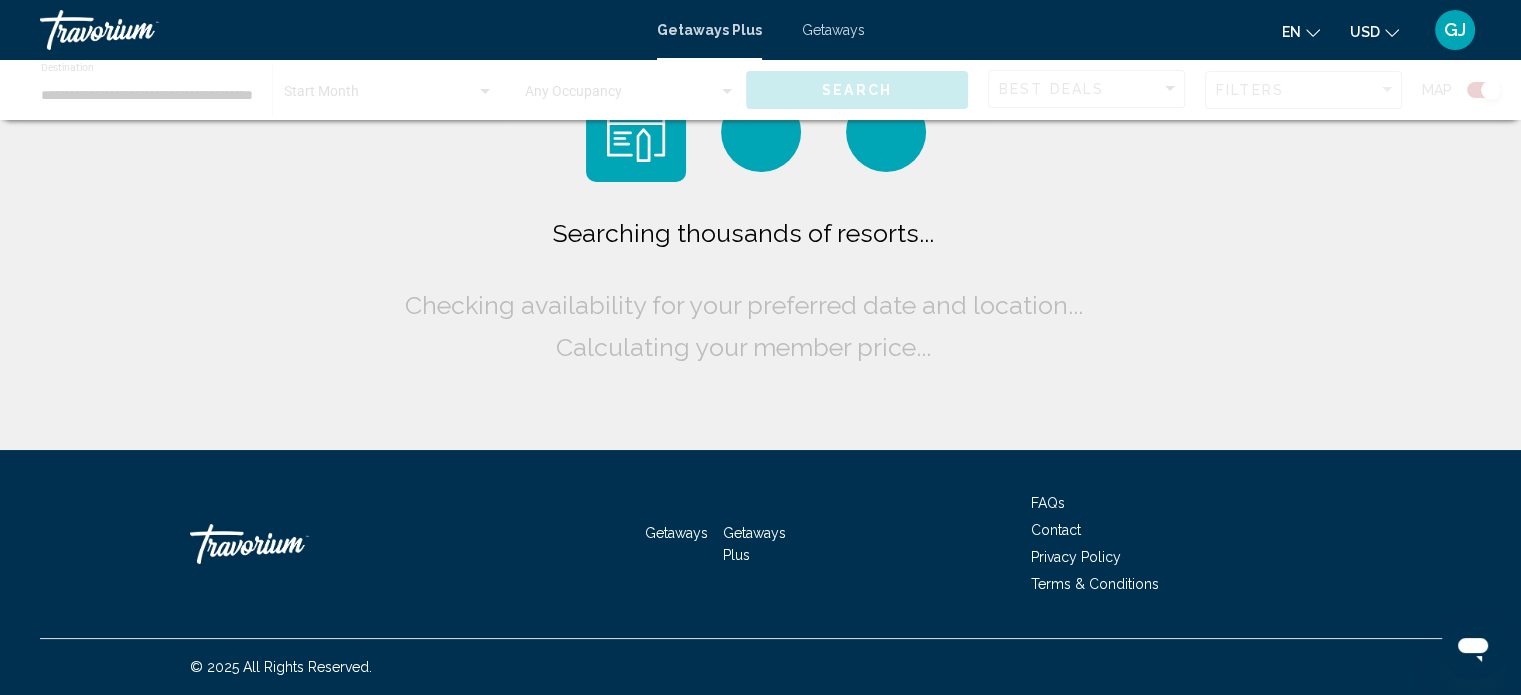 scroll, scrollTop: 0, scrollLeft: 0, axis: both 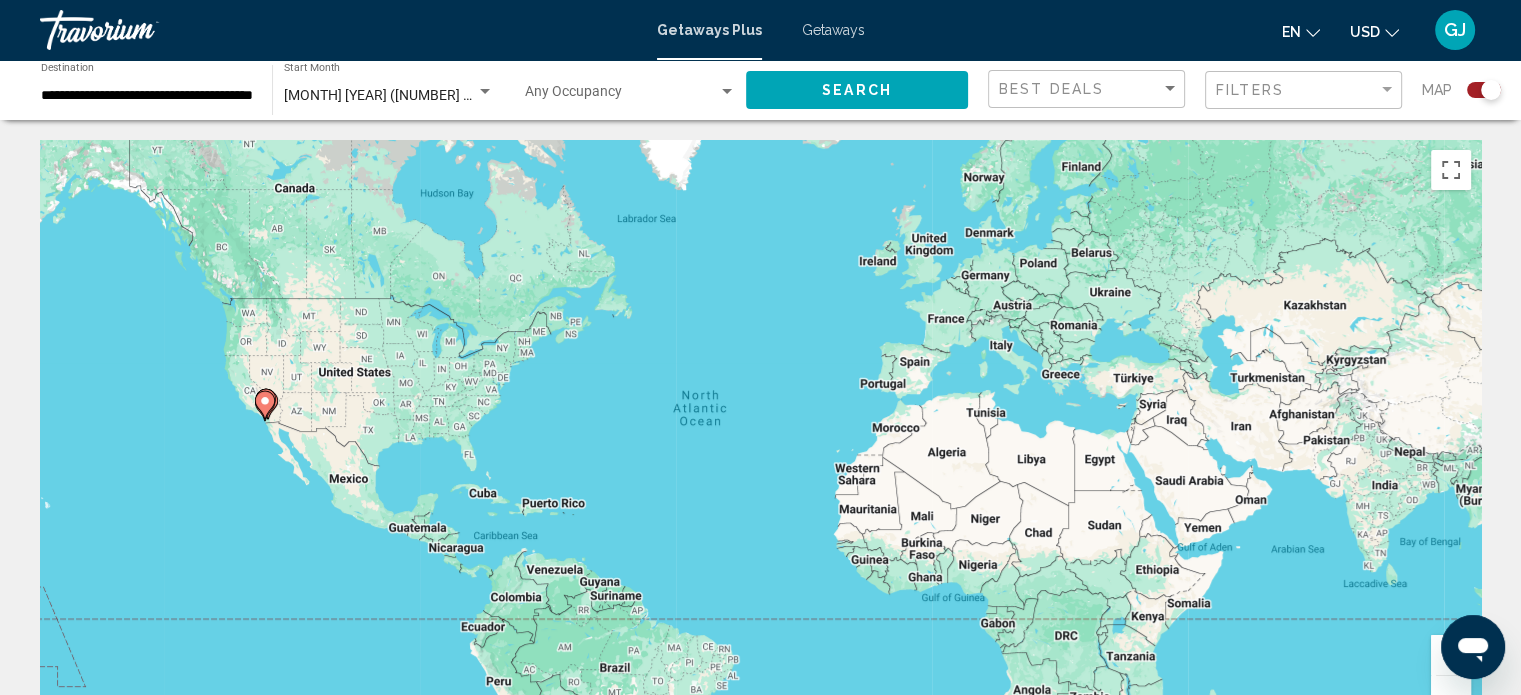 click on "Getaways" at bounding box center [833, 30] 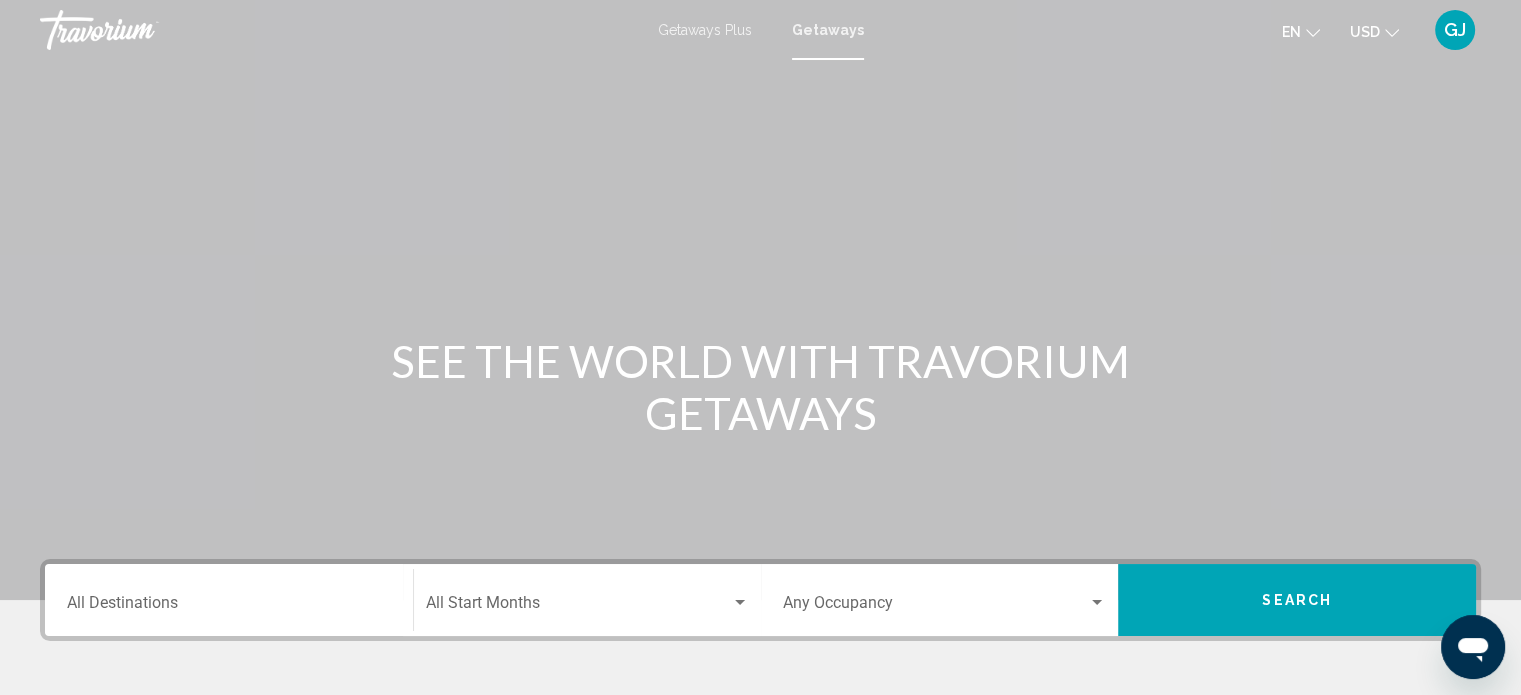 click on "Destination All Destinations" at bounding box center [229, 600] 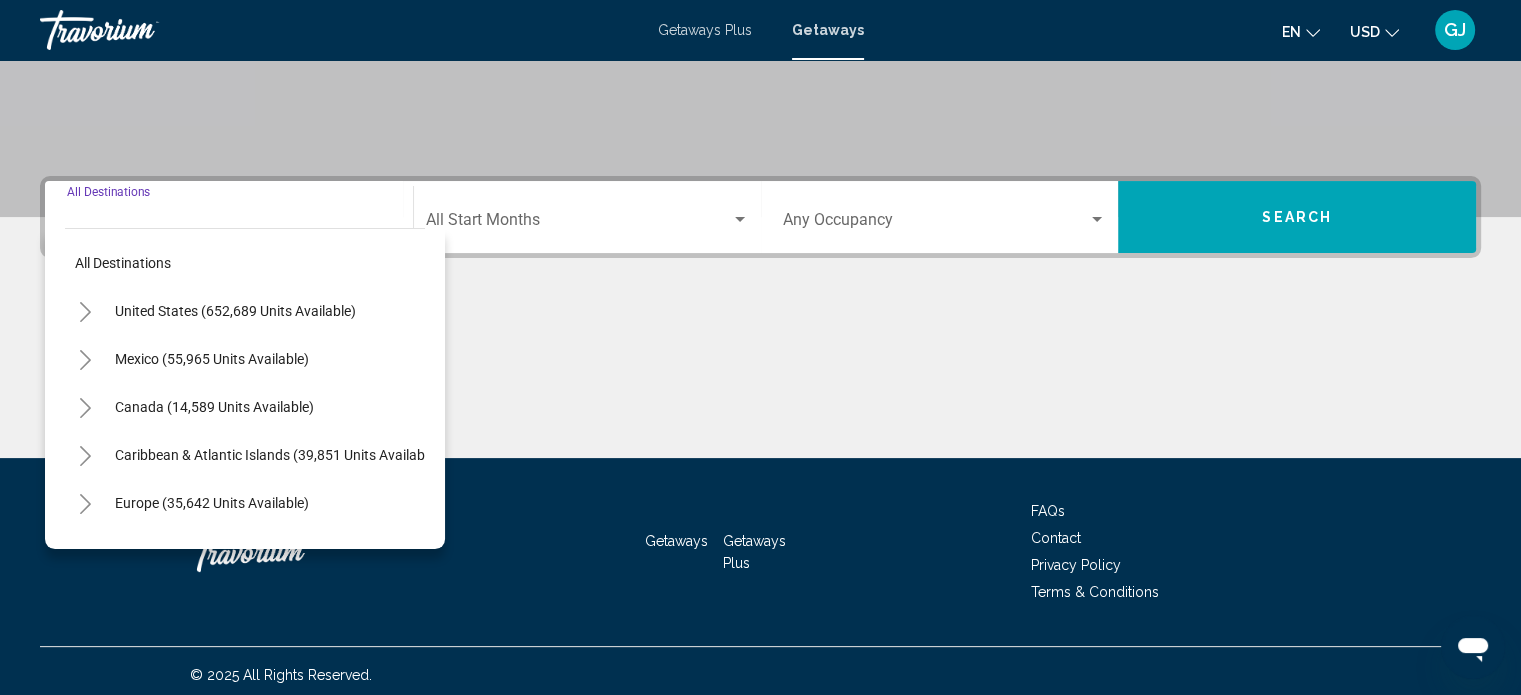 scroll, scrollTop: 390, scrollLeft: 0, axis: vertical 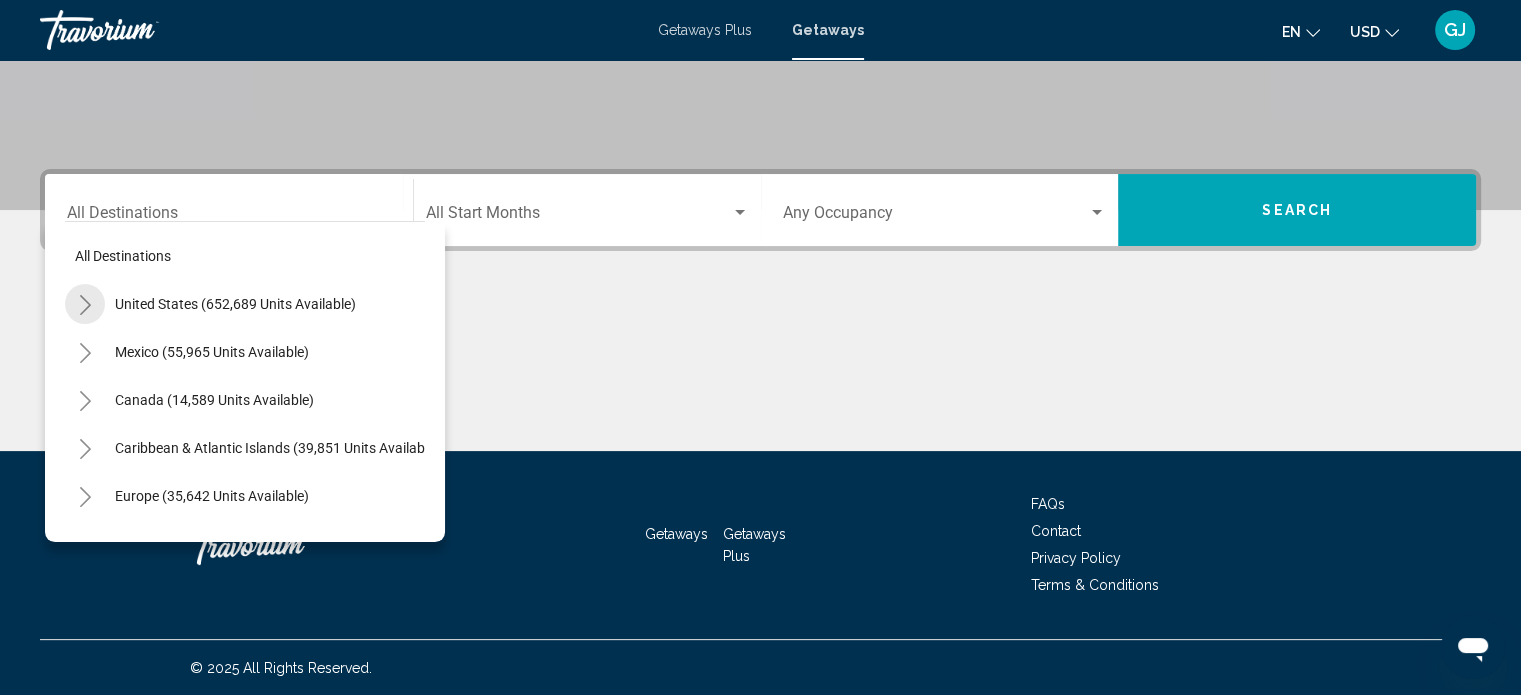 click 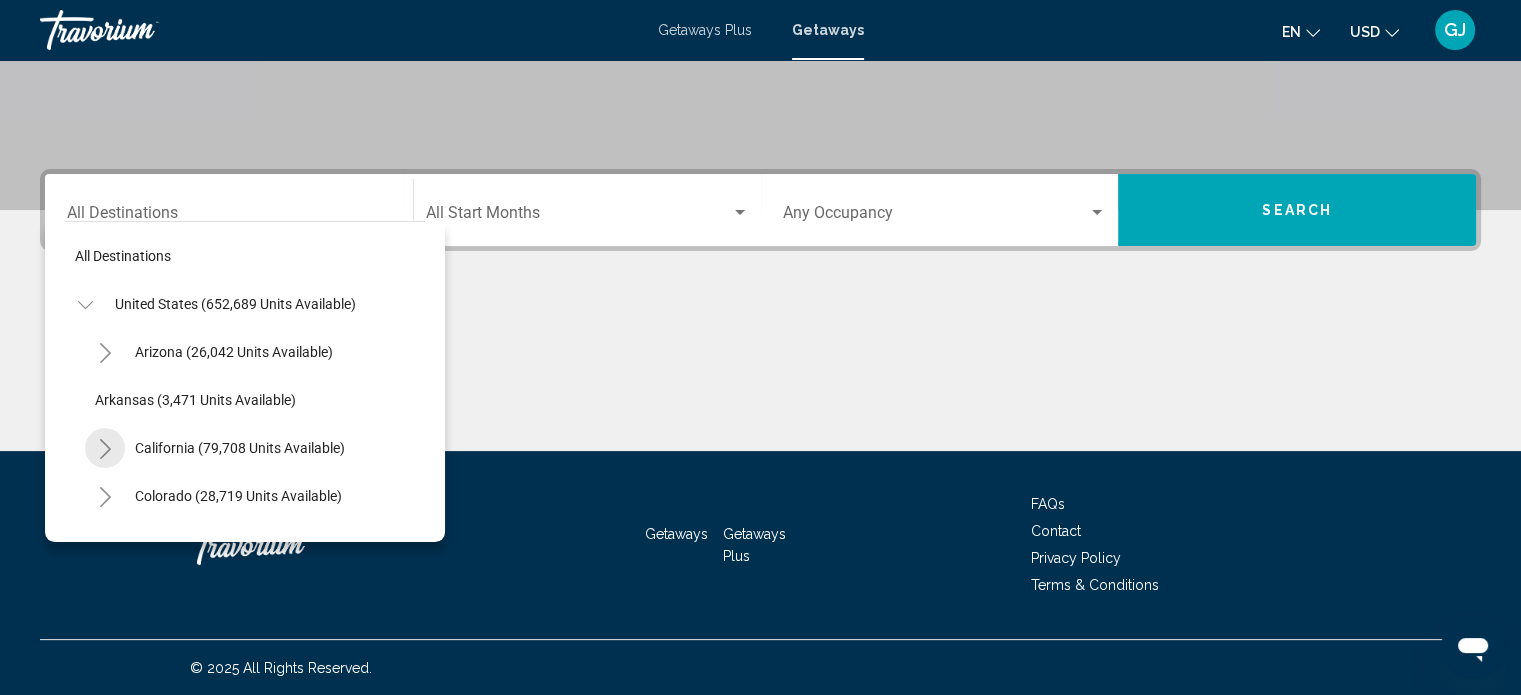 click 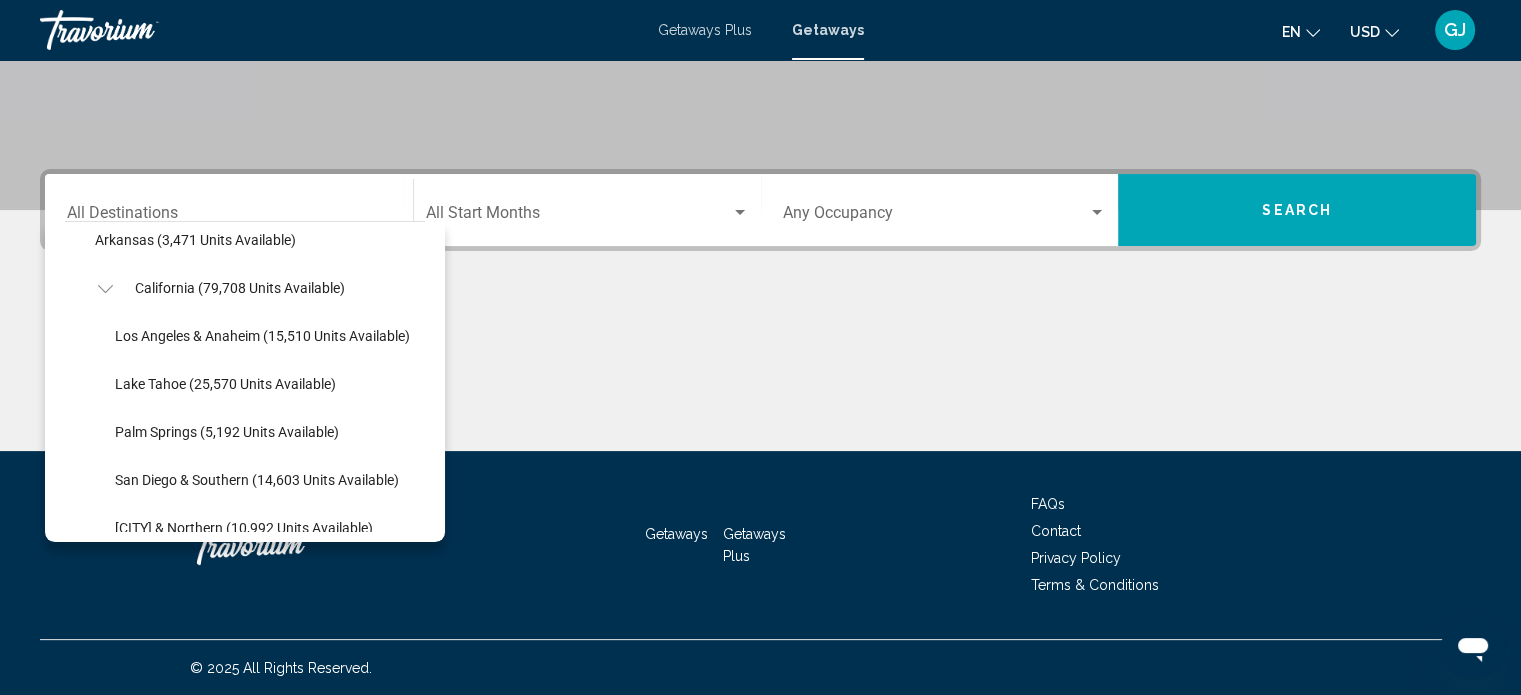 scroll, scrollTop: 200, scrollLeft: 0, axis: vertical 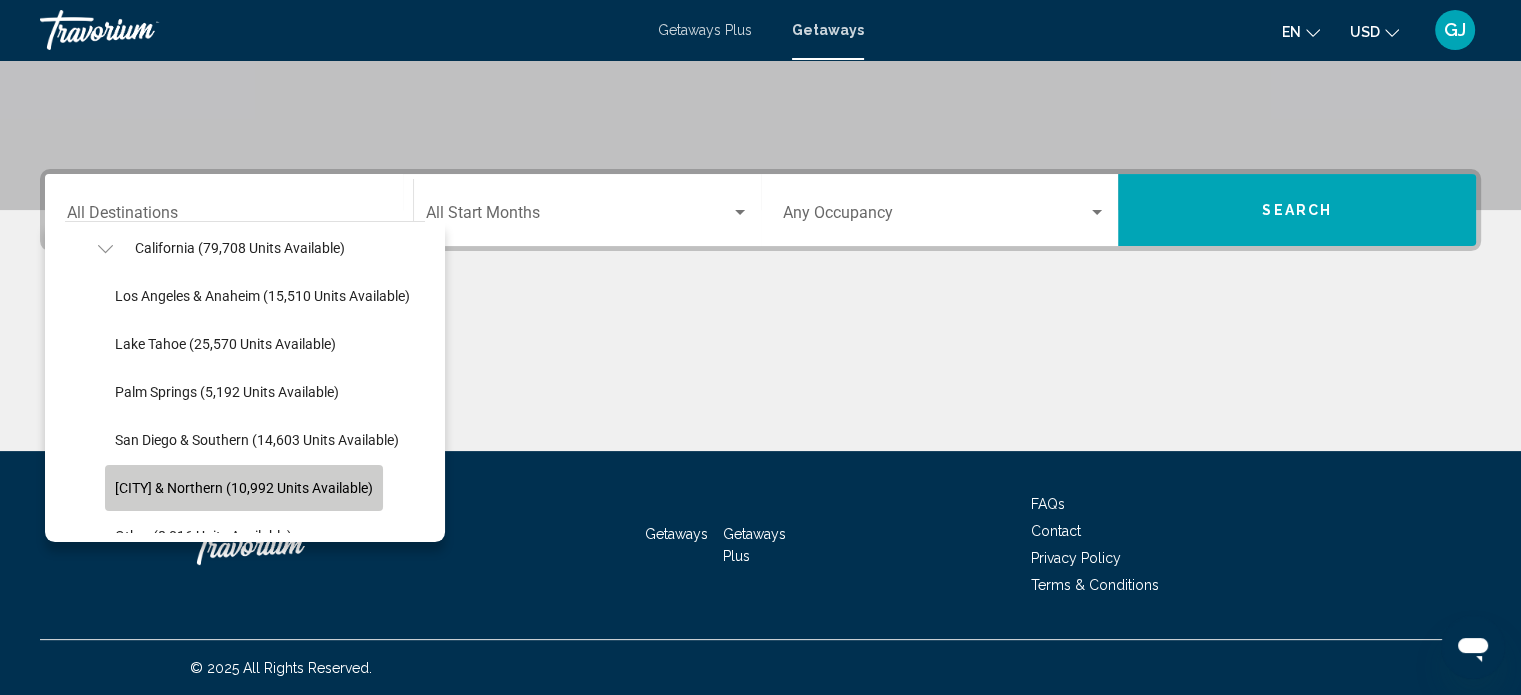 click on "[CITY] & Northern (10,992 units available)" 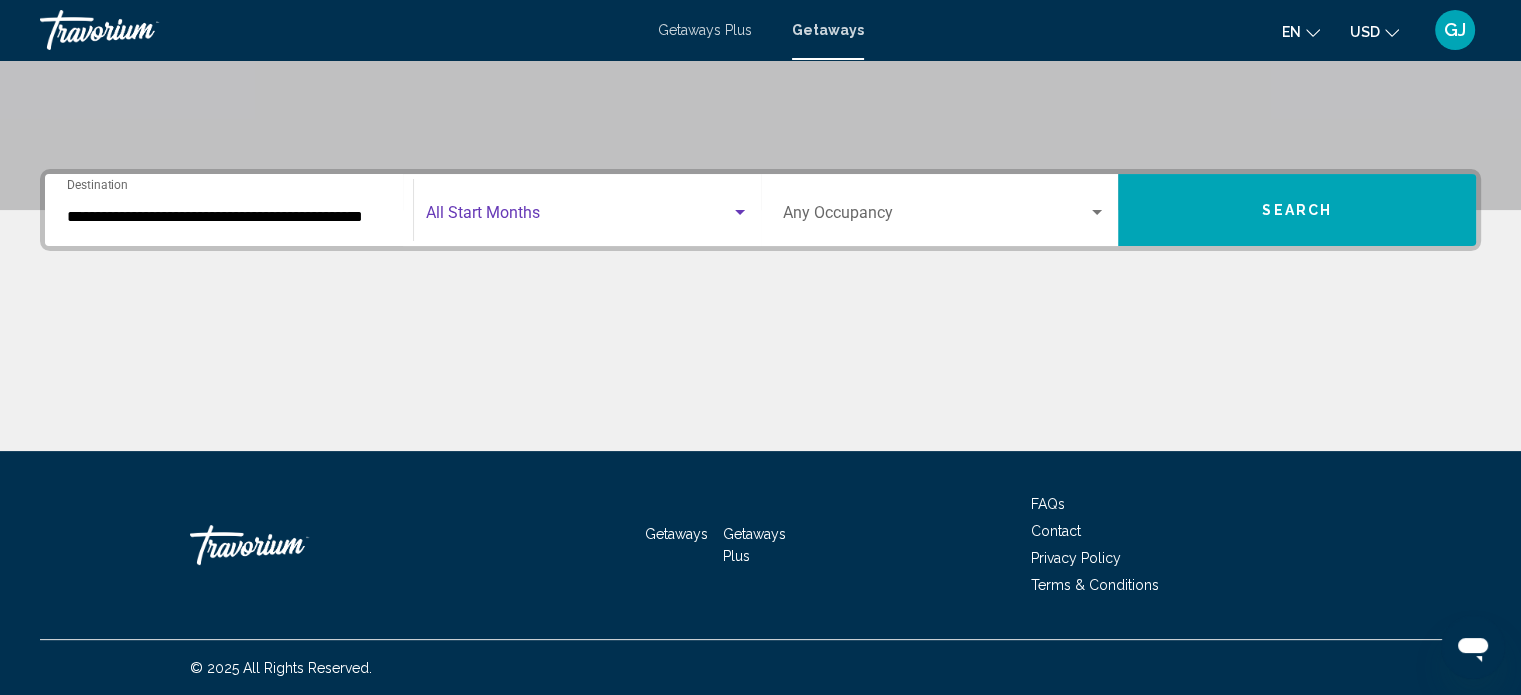 click at bounding box center [740, 213] 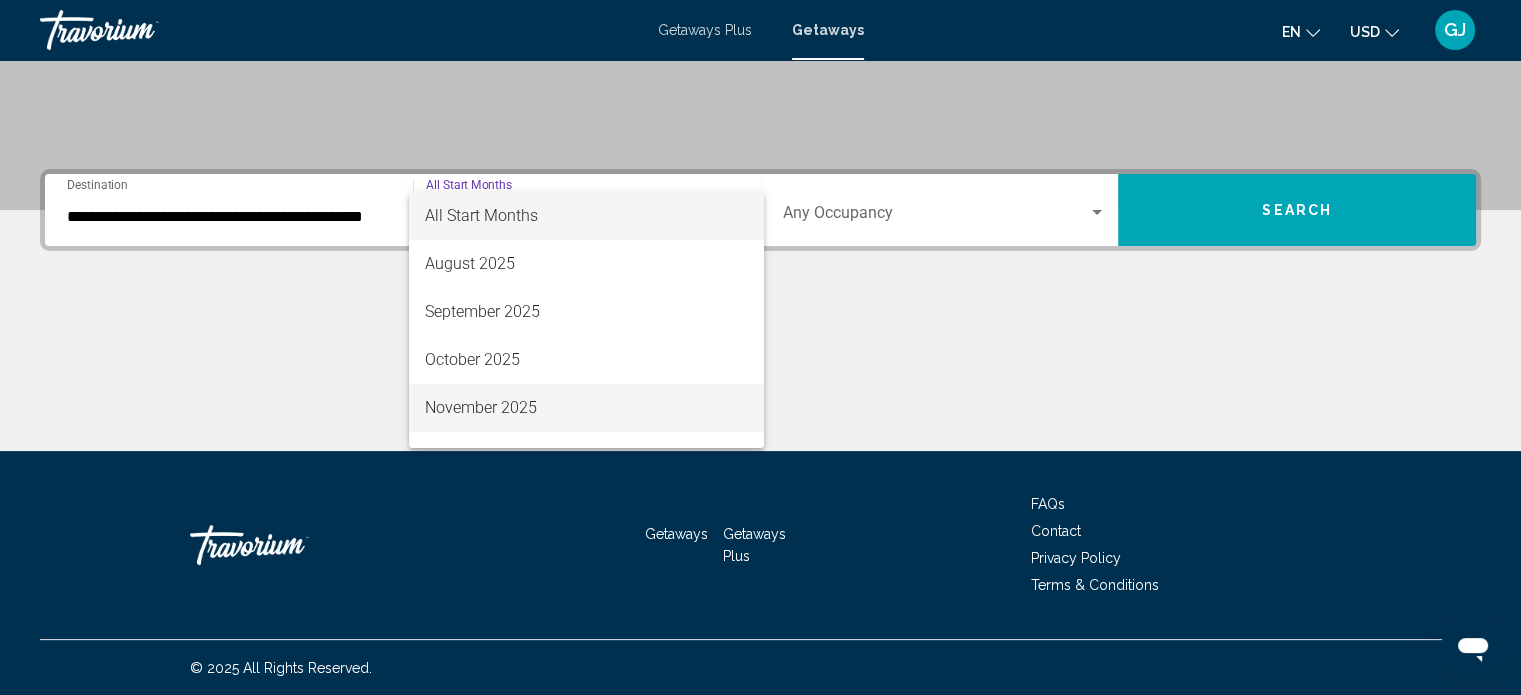 click on "November 2025" at bounding box center [586, 408] 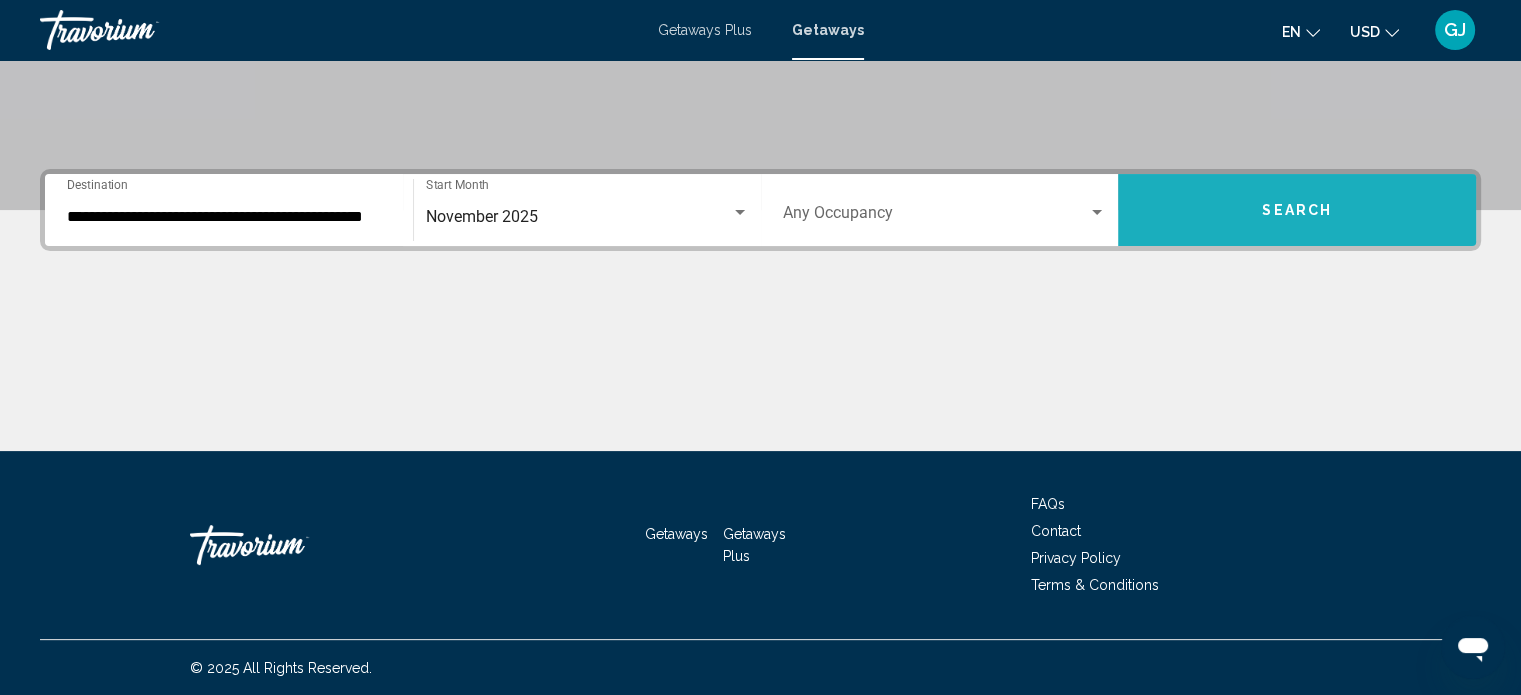 click on "Search" at bounding box center [1297, 210] 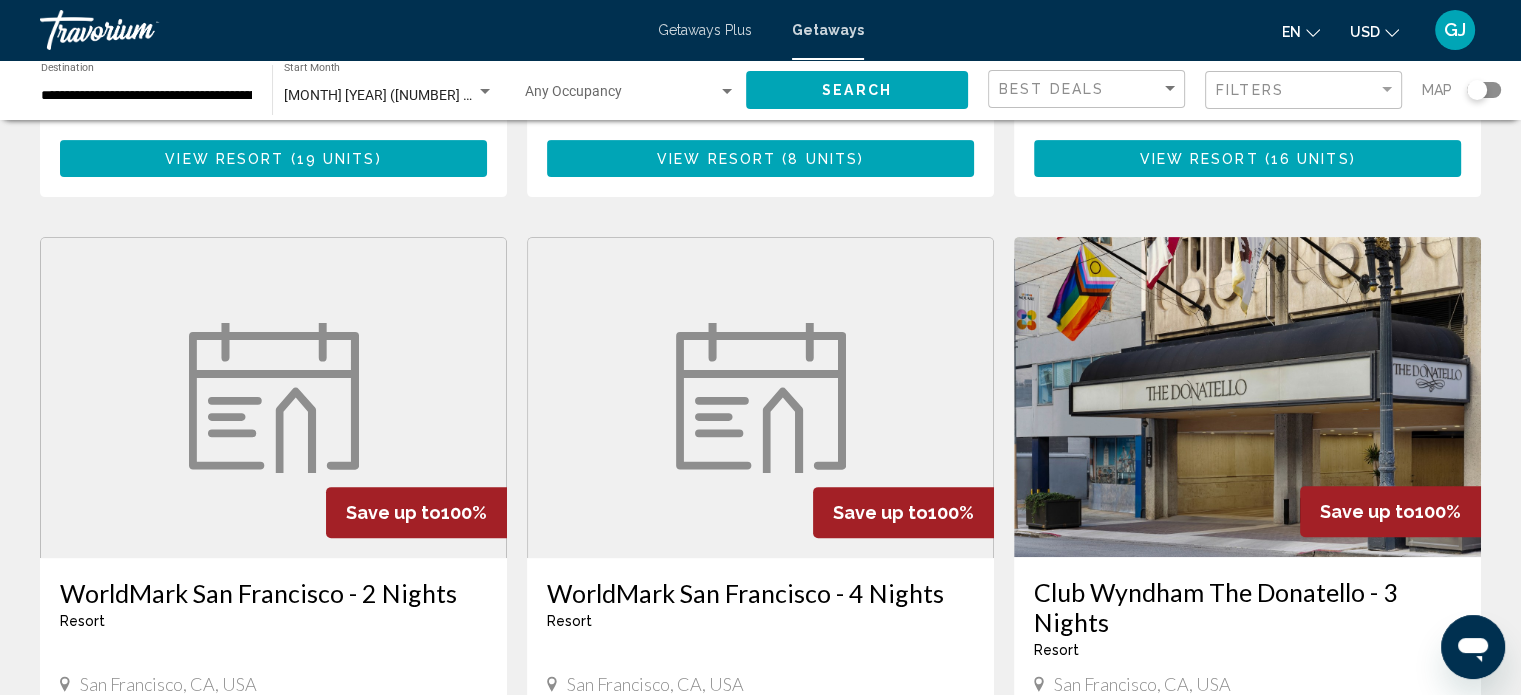 scroll, scrollTop: 690, scrollLeft: 0, axis: vertical 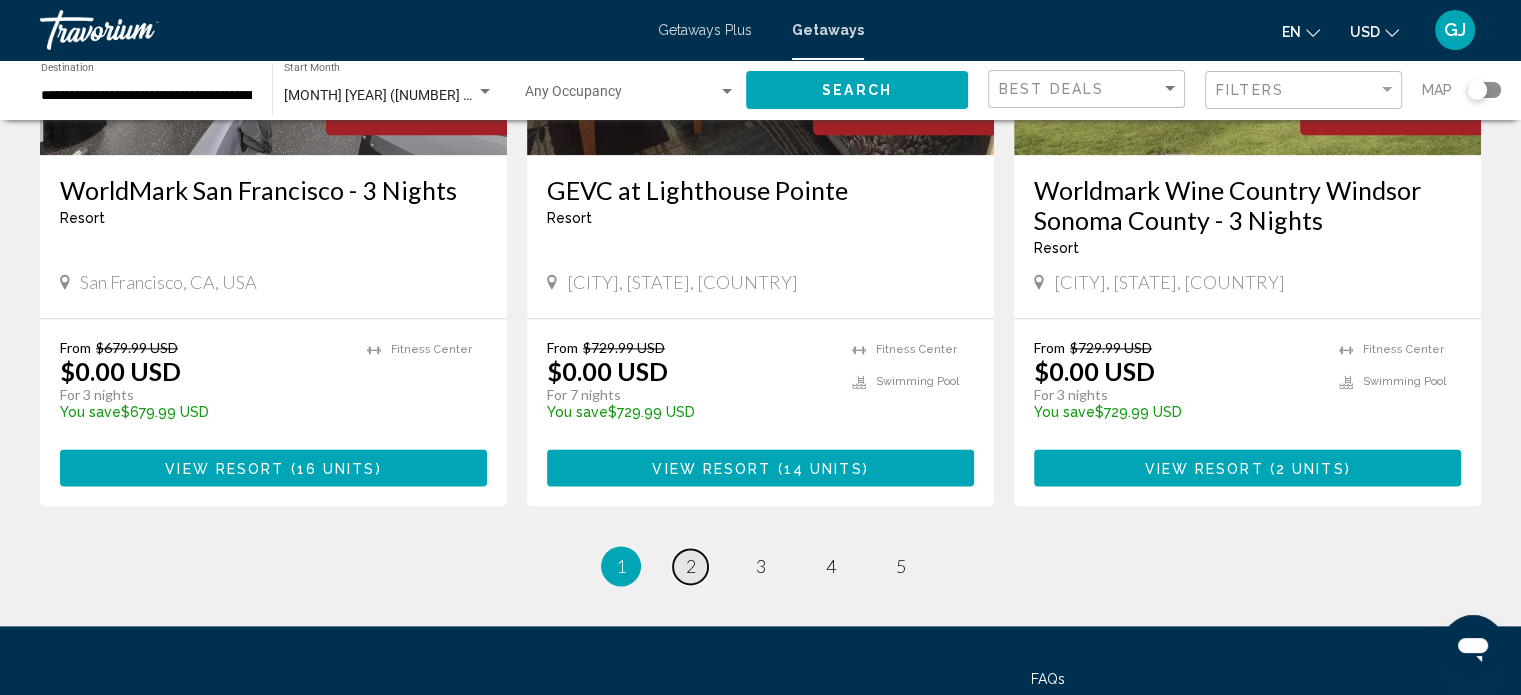 click on "page  2" at bounding box center [690, 566] 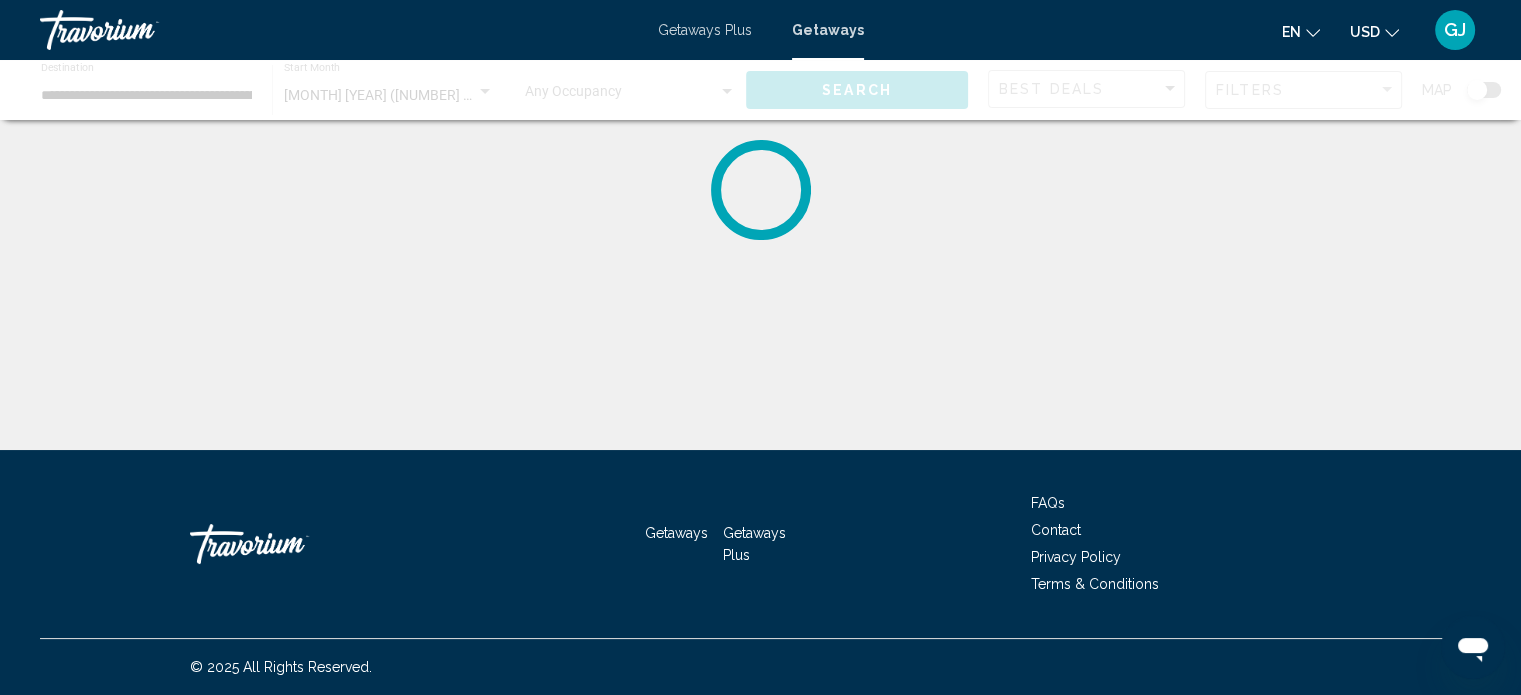 scroll, scrollTop: 0, scrollLeft: 0, axis: both 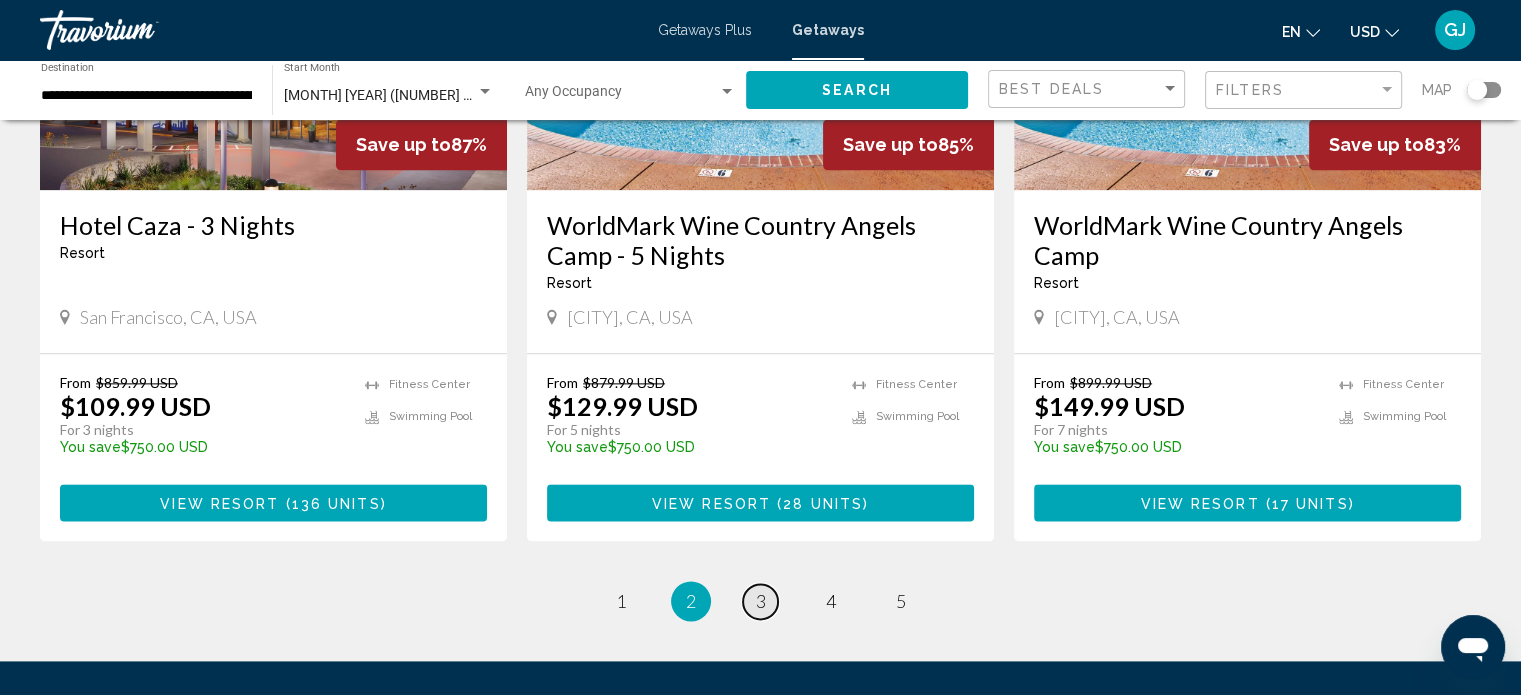 click on "3" at bounding box center [761, 601] 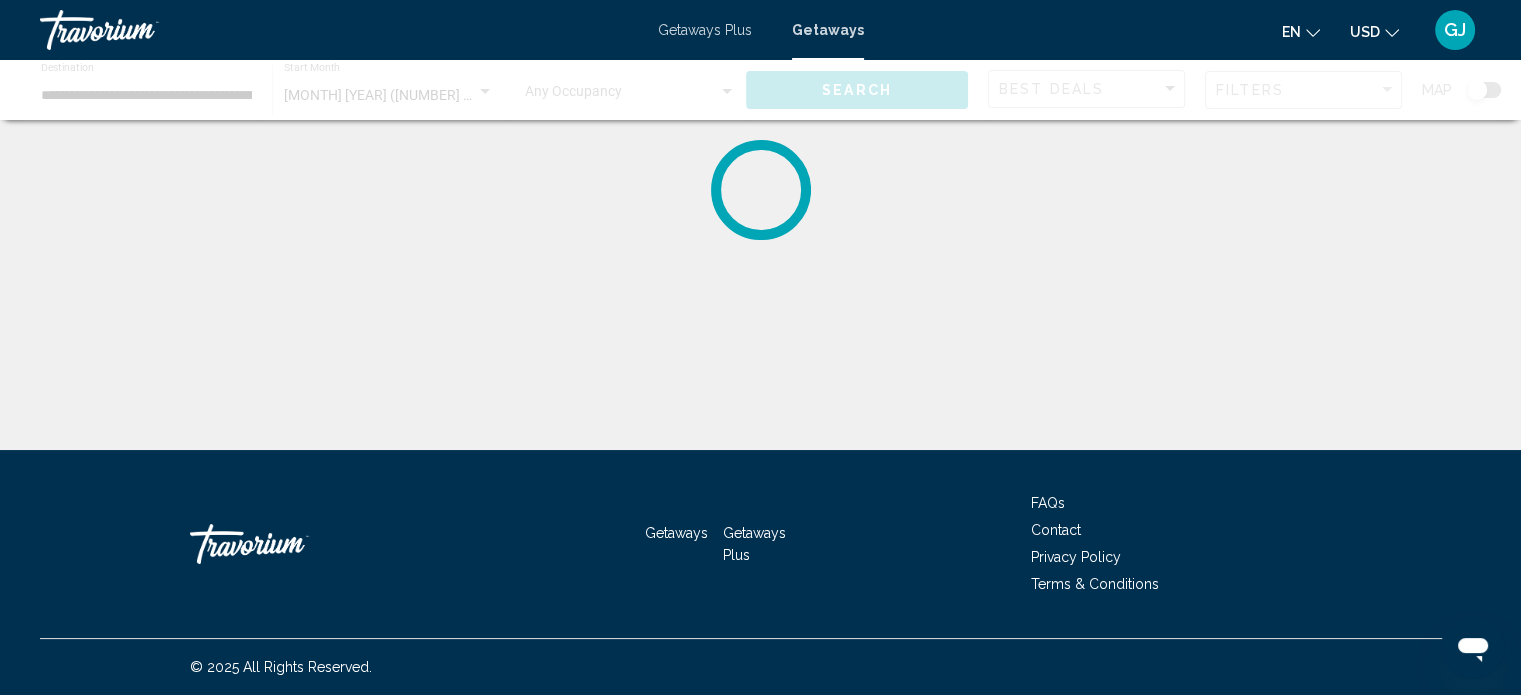 scroll, scrollTop: 0, scrollLeft: 0, axis: both 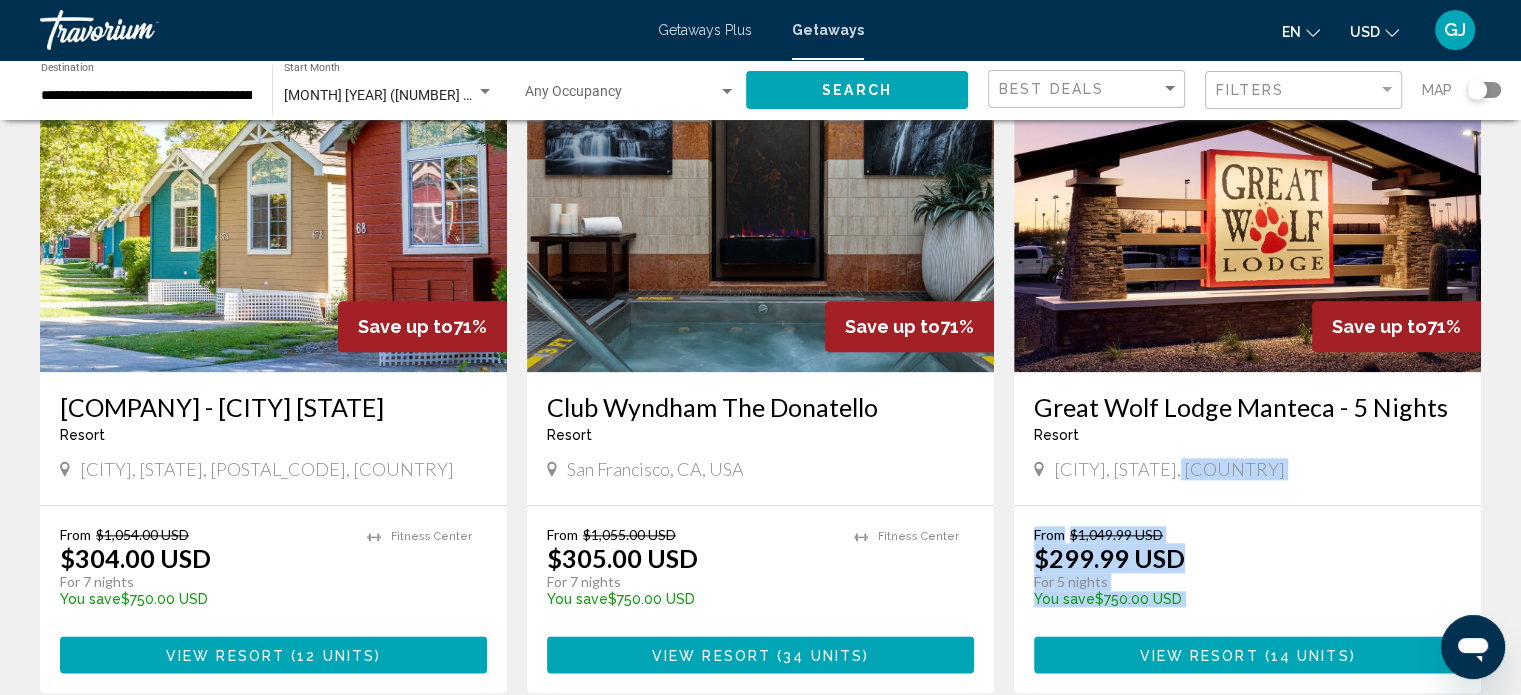 drag, startPoint x: 1504, startPoint y: 552, endPoint x: 1502, endPoint y: 530, distance: 22.090721 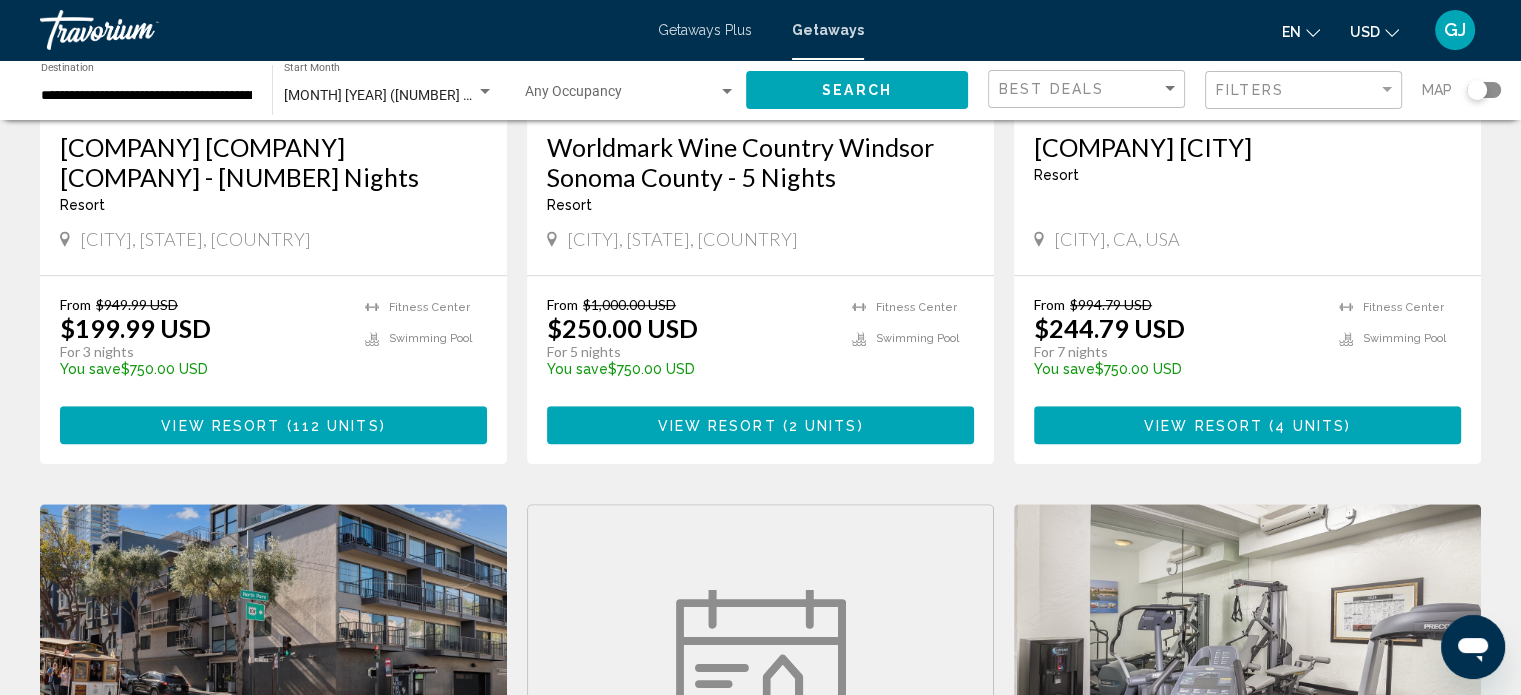 scroll, scrollTop: 871, scrollLeft: 0, axis: vertical 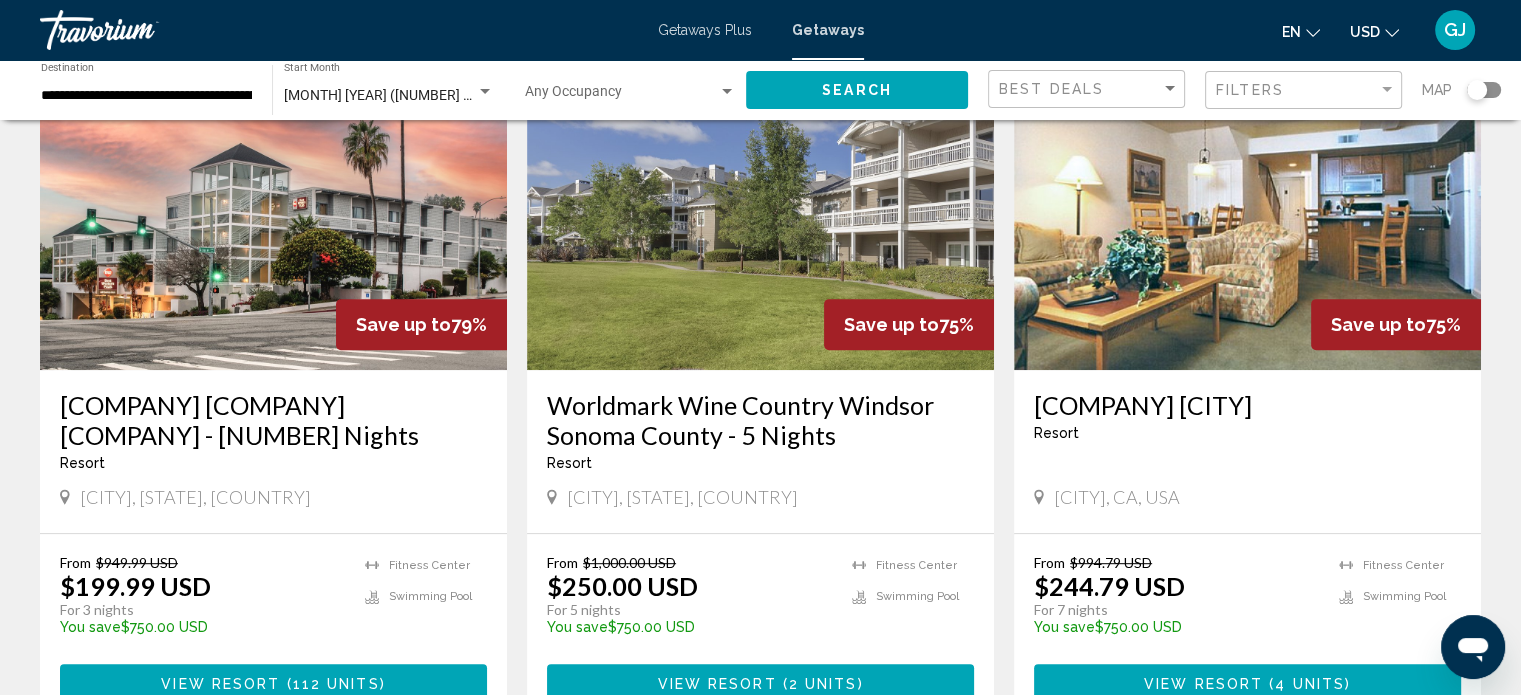 drag, startPoint x: 1495, startPoint y: 287, endPoint x: 1464, endPoint y: 162, distance: 128.78665 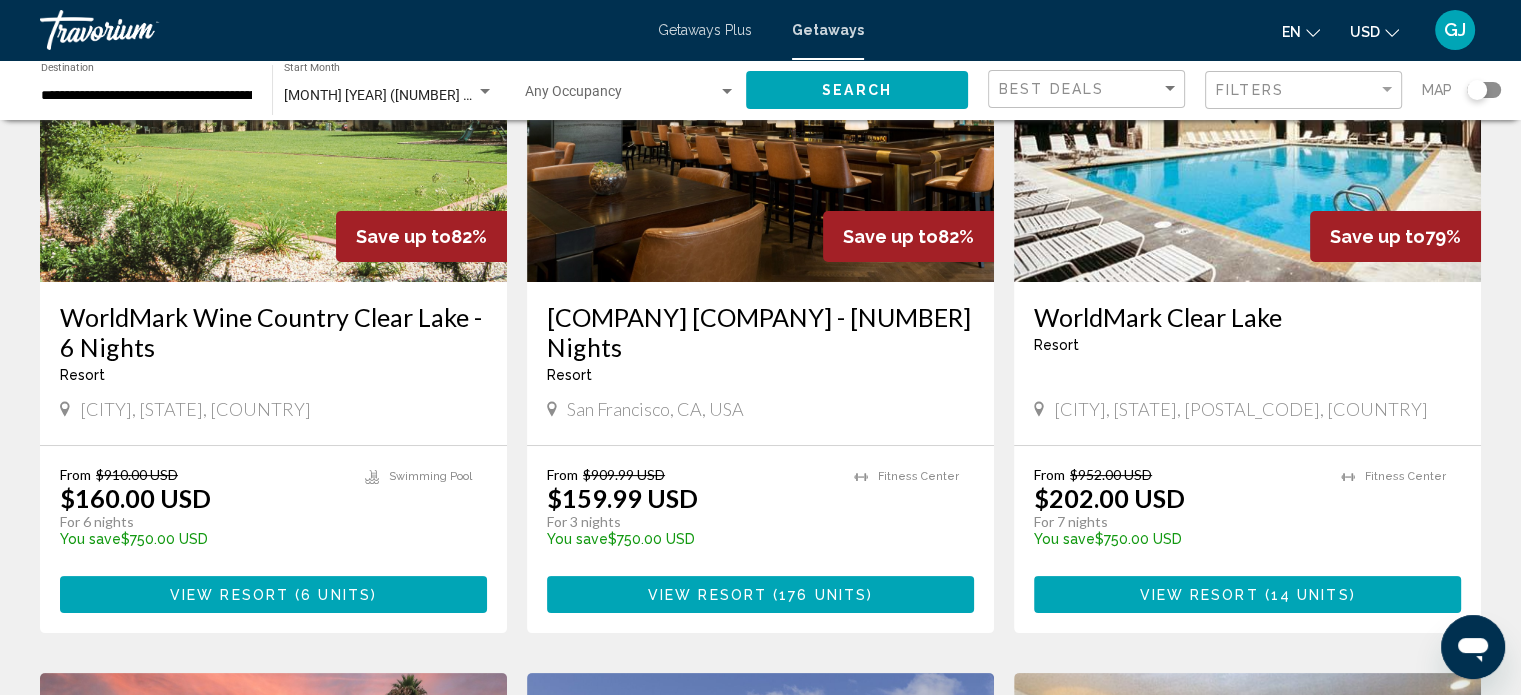 scroll, scrollTop: 0, scrollLeft: 0, axis: both 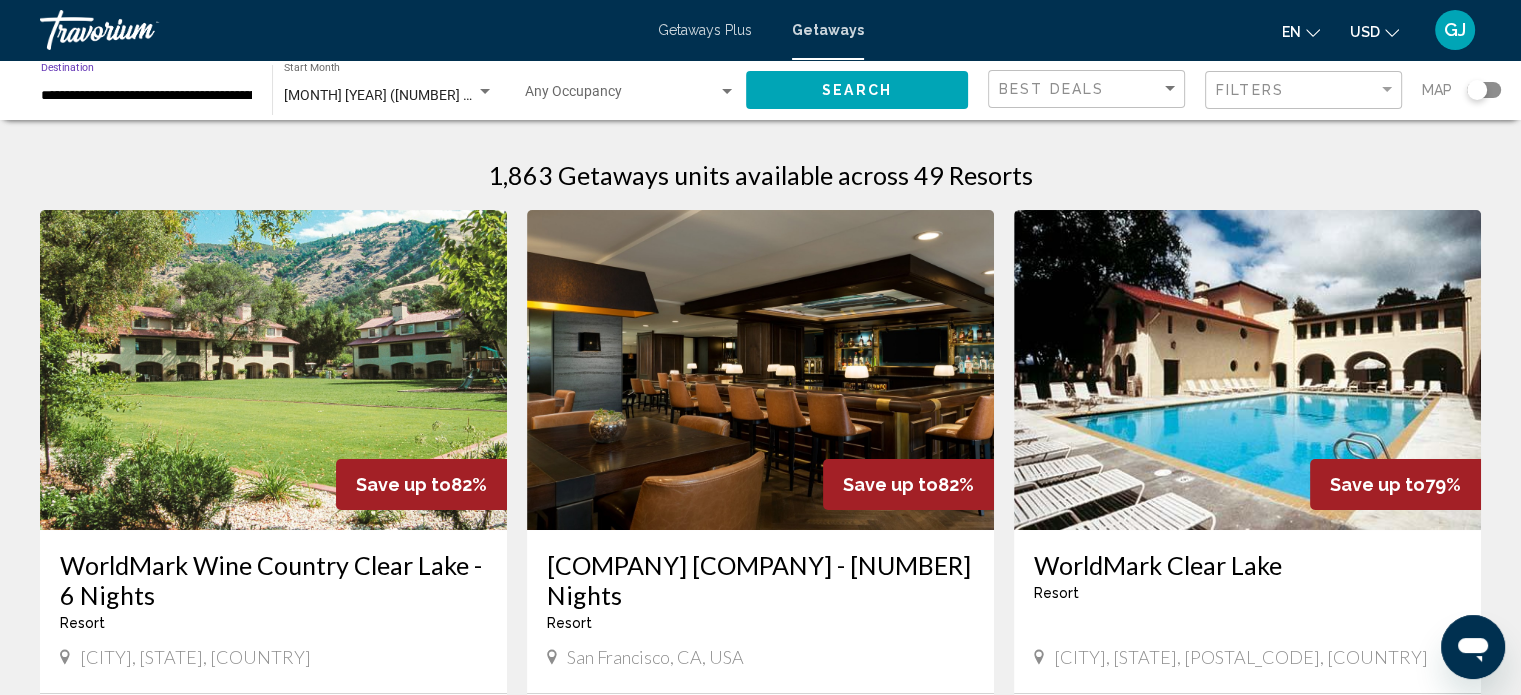 click on "**********" at bounding box center [146, 96] 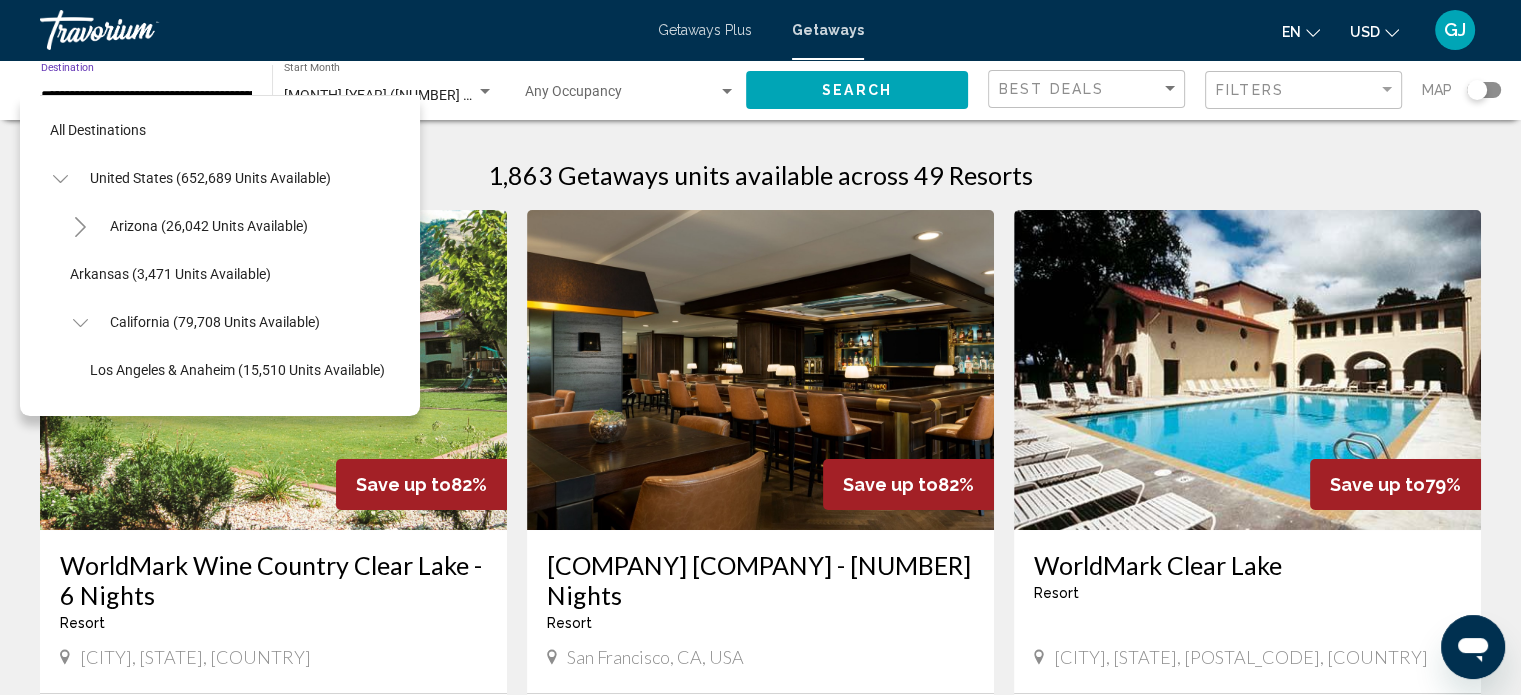 scroll, scrollTop: 318, scrollLeft: 24, axis: both 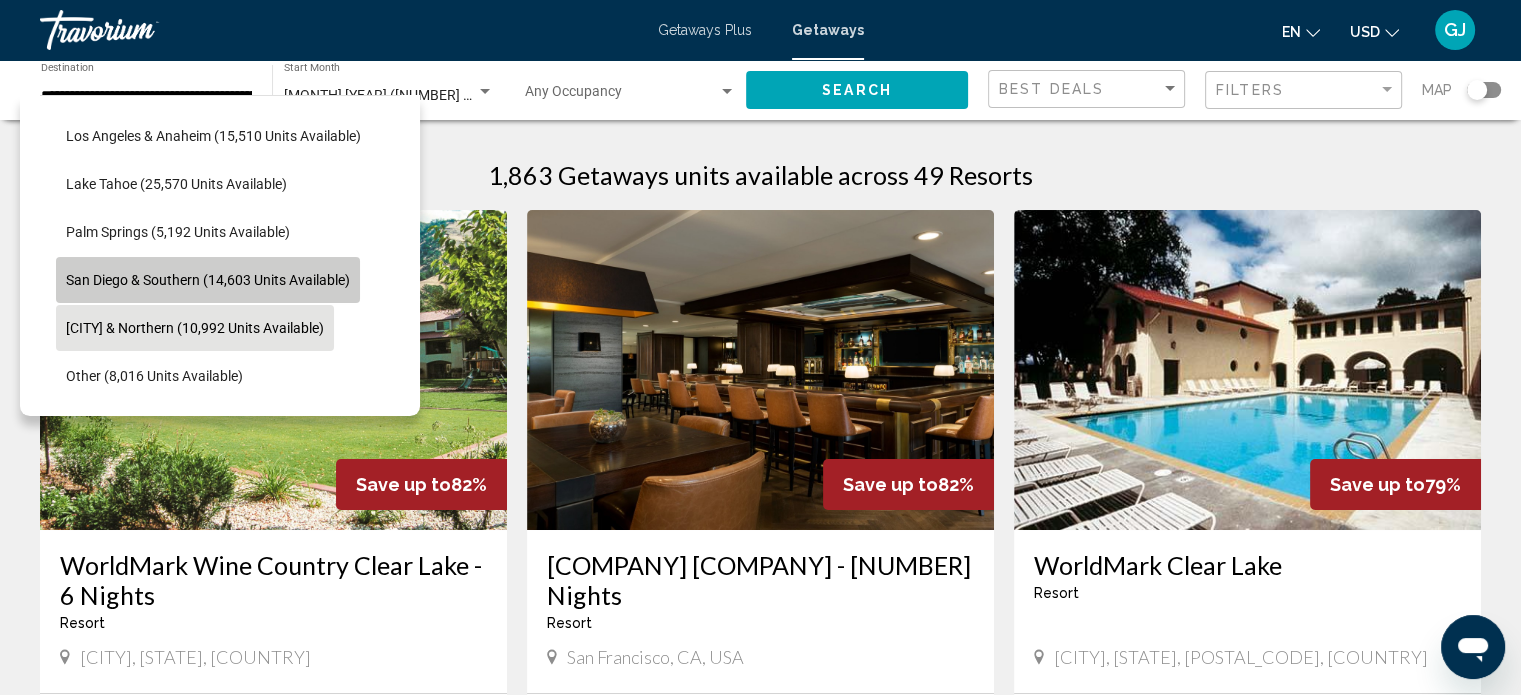 click on "San Diego & Southern (14,603 units available)" 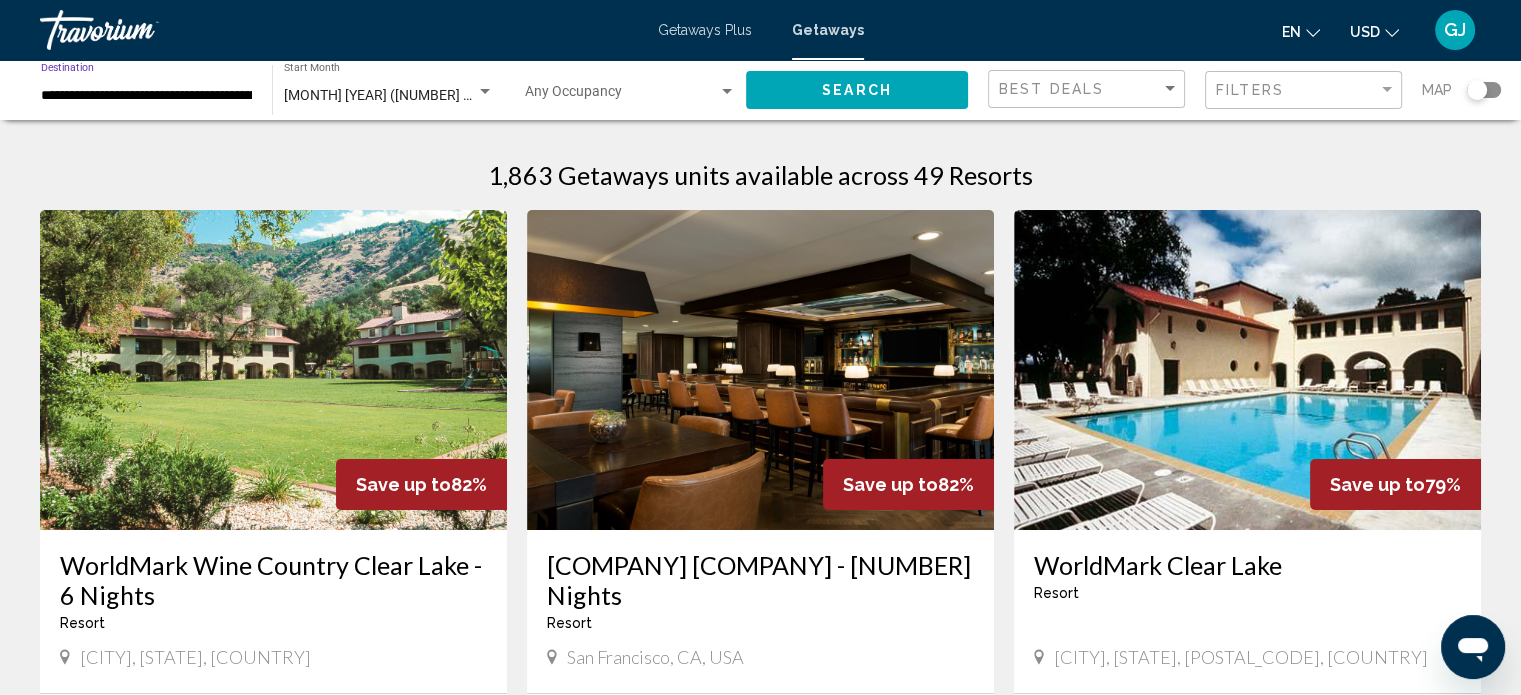 click on "**********" at bounding box center [146, 96] 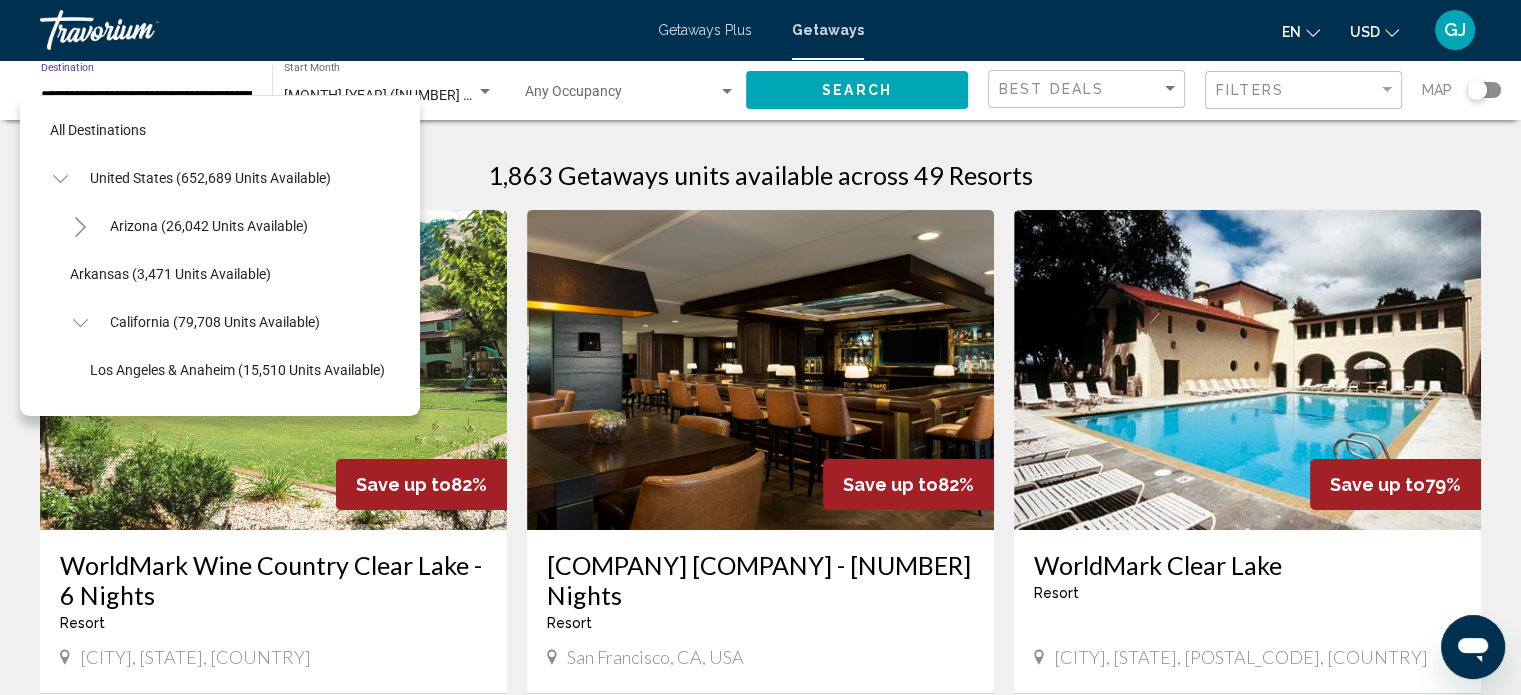 scroll, scrollTop: 270, scrollLeft: 0, axis: vertical 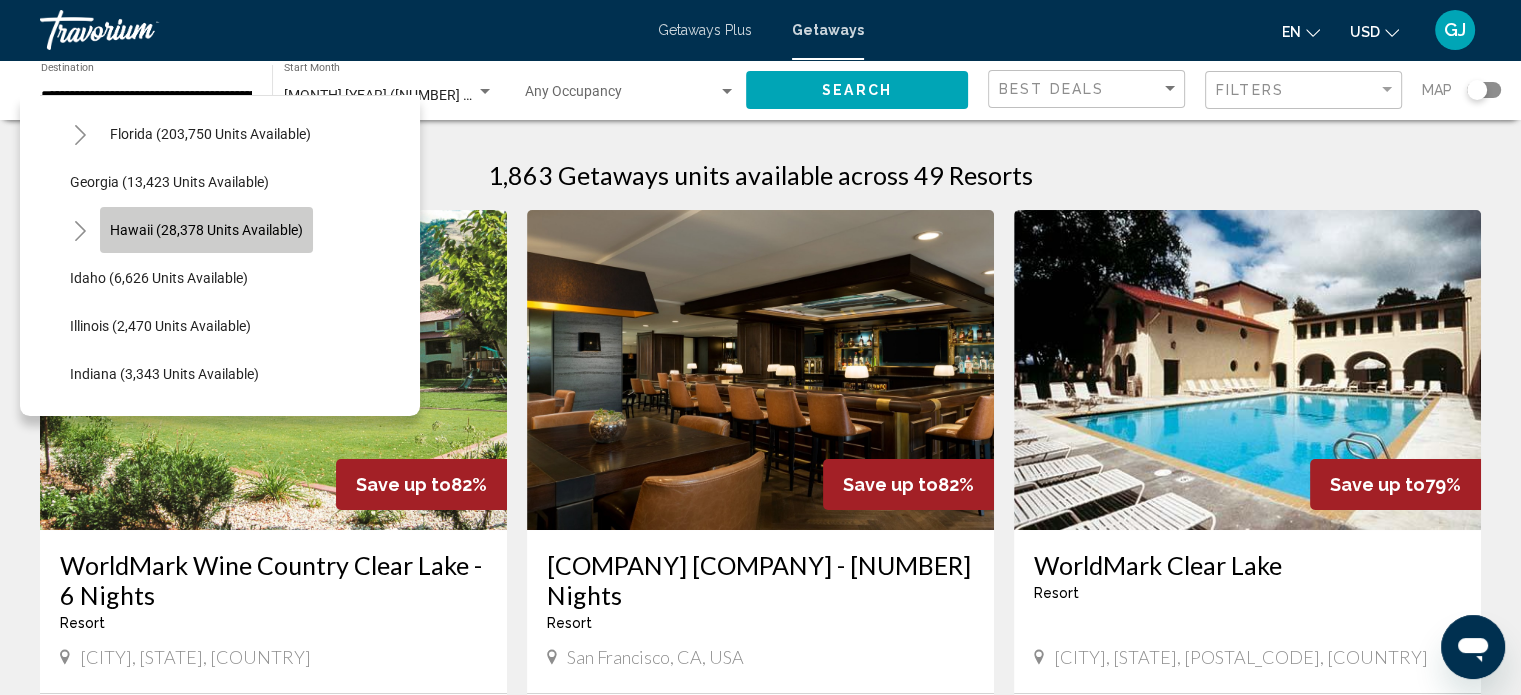 click on "Hawaii (28,378 units available)" 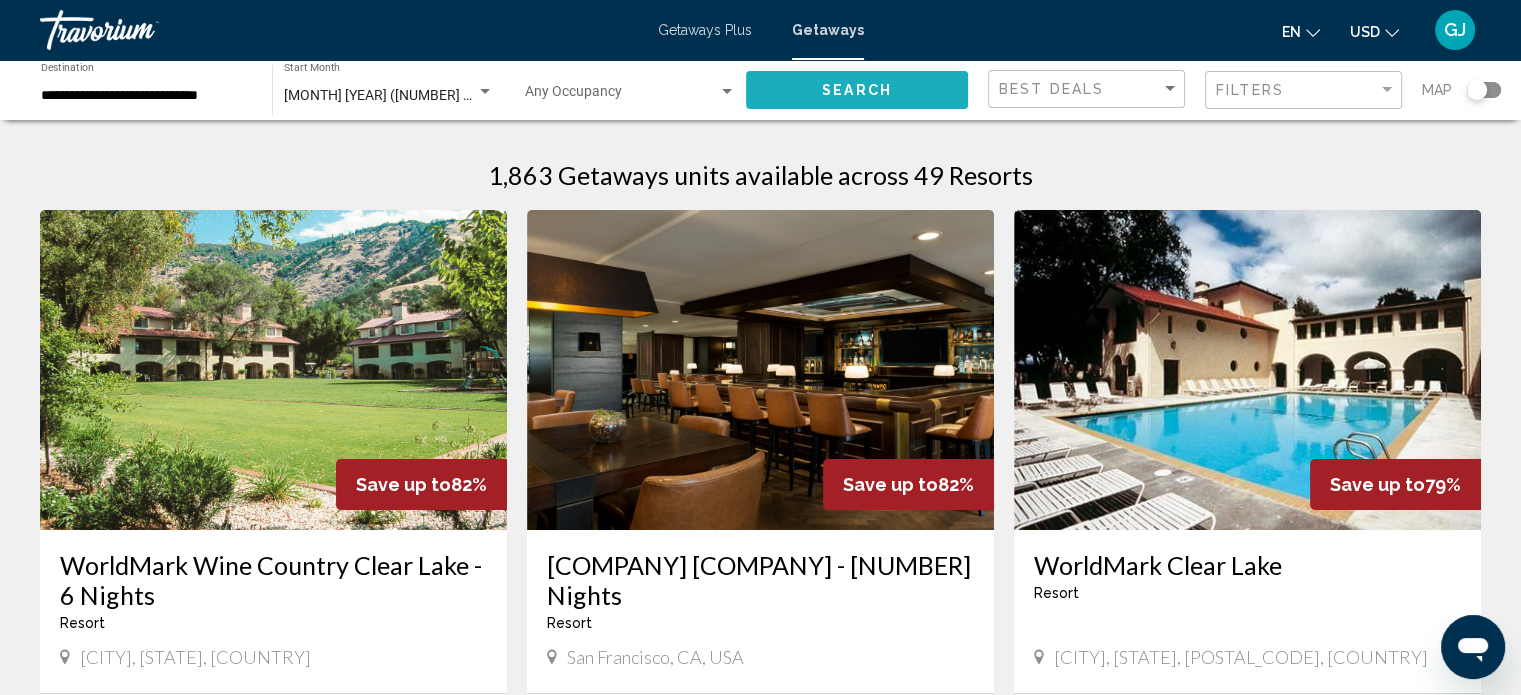 click on "Search" 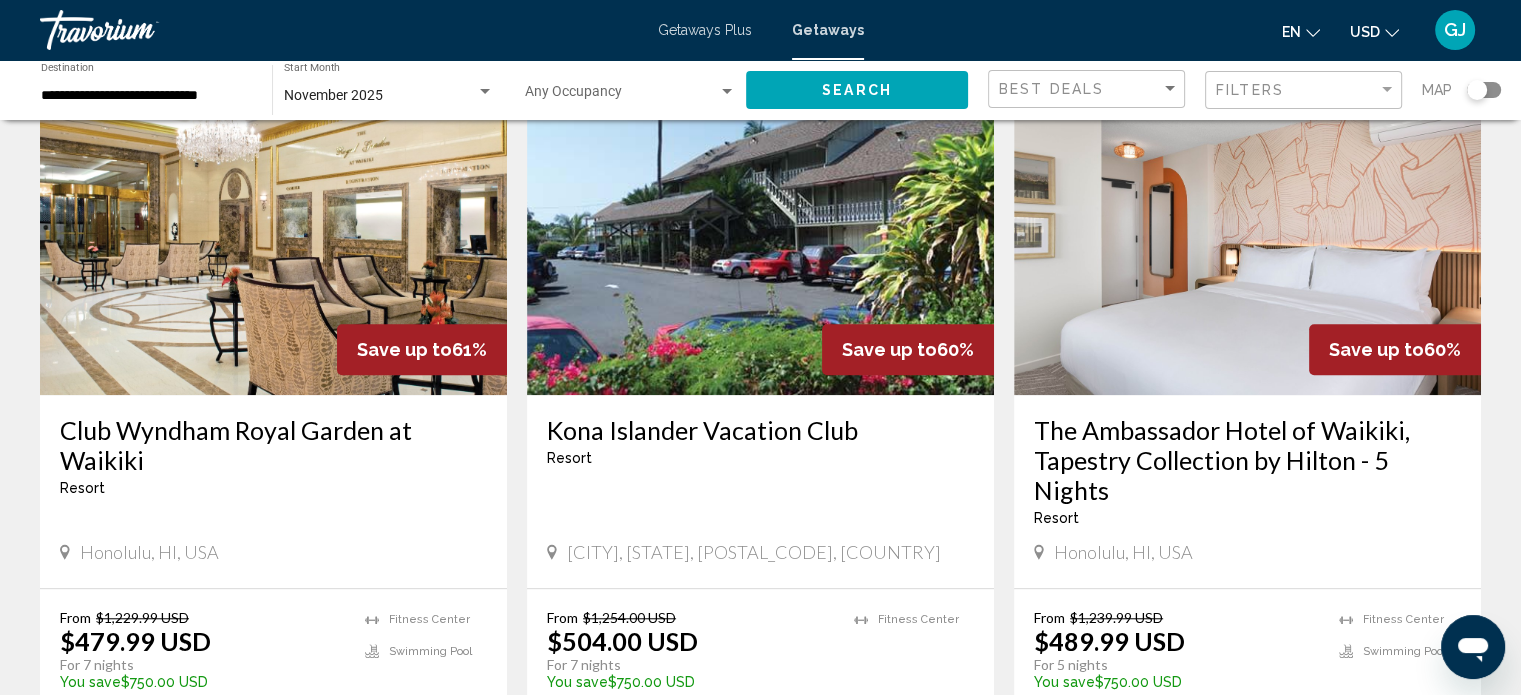 scroll, scrollTop: 1596, scrollLeft: 0, axis: vertical 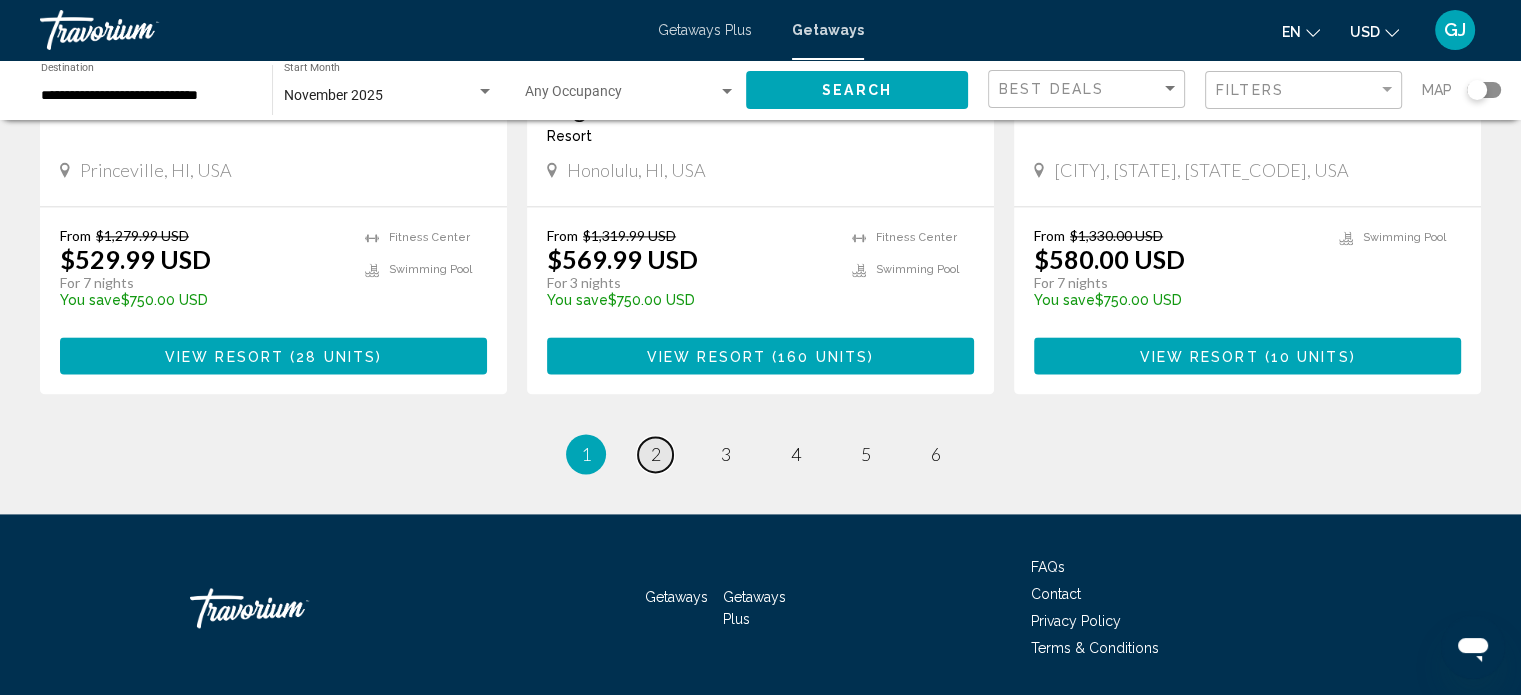 click on "page  2" at bounding box center [655, 454] 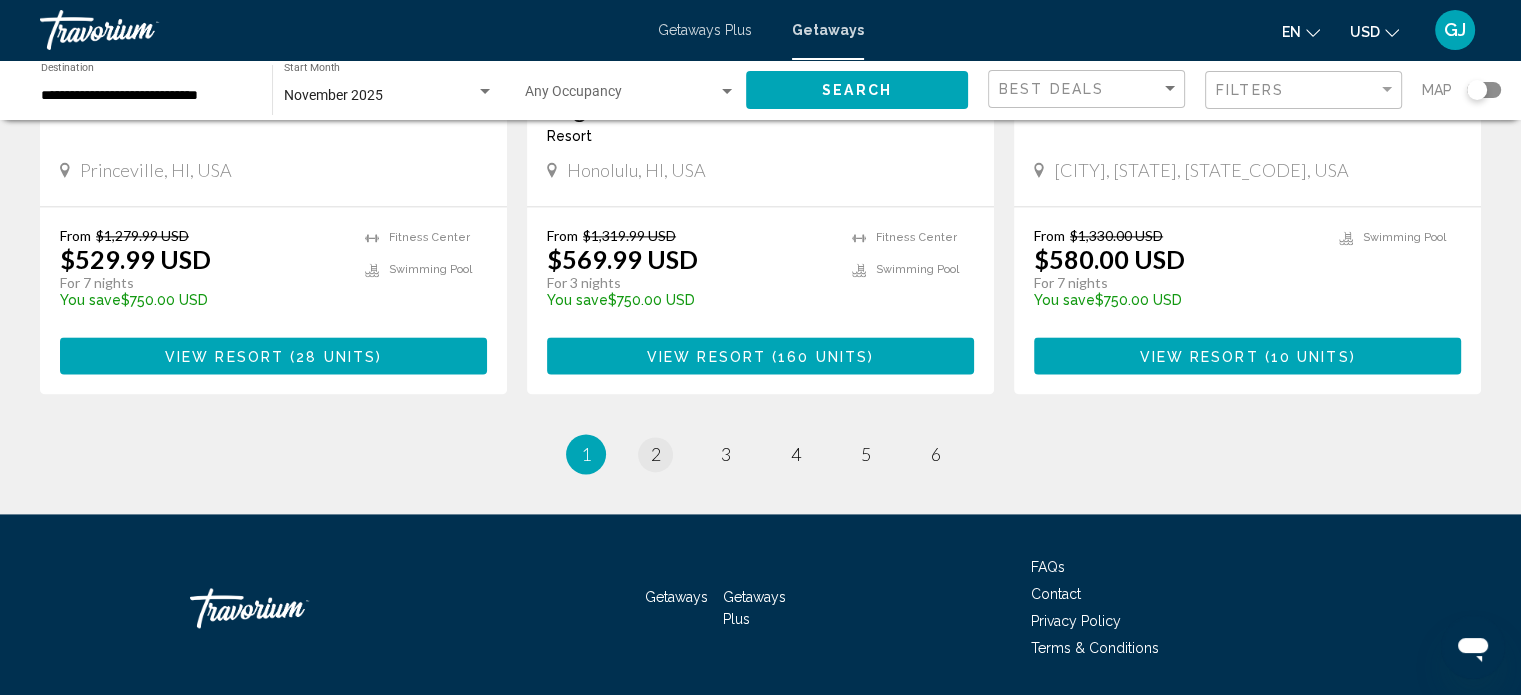 scroll, scrollTop: 0, scrollLeft: 0, axis: both 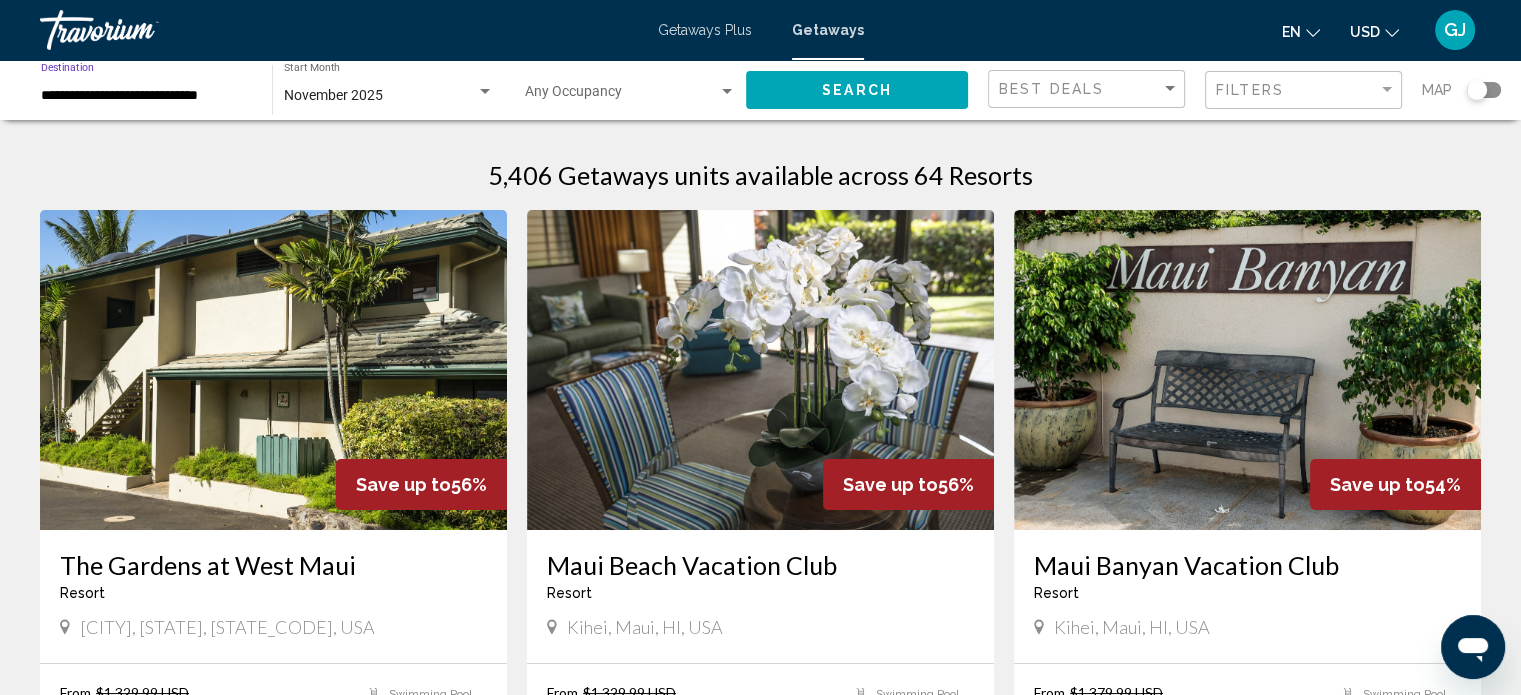 click on "**********" at bounding box center (146, 96) 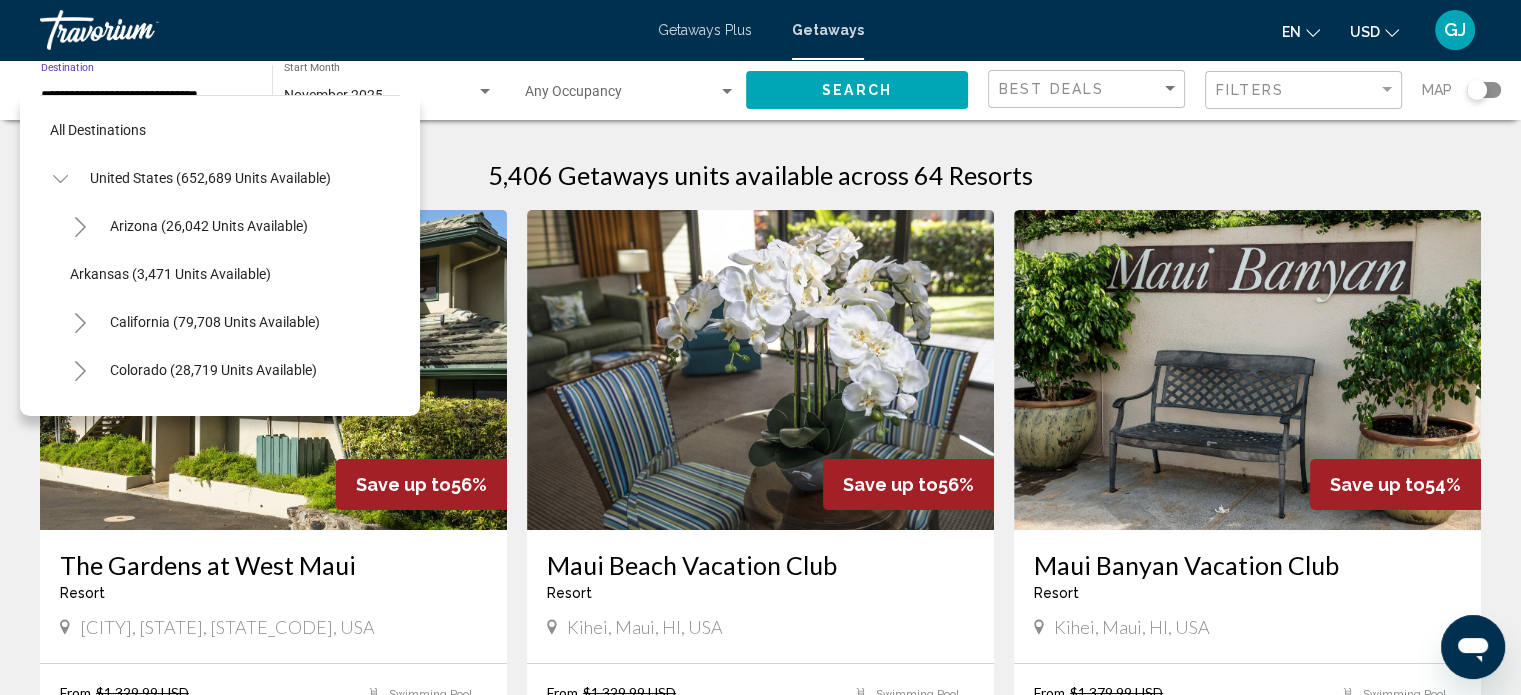 scroll, scrollTop: 366, scrollLeft: 0, axis: vertical 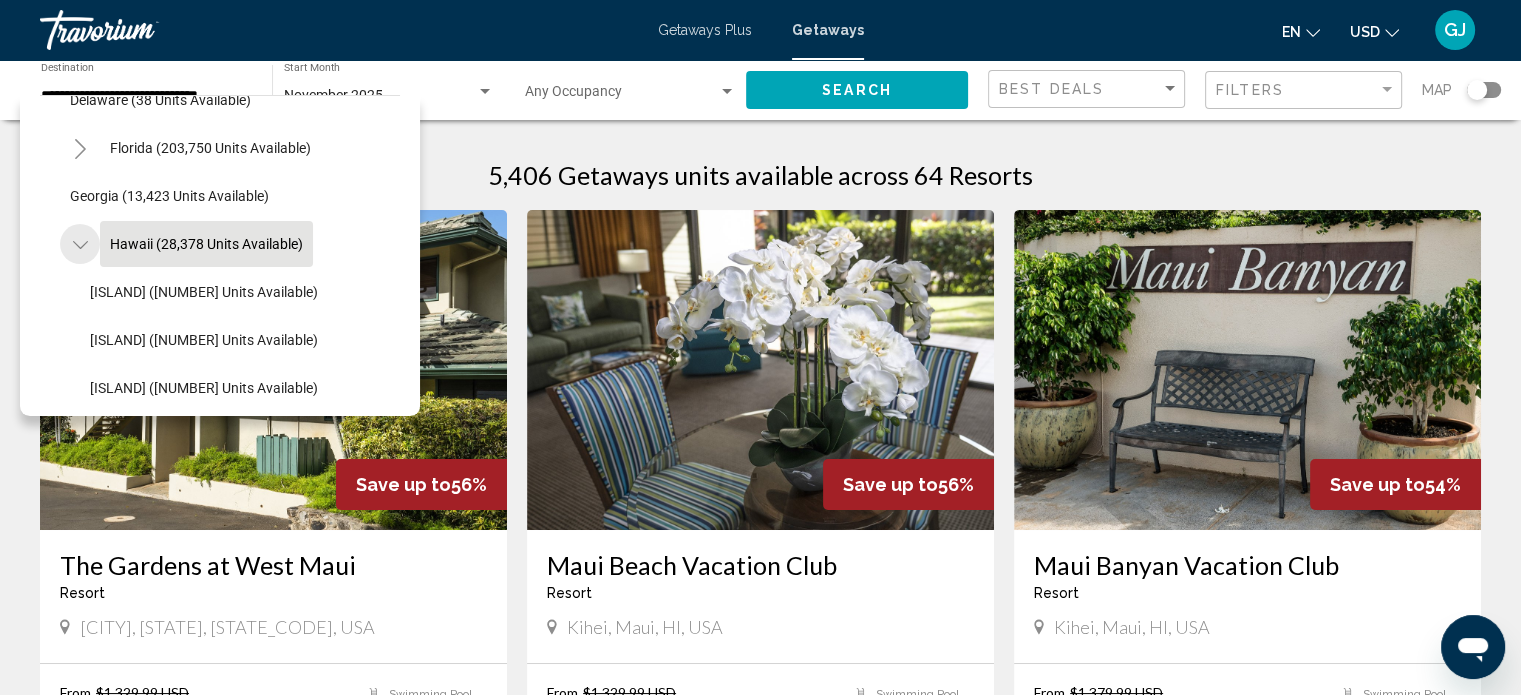 click 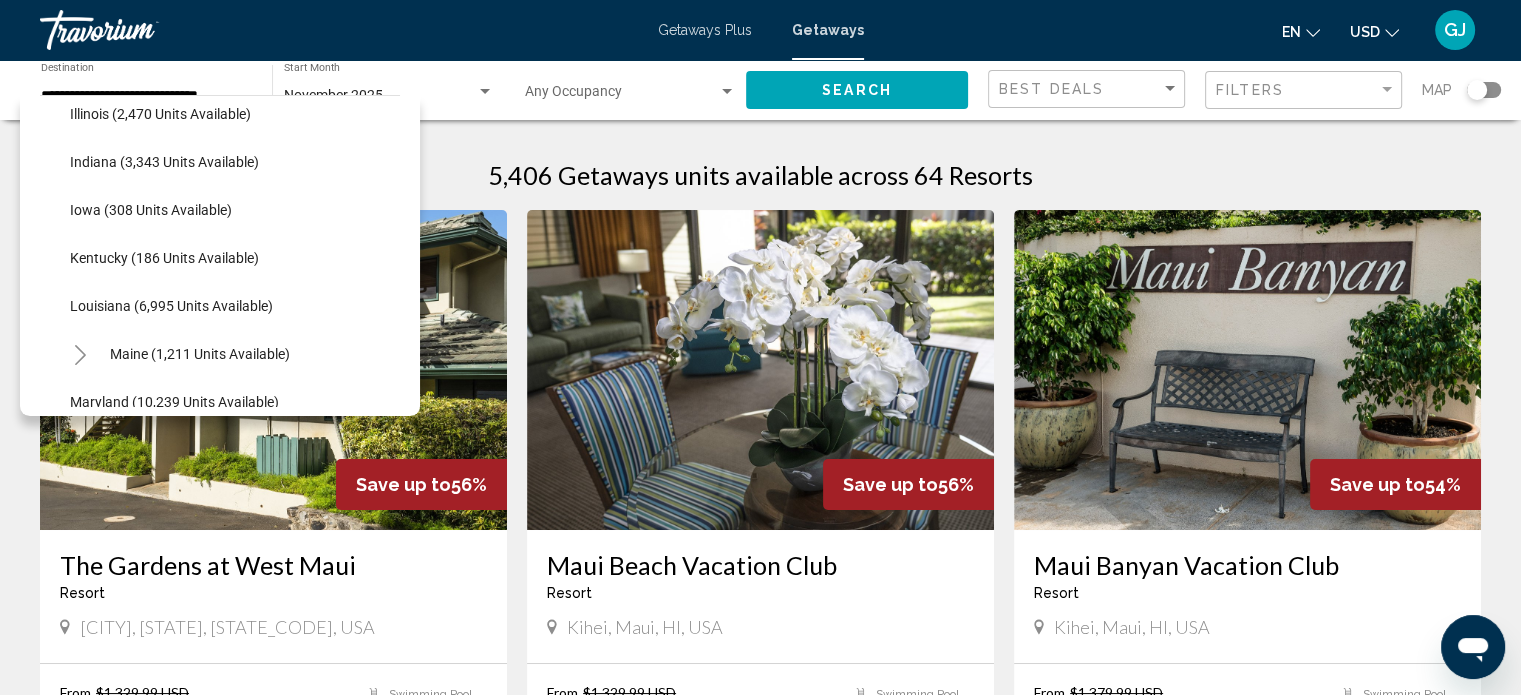 scroll, scrollTop: 606, scrollLeft: 0, axis: vertical 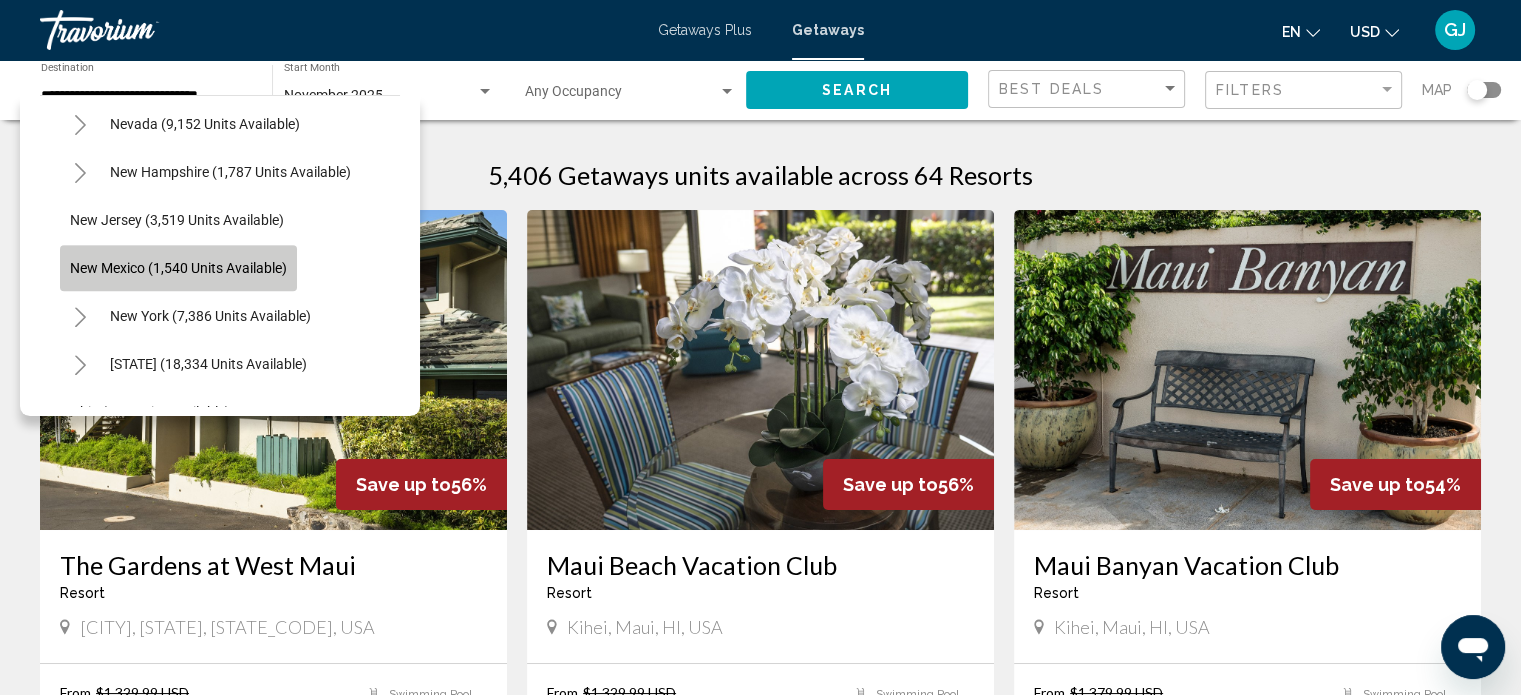 click on "New Mexico (1,540 units available)" 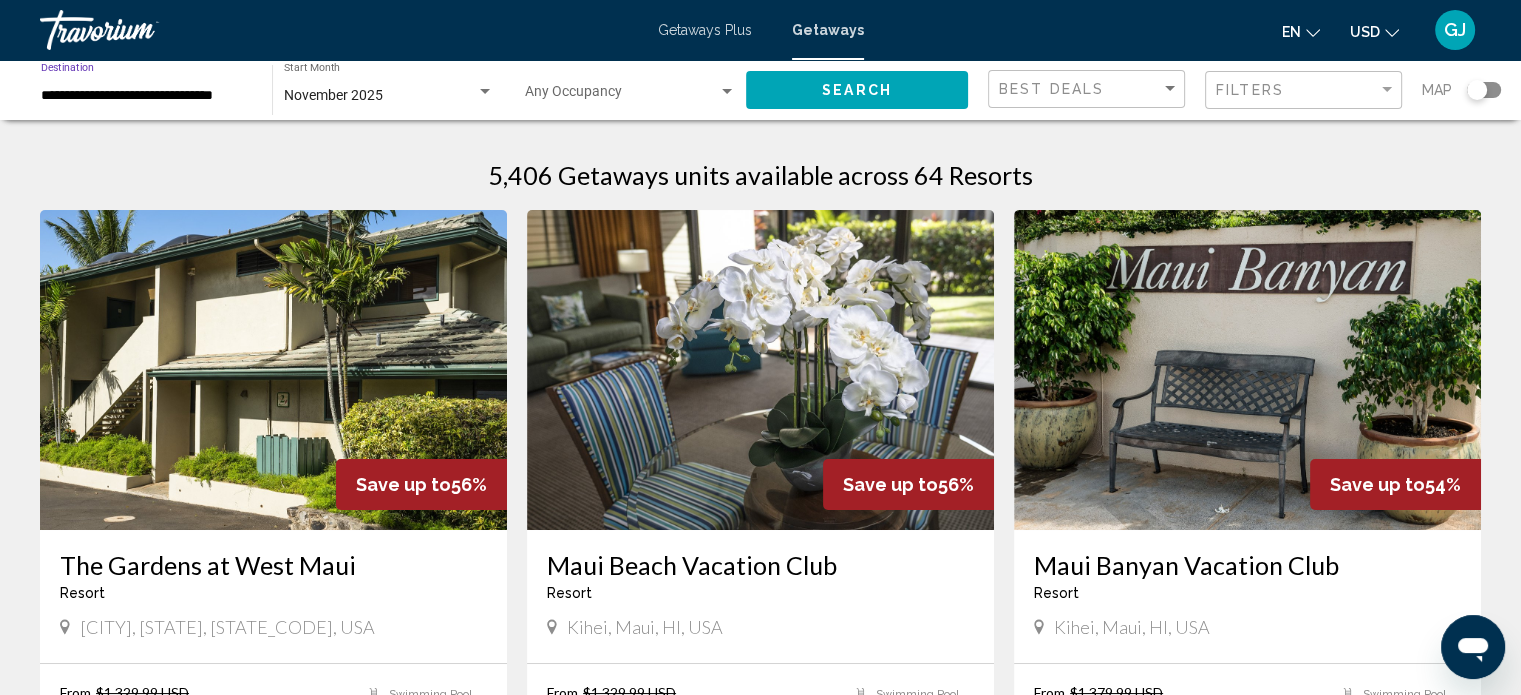 click at bounding box center [485, 92] 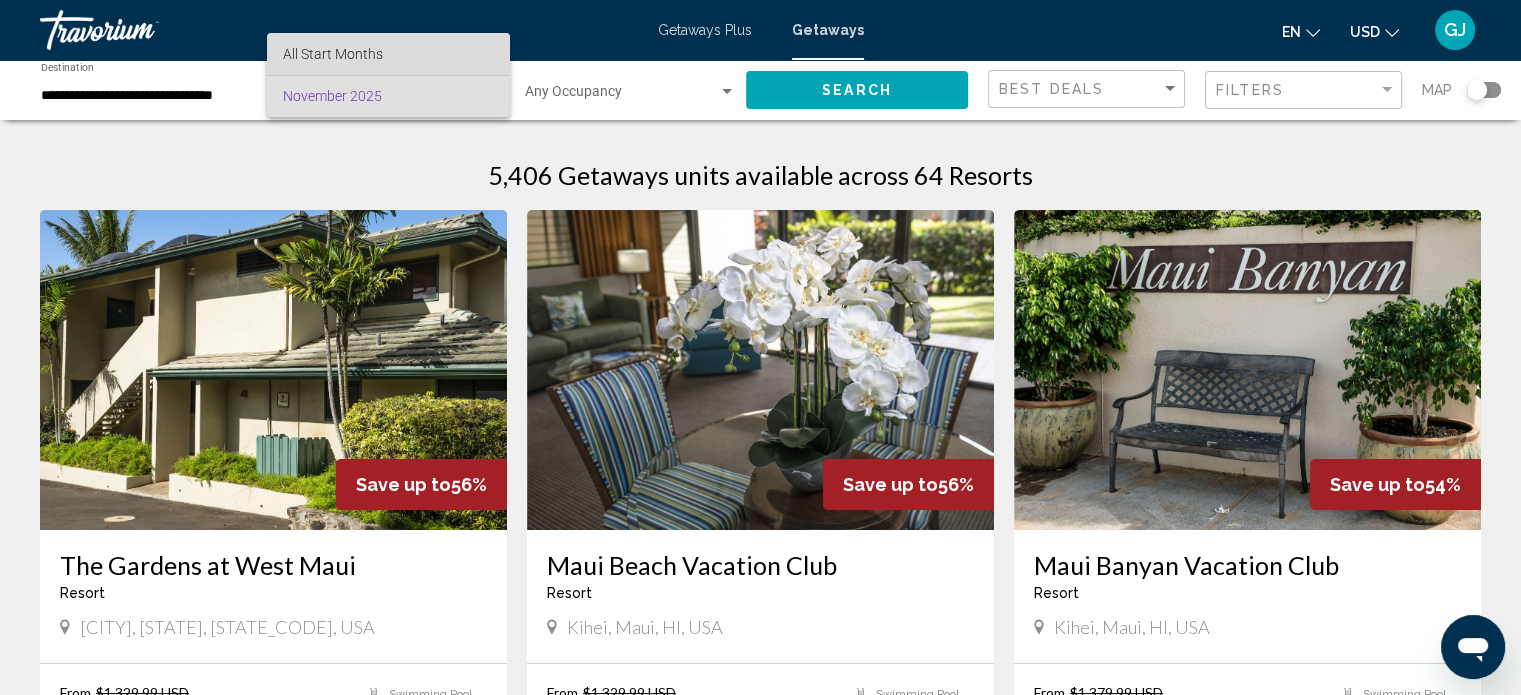 click on "All Start Months" at bounding box center [333, 54] 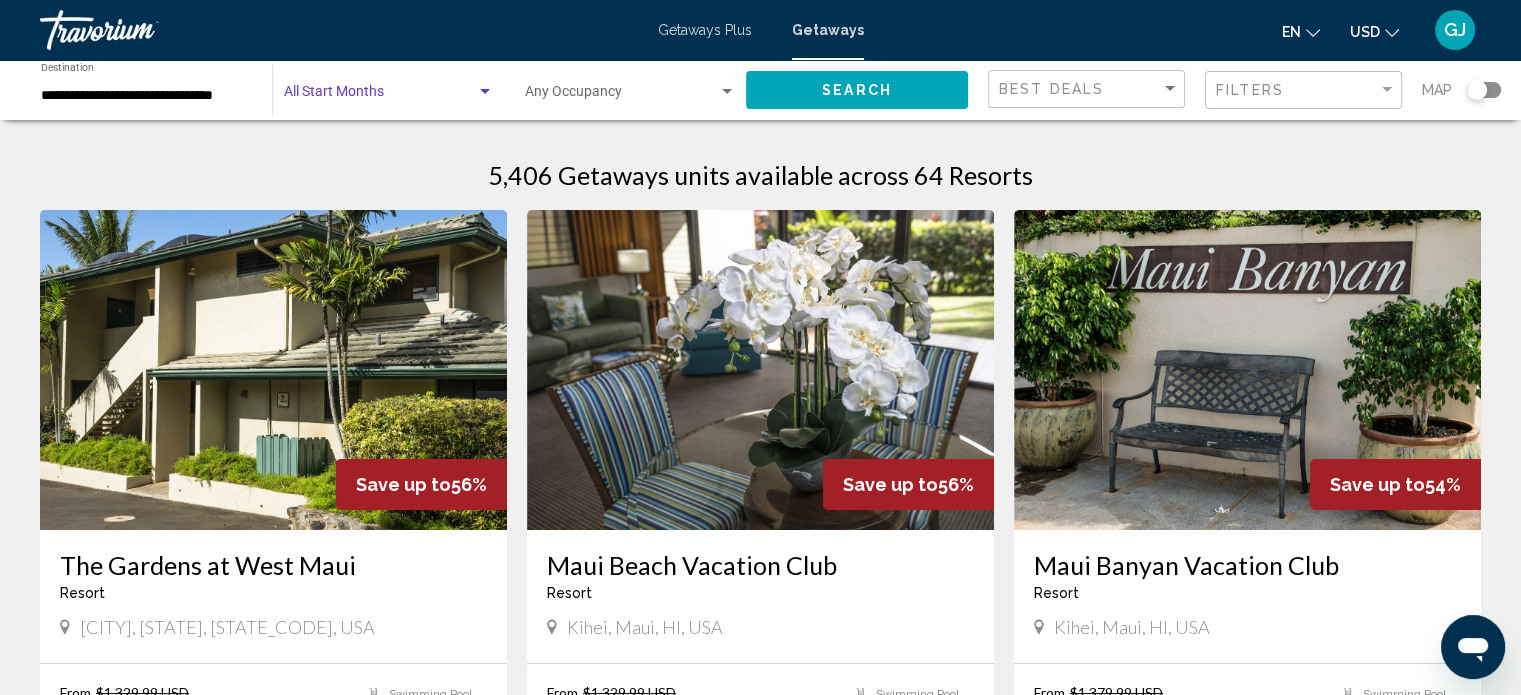 click at bounding box center (485, 91) 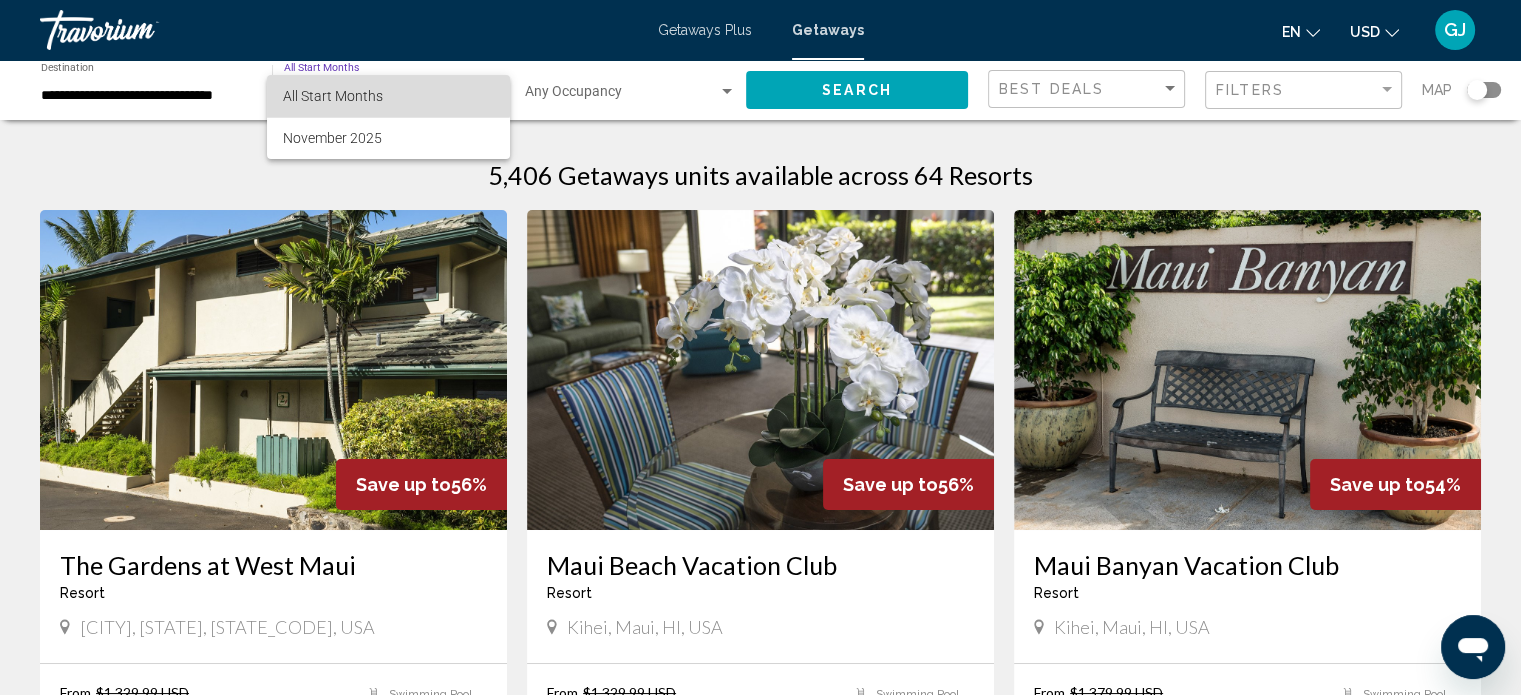 click on "All Start Months" at bounding box center (333, 96) 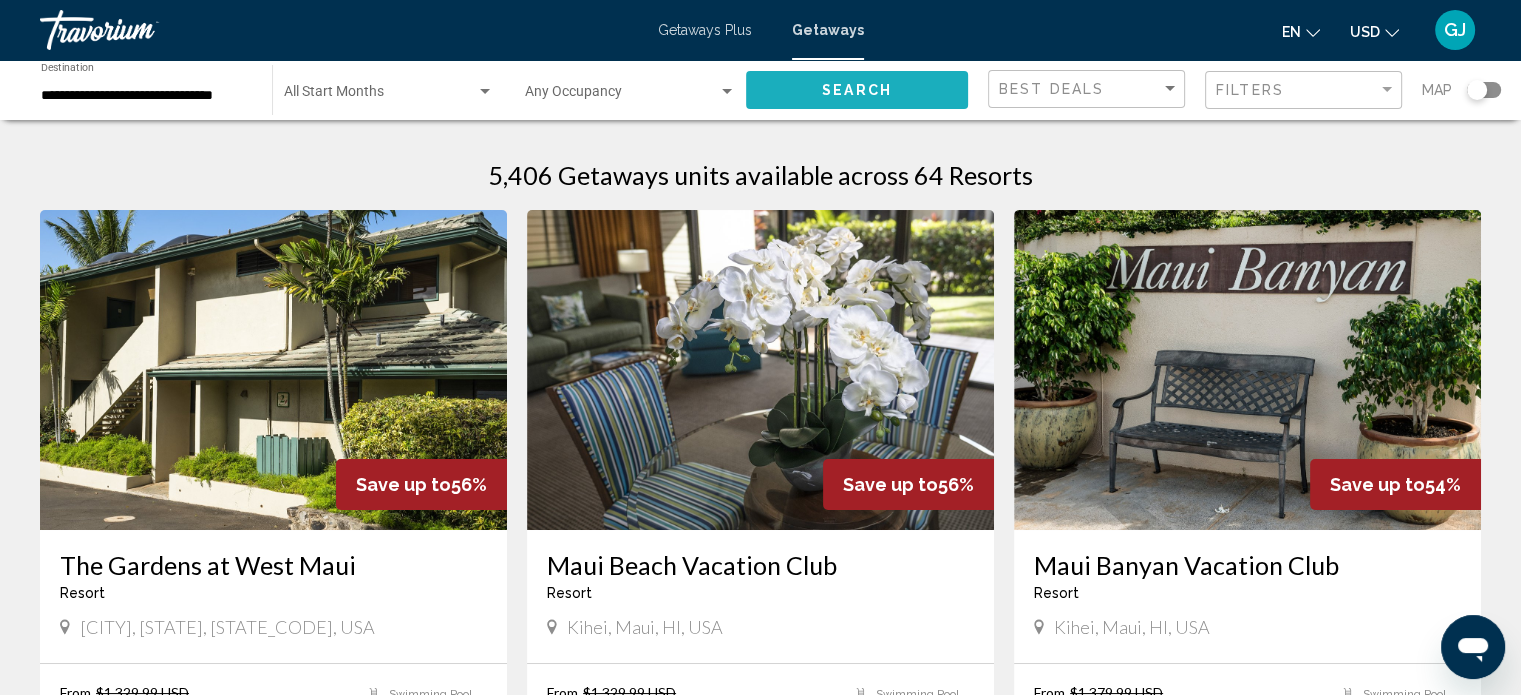 click on "Search" 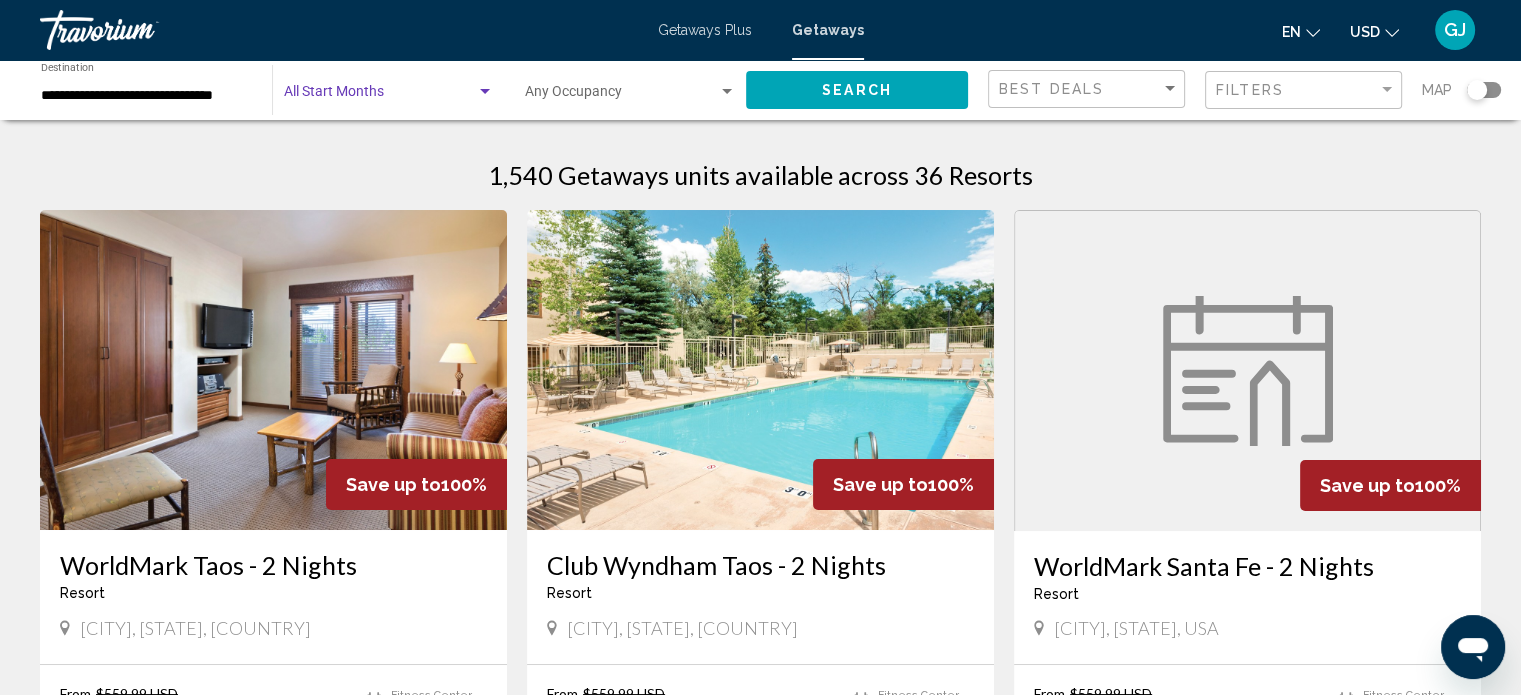 click at bounding box center (485, 91) 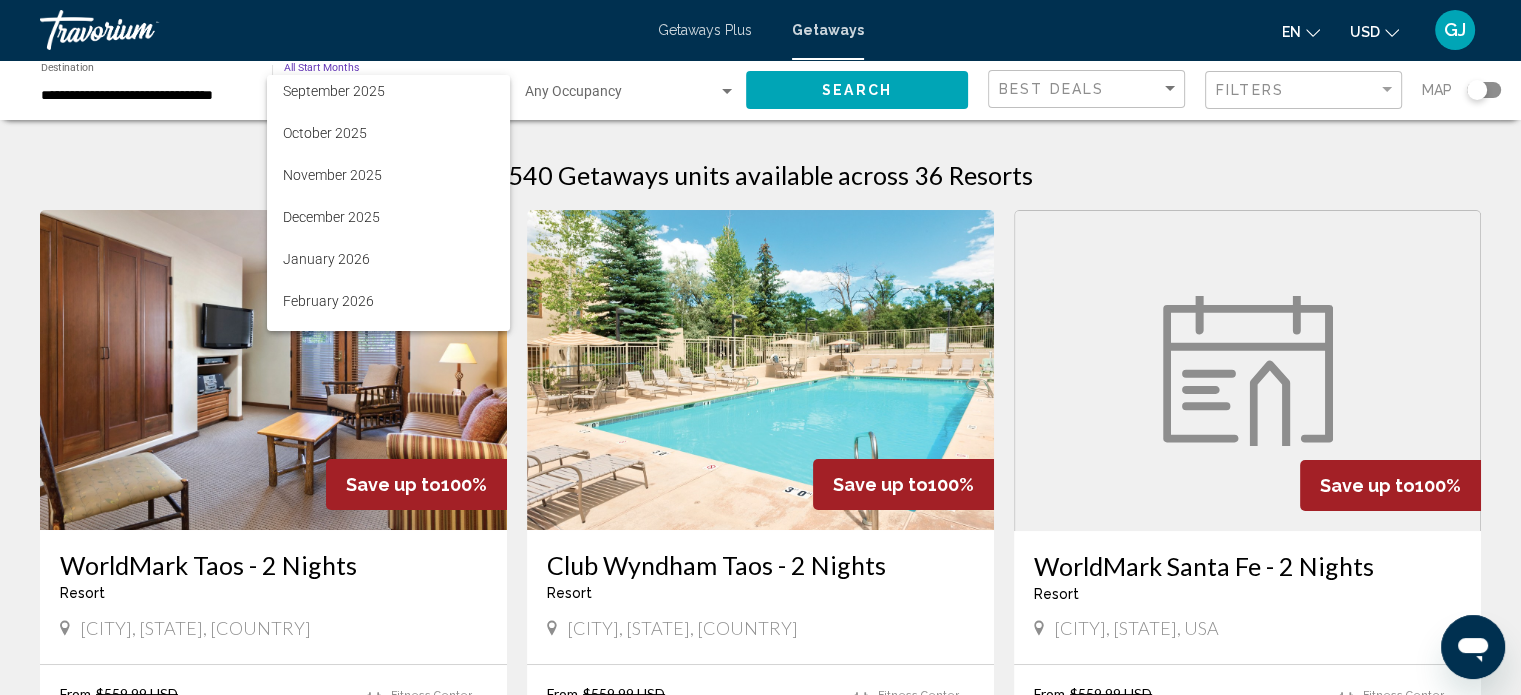 scroll, scrollTop: 93, scrollLeft: 0, axis: vertical 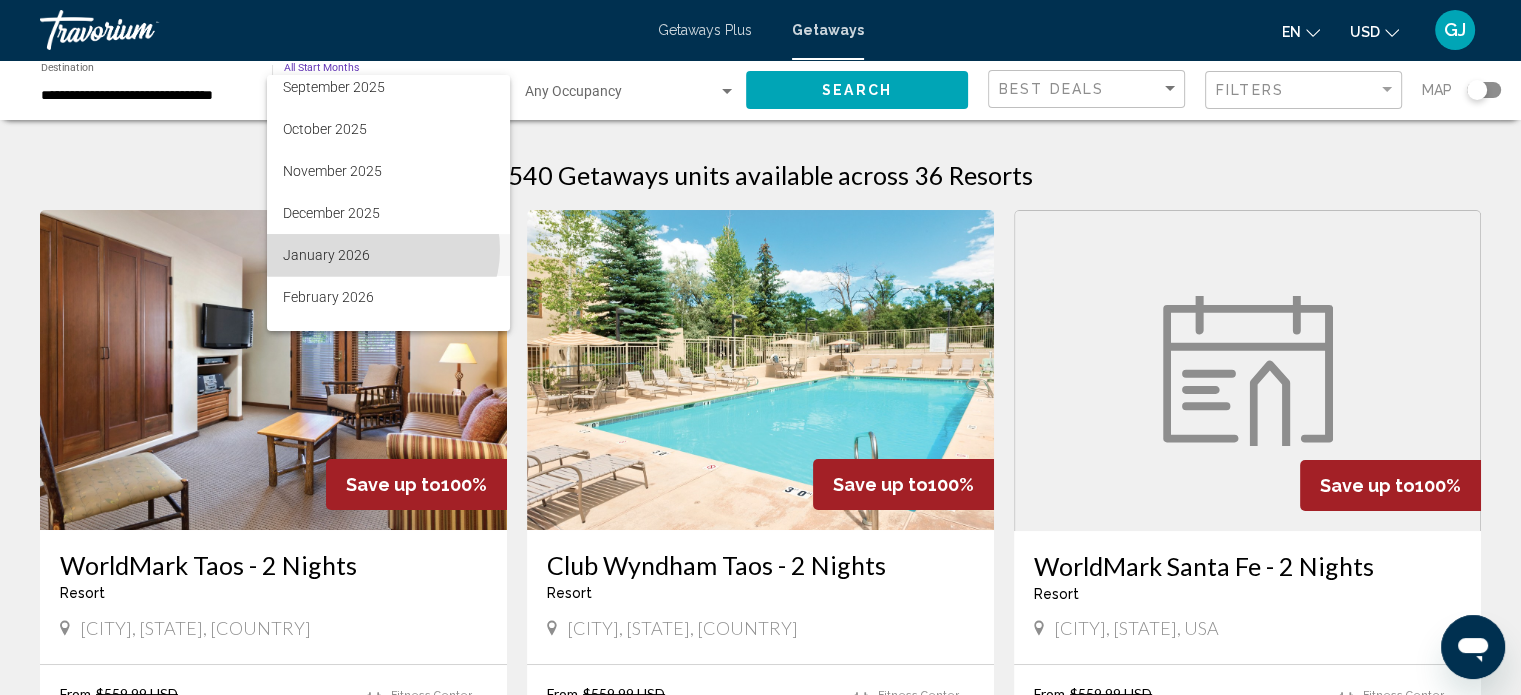 click on "January 2026" at bounding box center (388, 255) 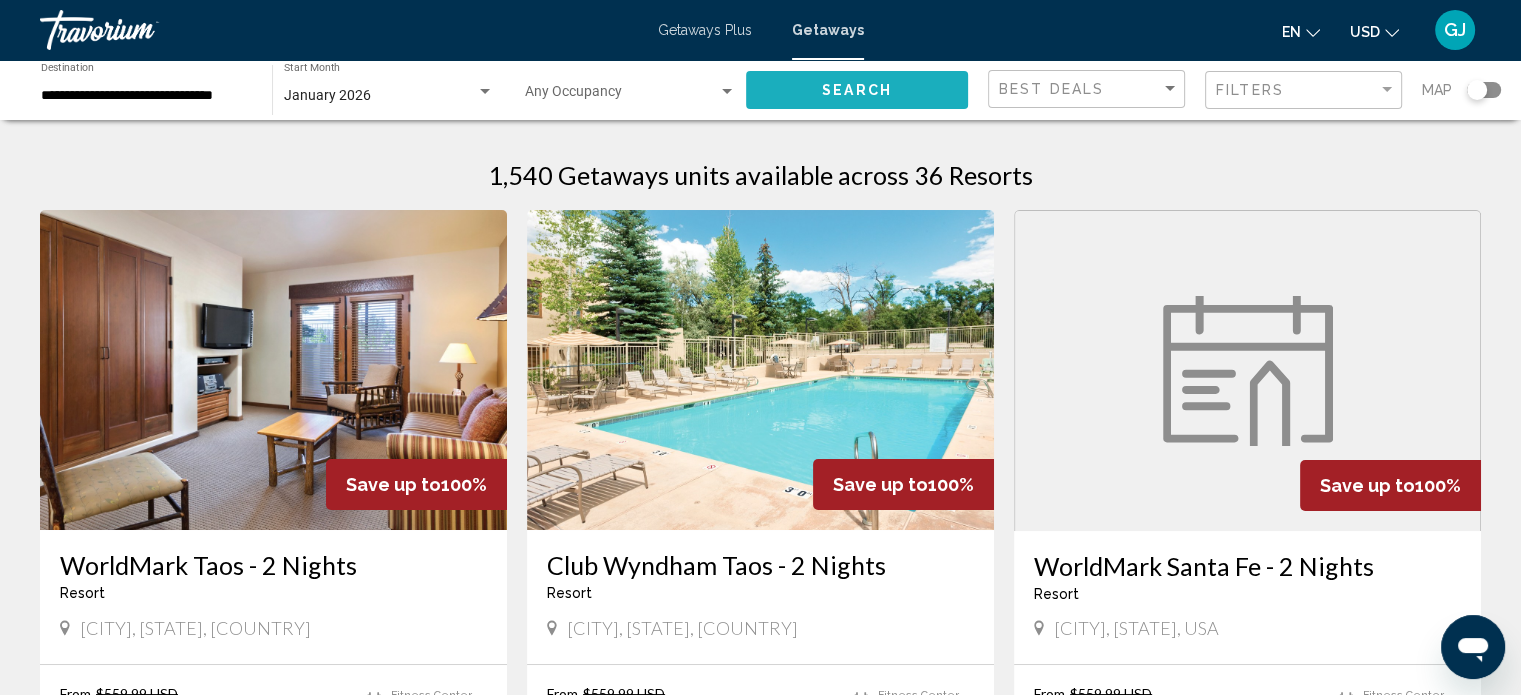 click on "Search" 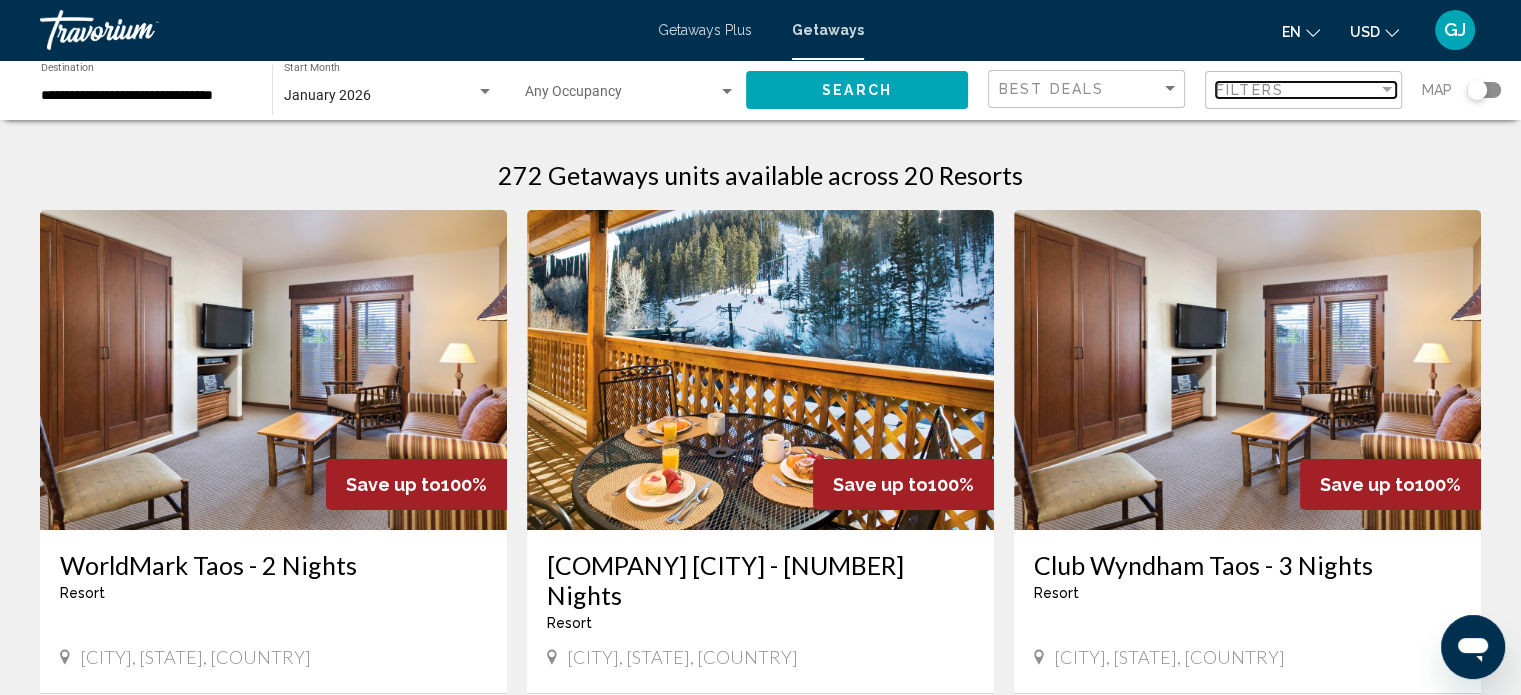 click at bounding box center [1387, 90] 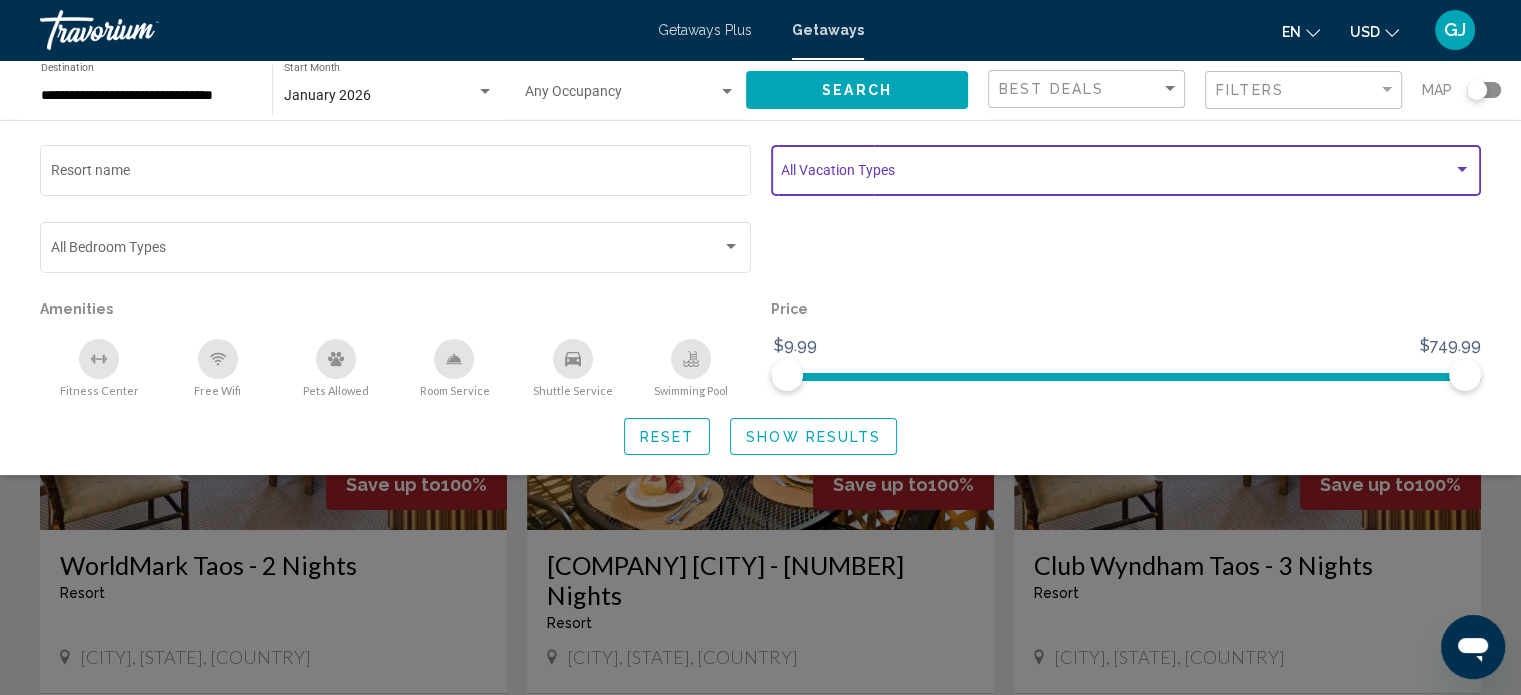 click at bounding box center (1462, 169) 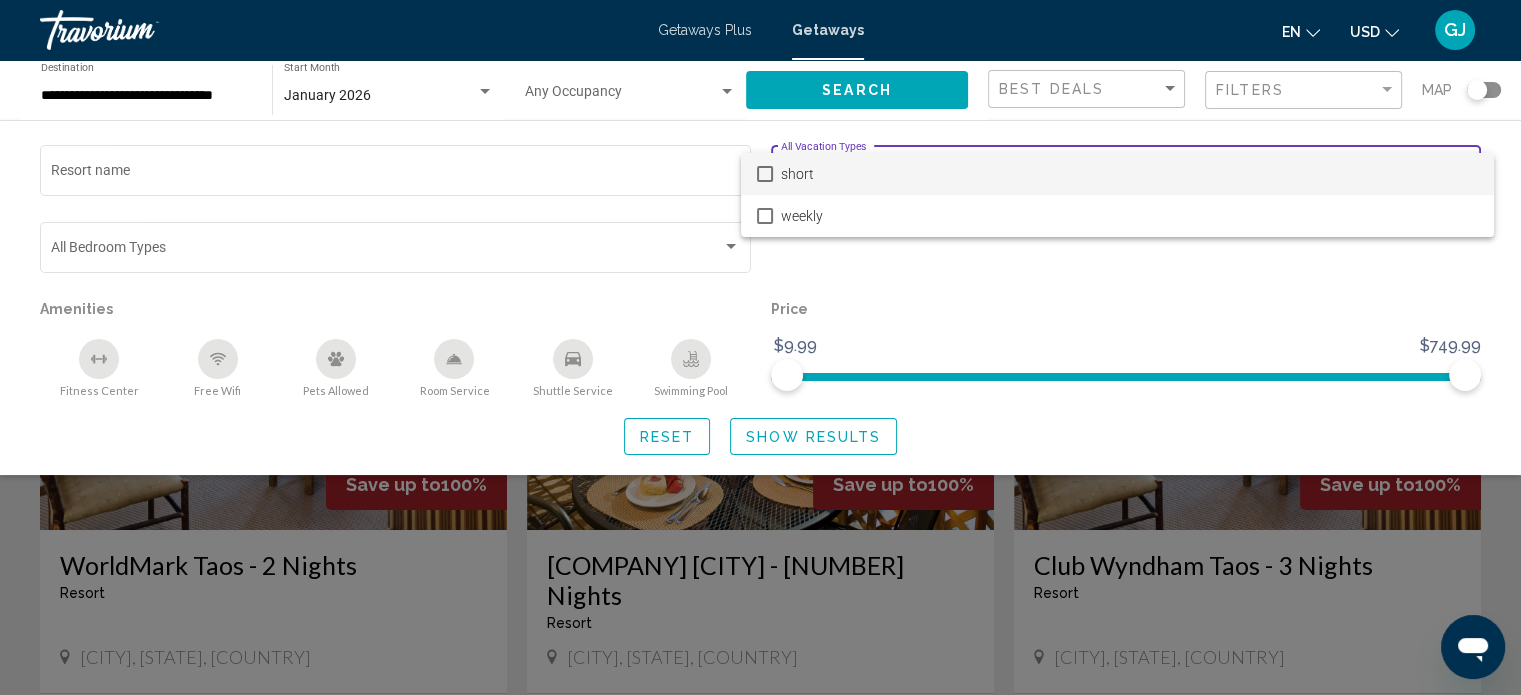 click at bounding box center (760, 347) 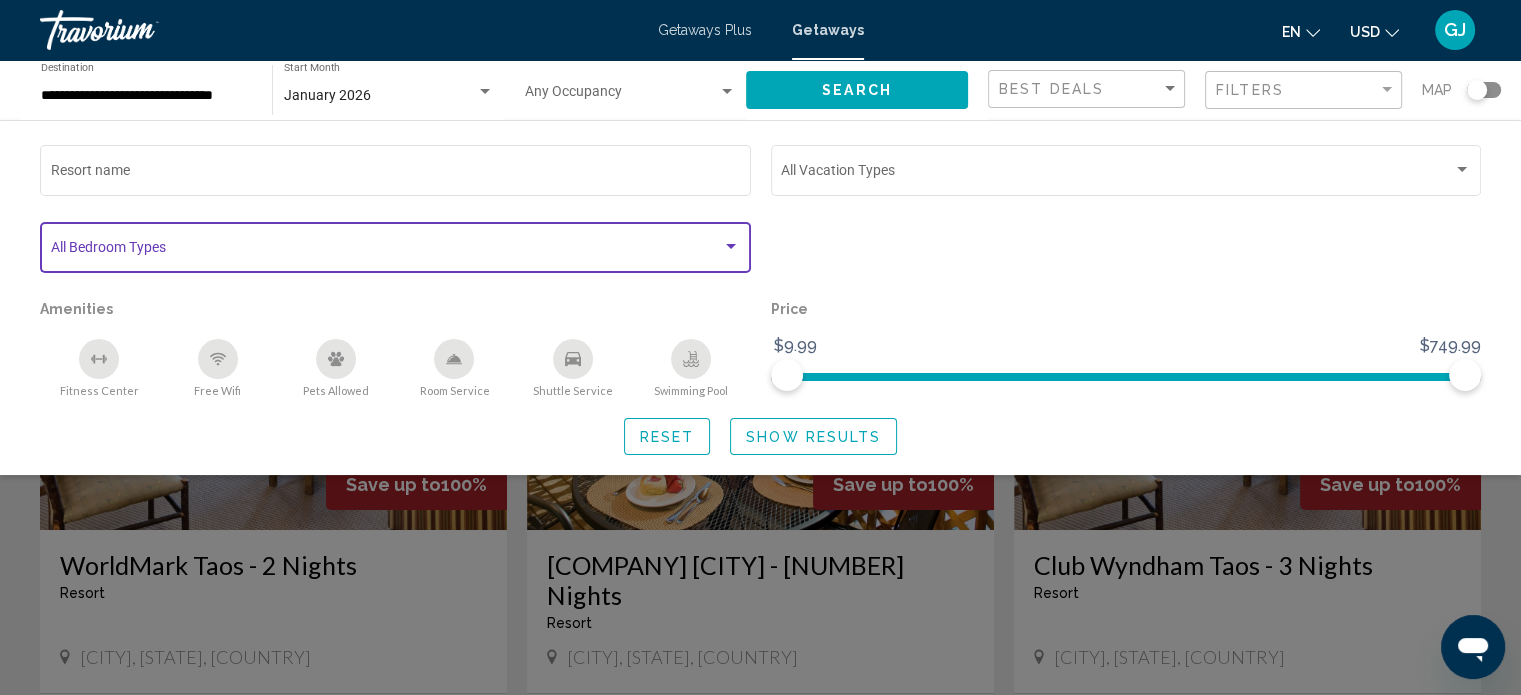 click at bounding box center (731, 246) 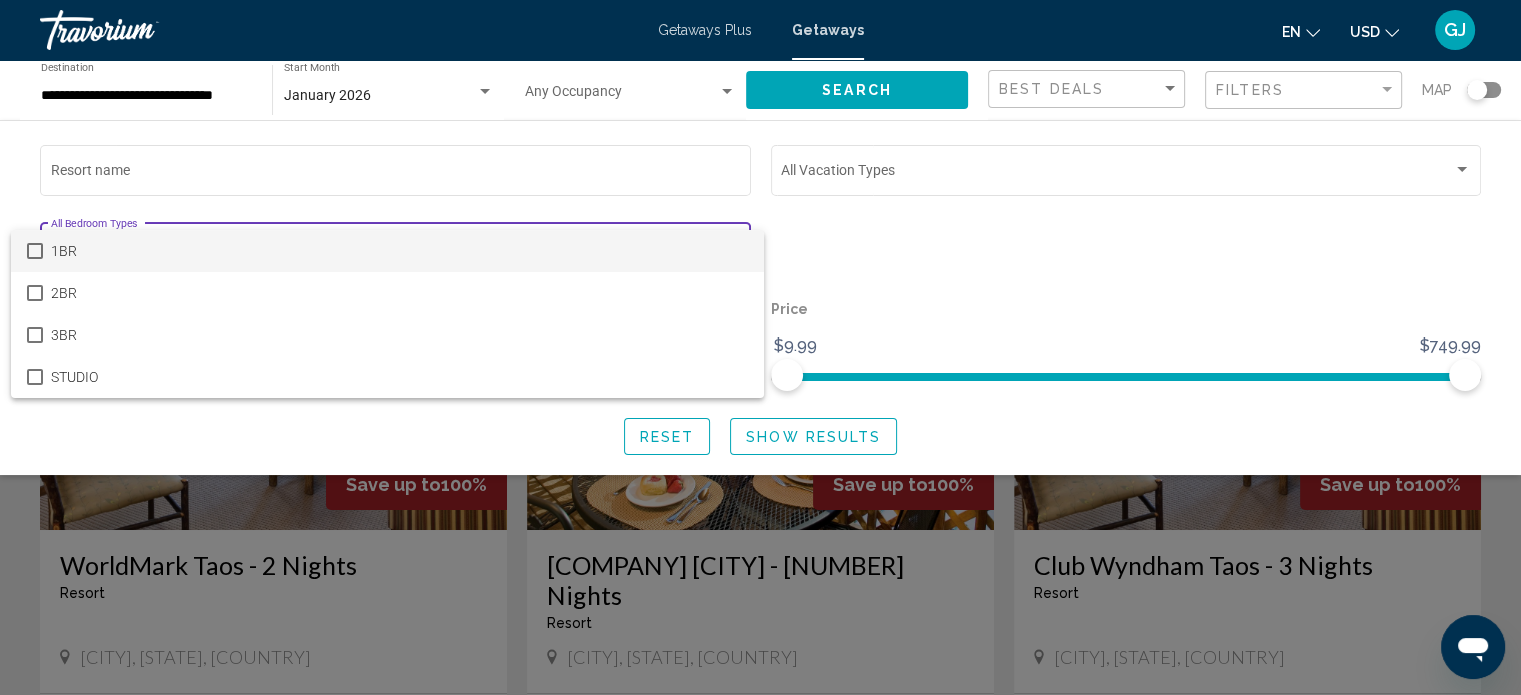 click at bounding box center [760, 347] 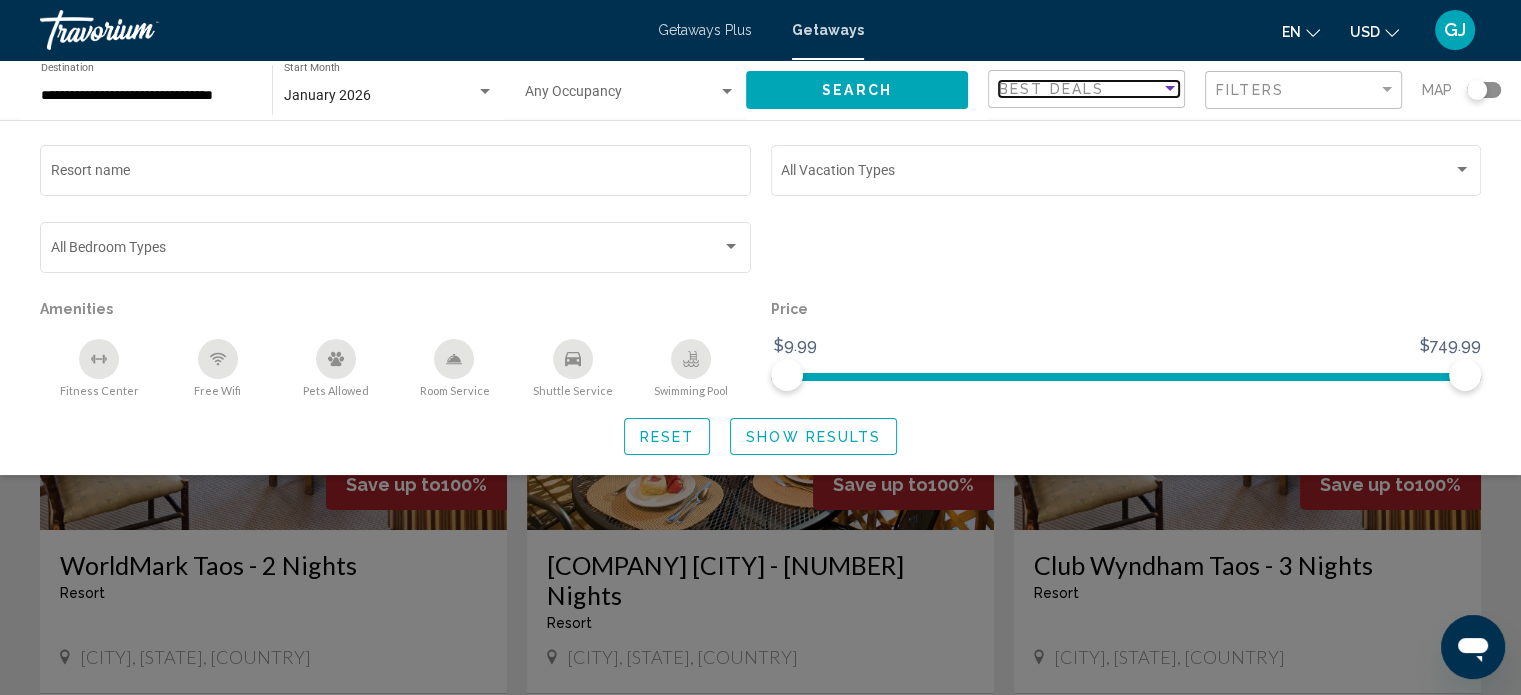 click at bounding box center [1170, 89] 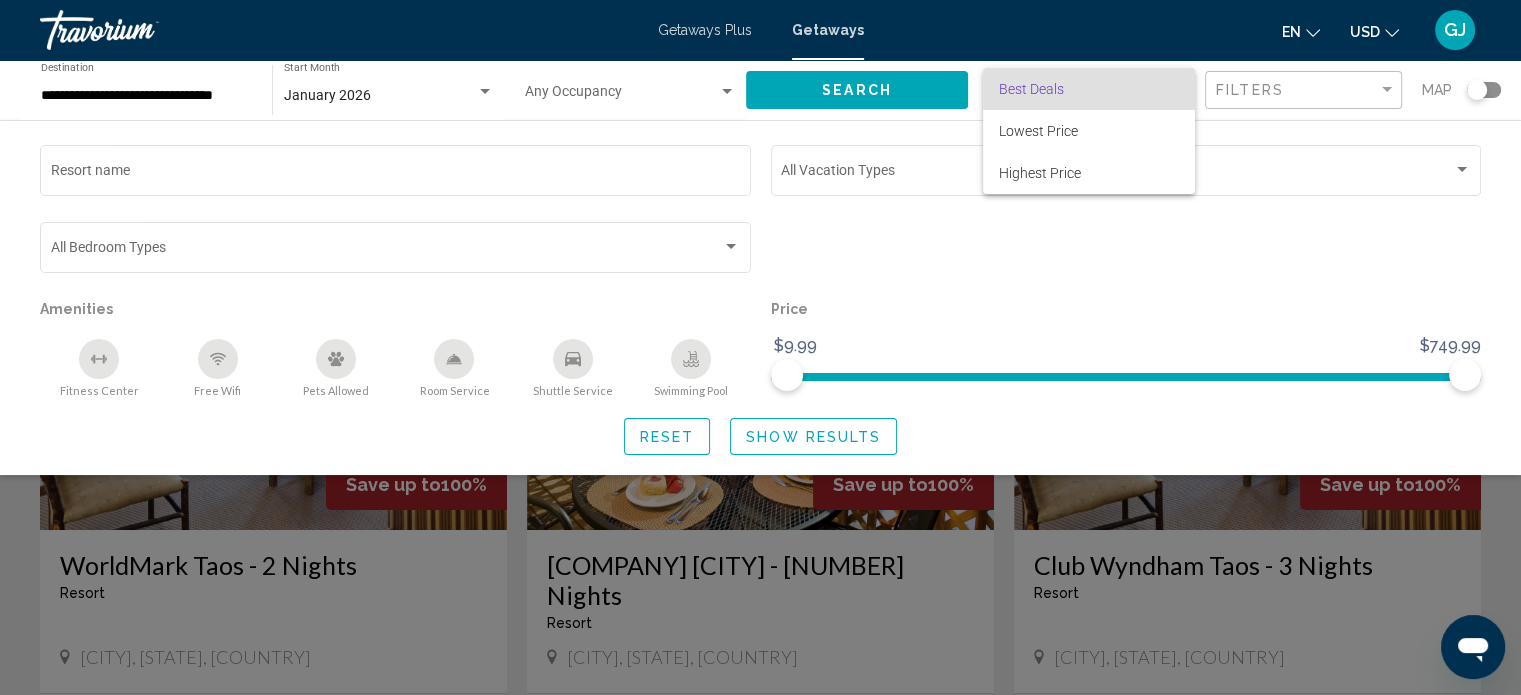 click at bounding box center (760, 347) 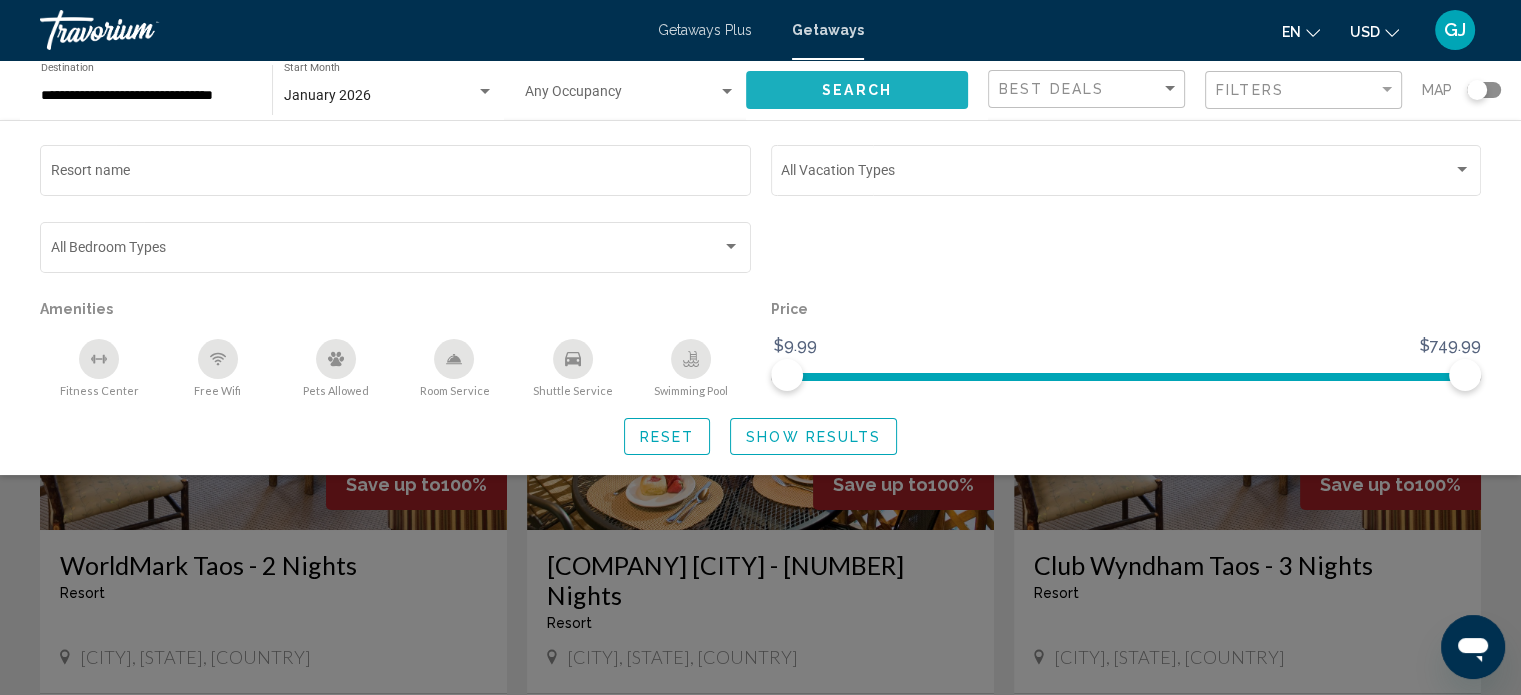 click on "Search" 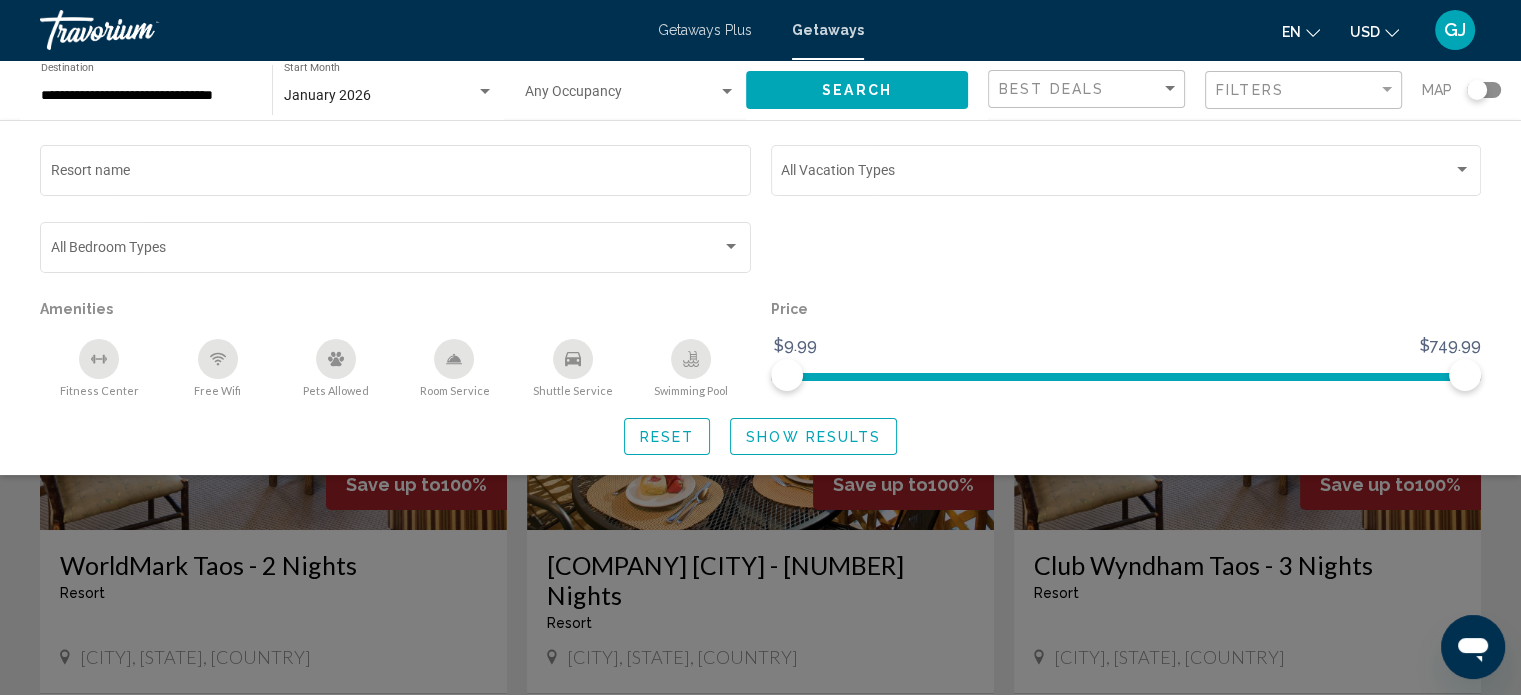 click 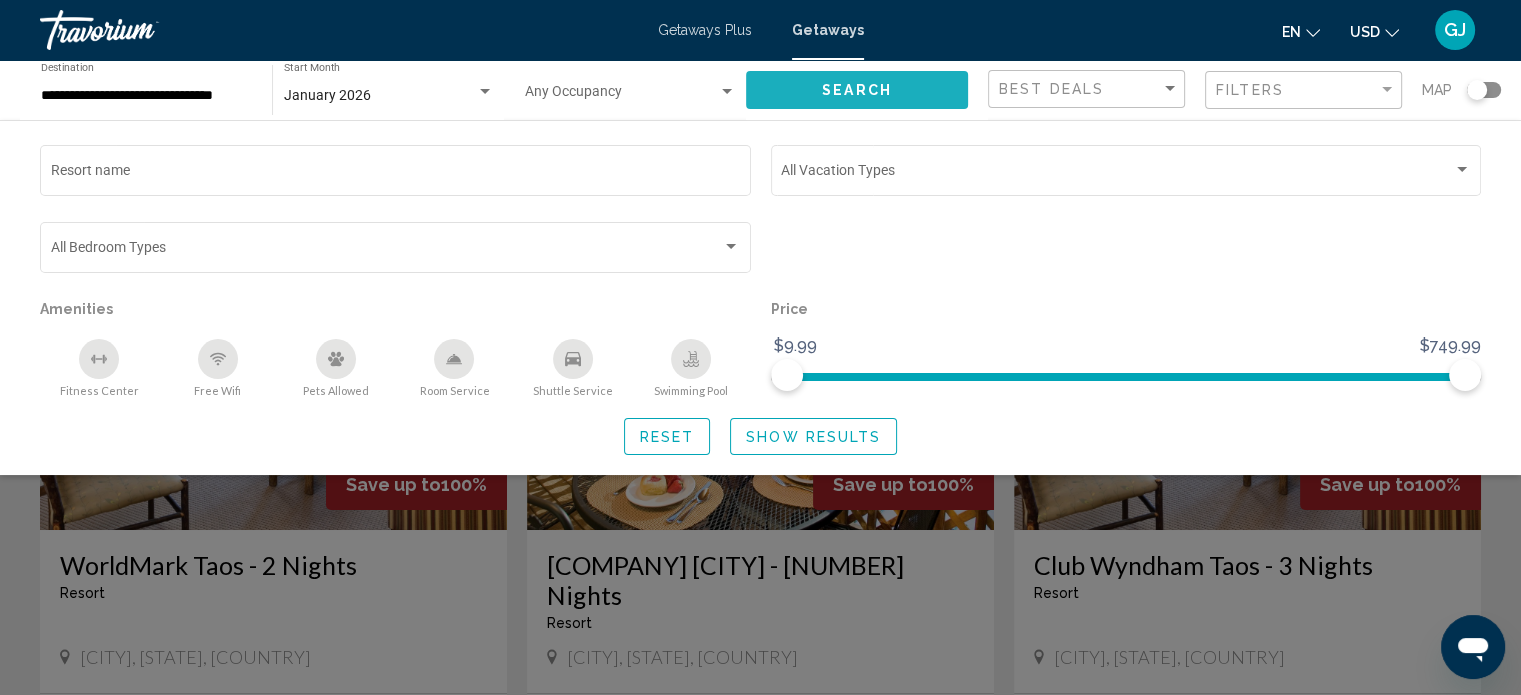 click on "Search" 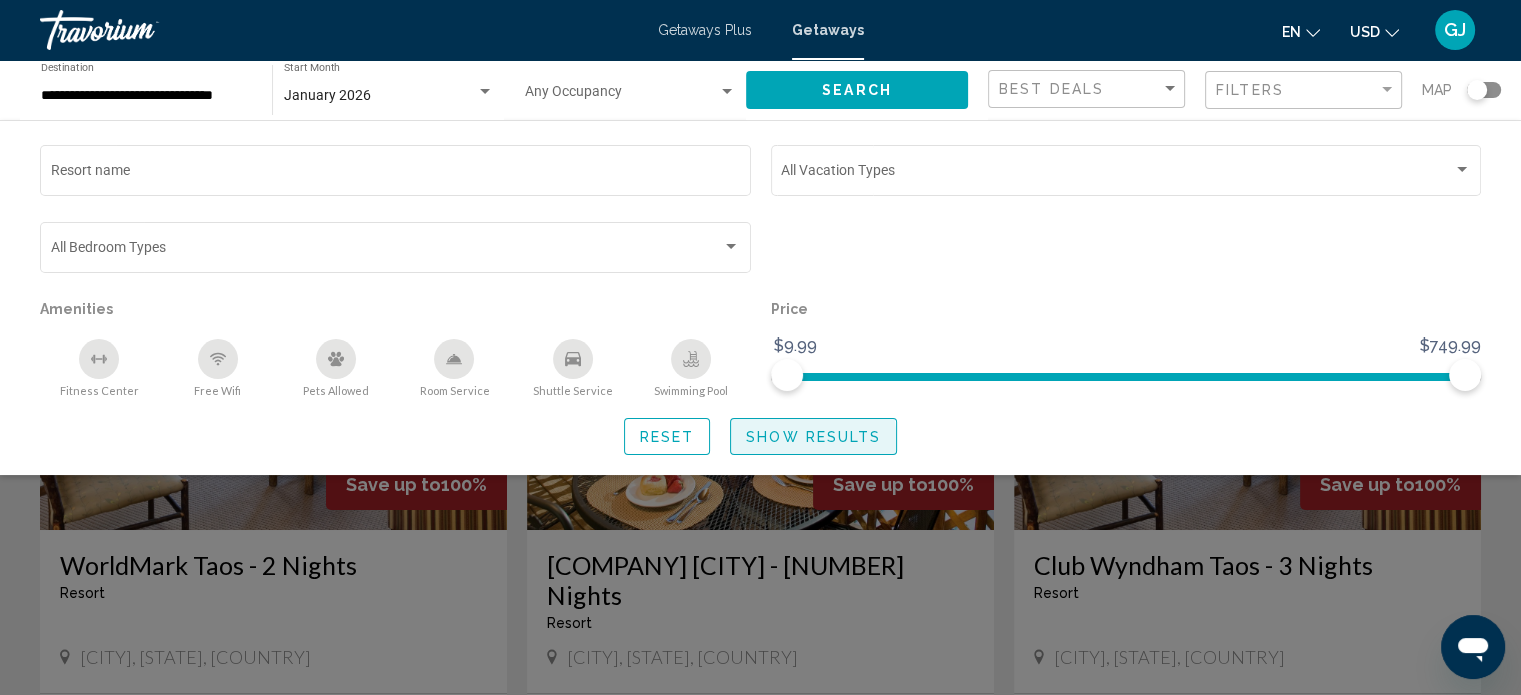 click on "Show Results" 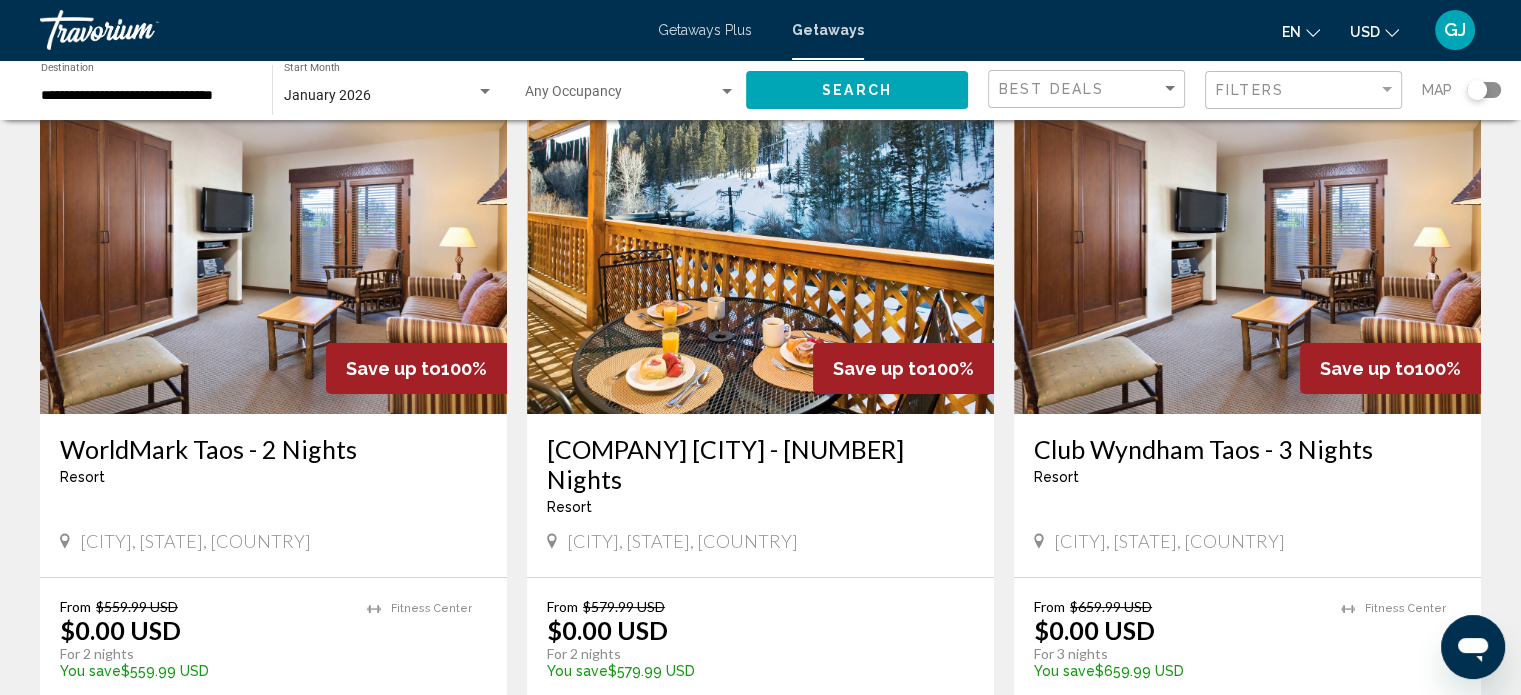 scroll, scrollTop: 132, scrollLeft: 0, axis: vertical 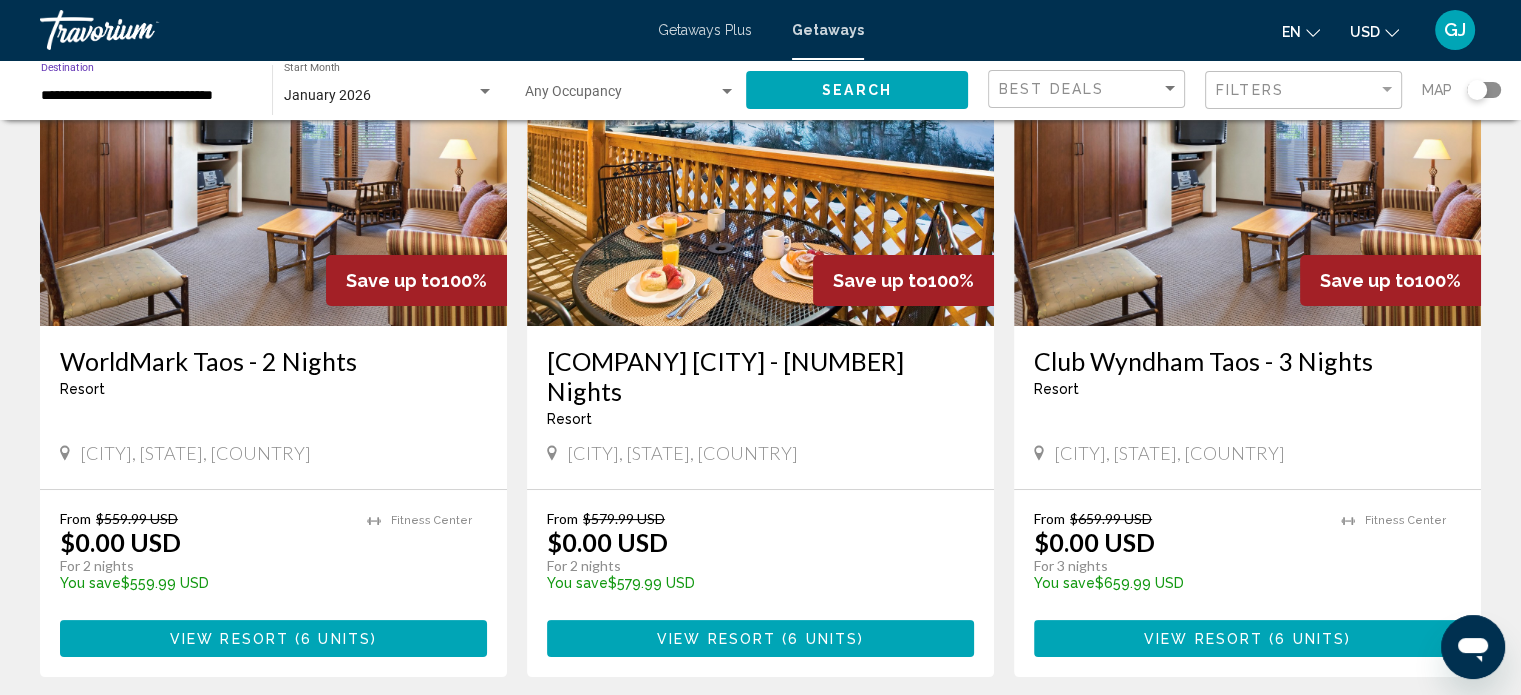 click on "**********" at bounding box center (146, 96) 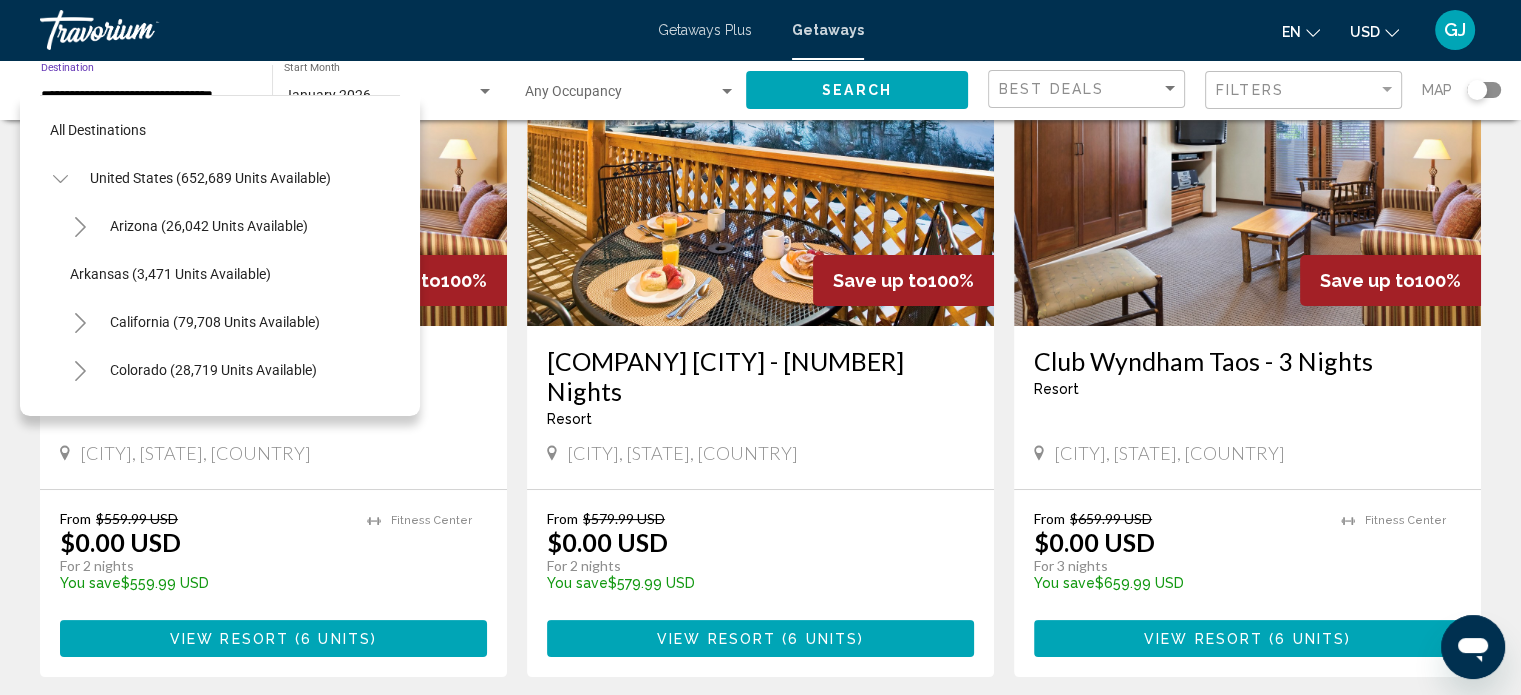 scroll, scrollTop: 1230, scrollLeft: 0, axis: vertical 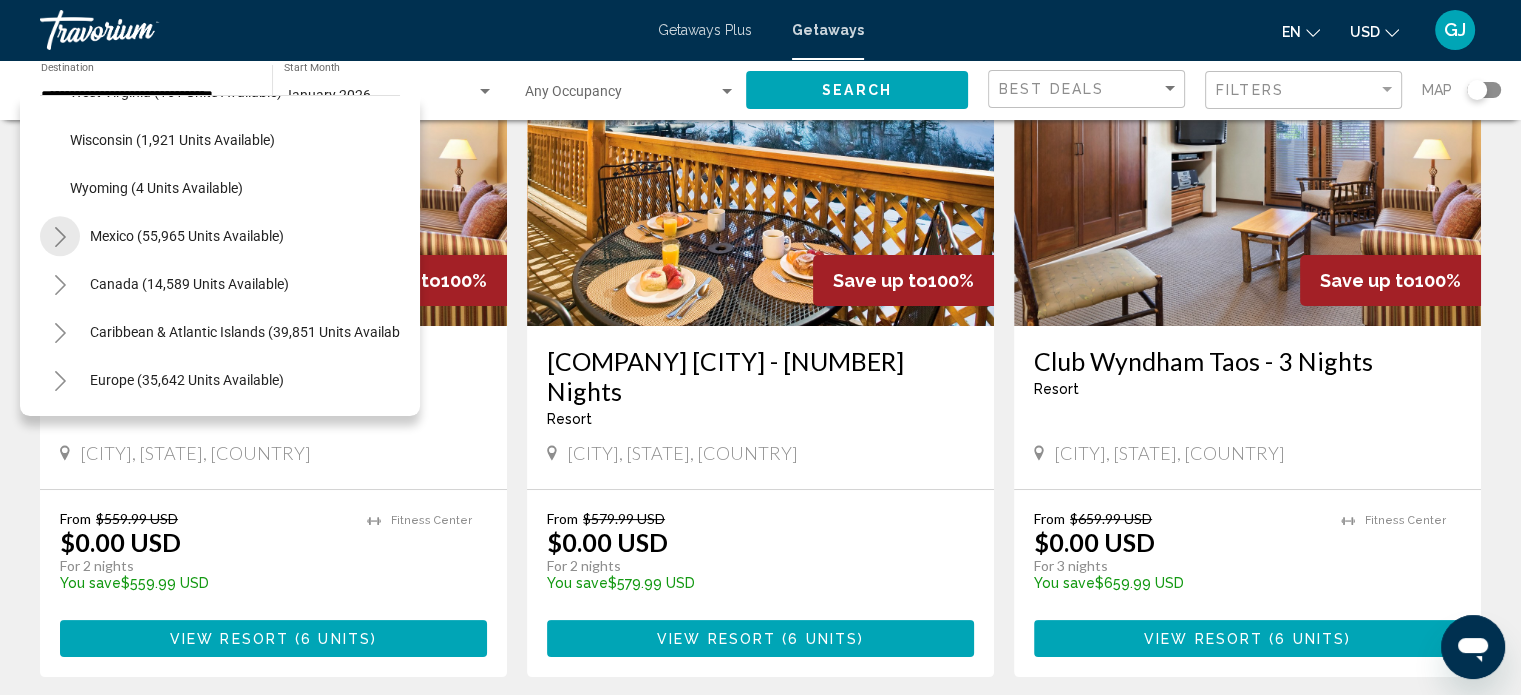 click 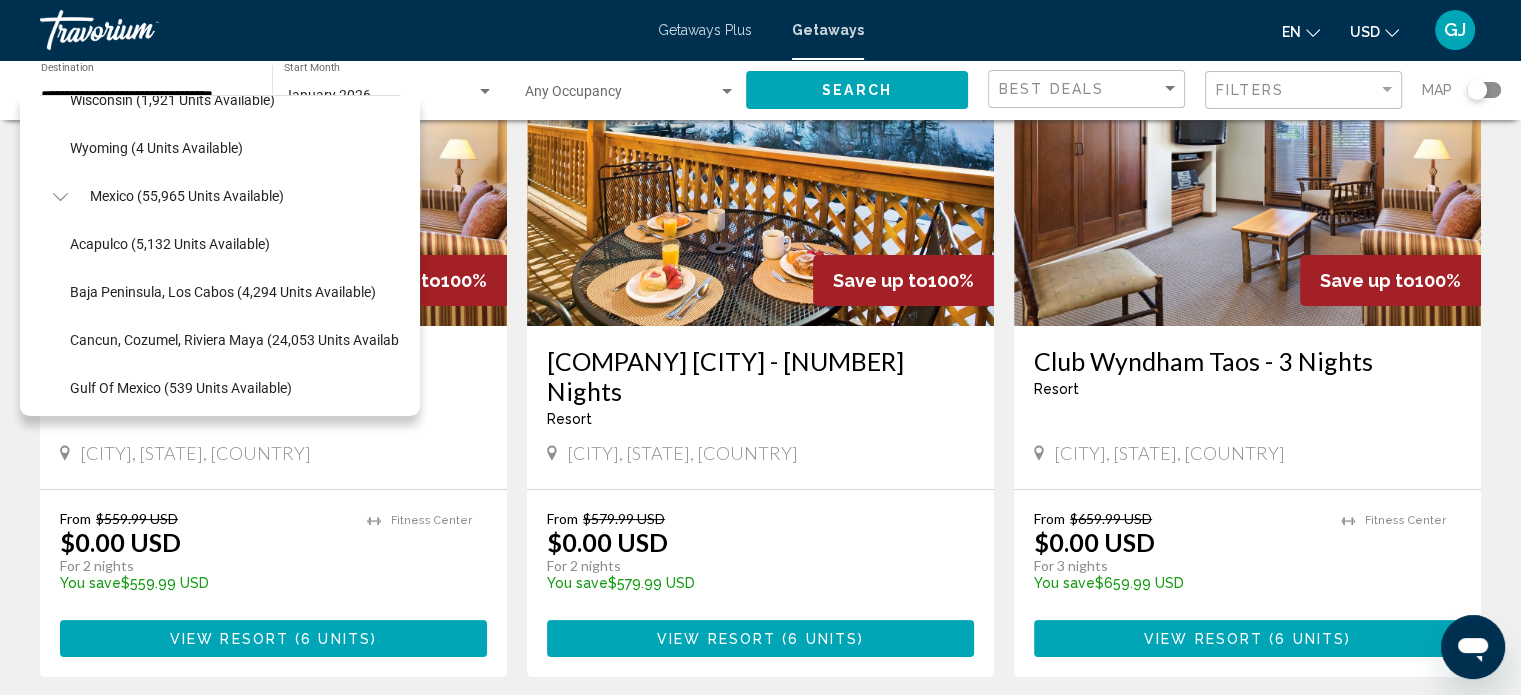 scroll, scrollTop: 2230, scrollLeft: 0, axis: vertical 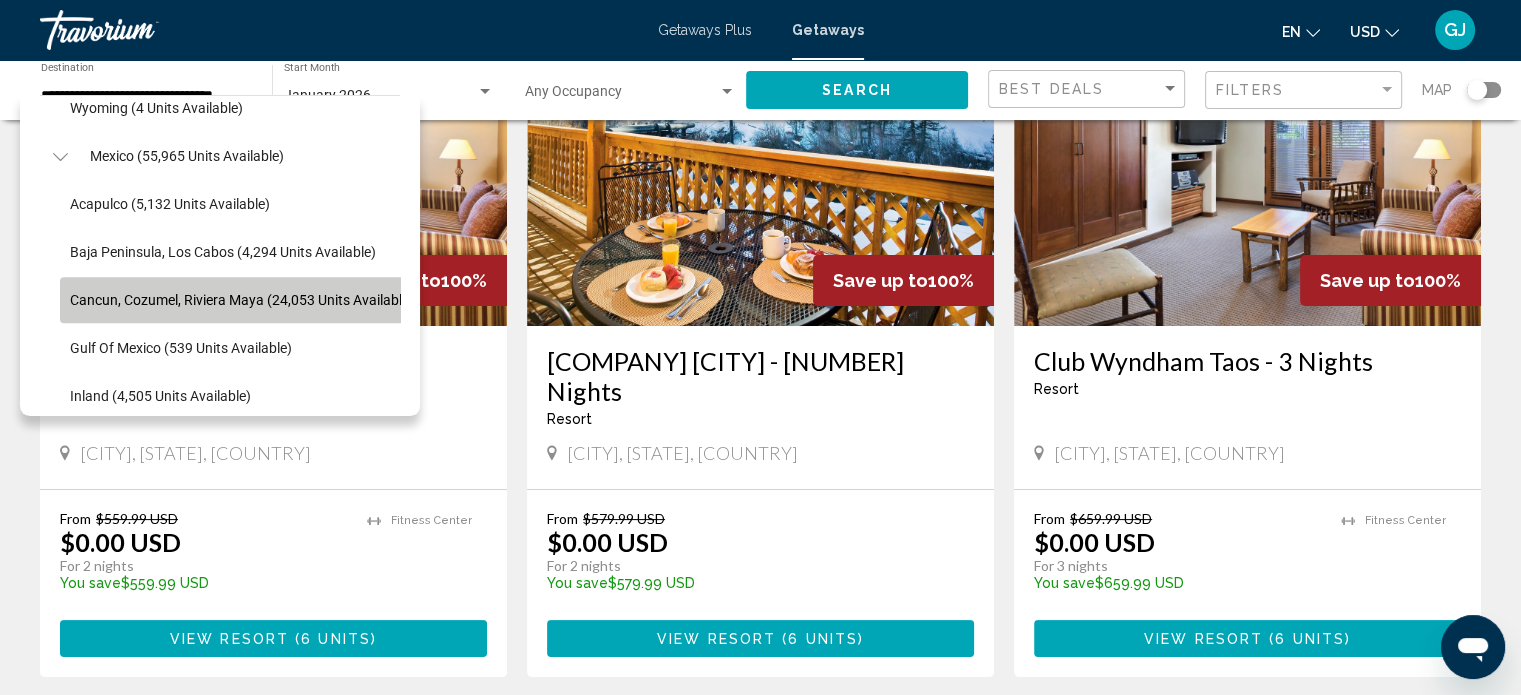click on "Cancun, Cozumel, Riviera Maya (24,053 units available)" 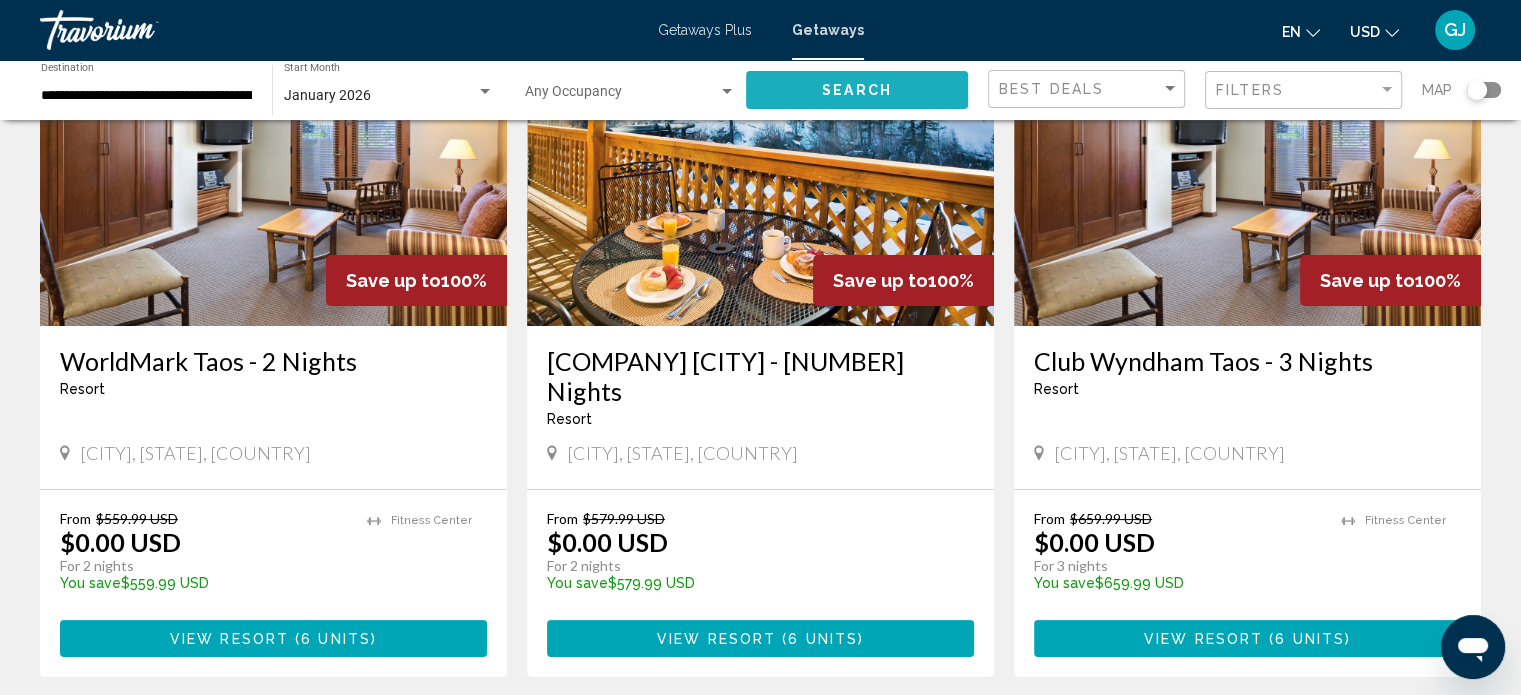 click on "Search" 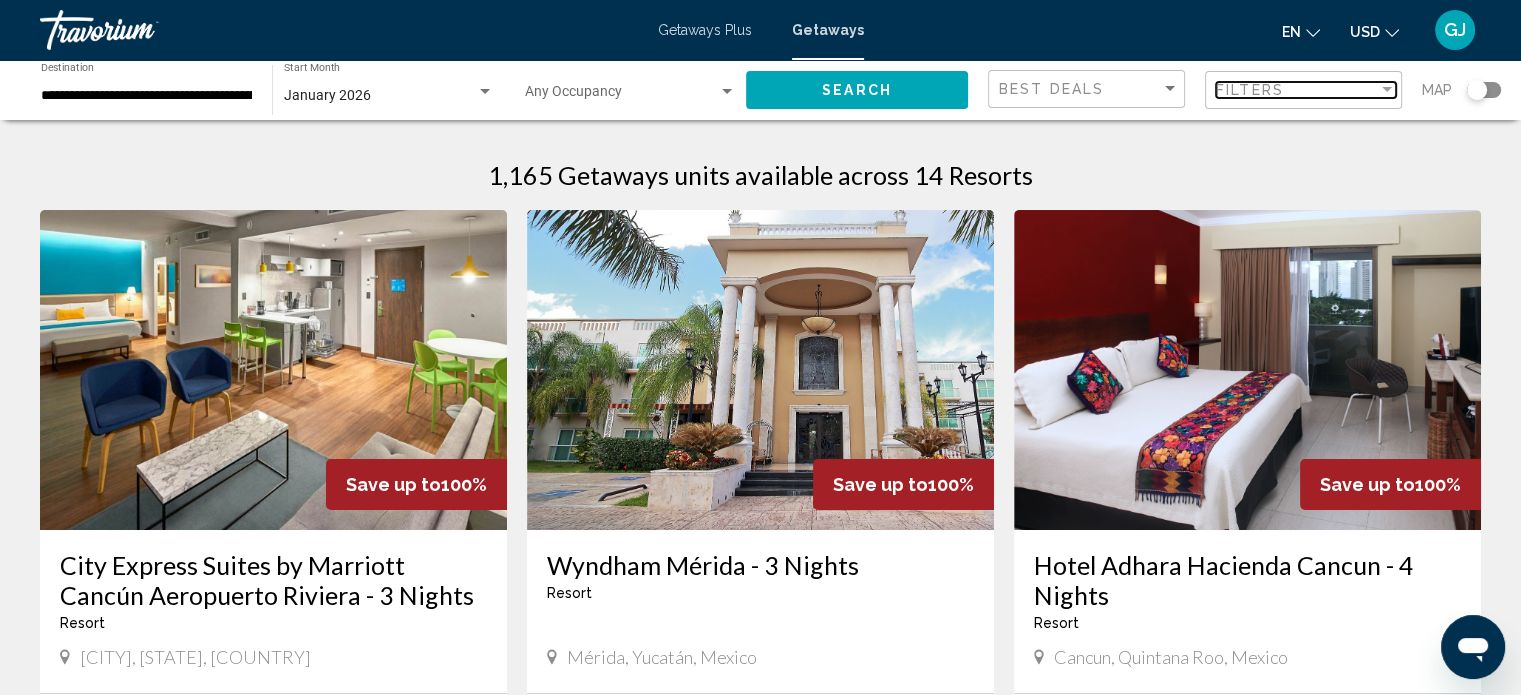click at bounding box center (1387, 90) 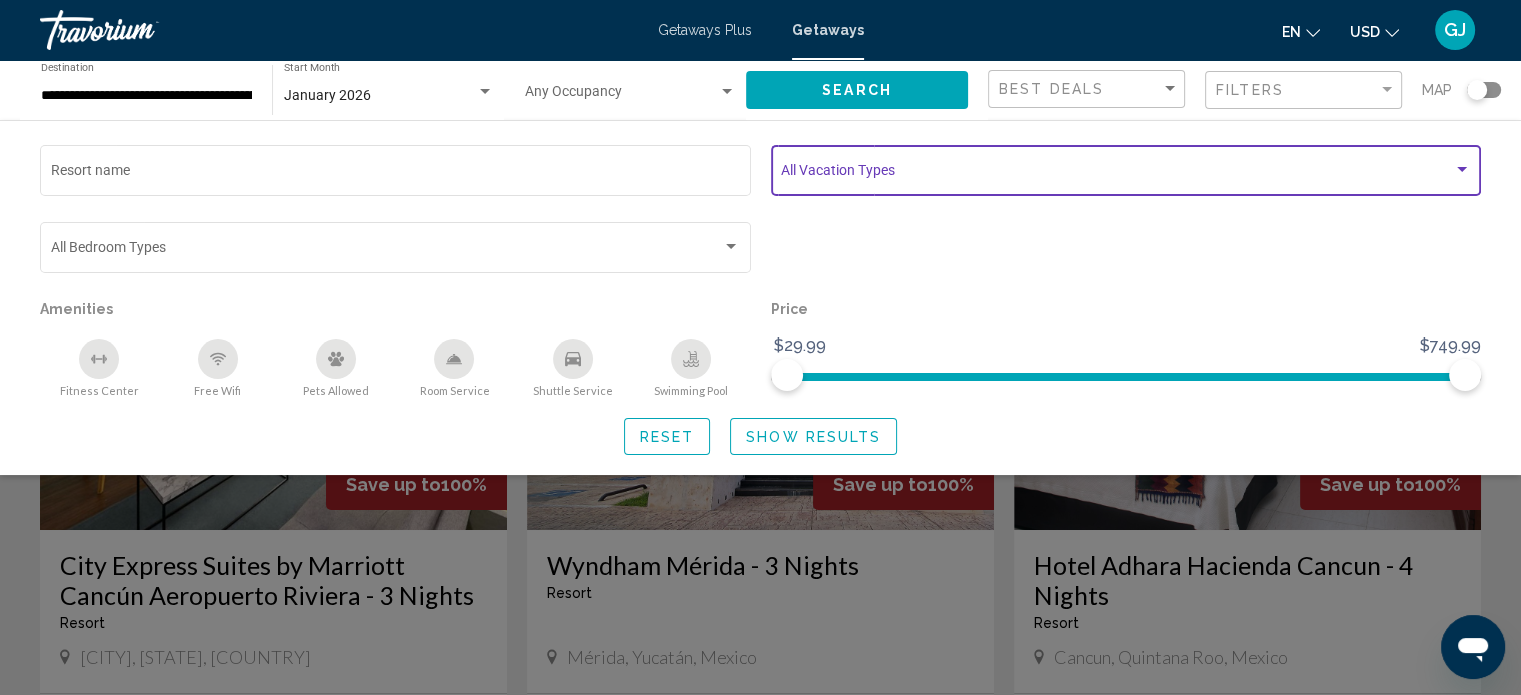 click at bounding box center [1462, 170] 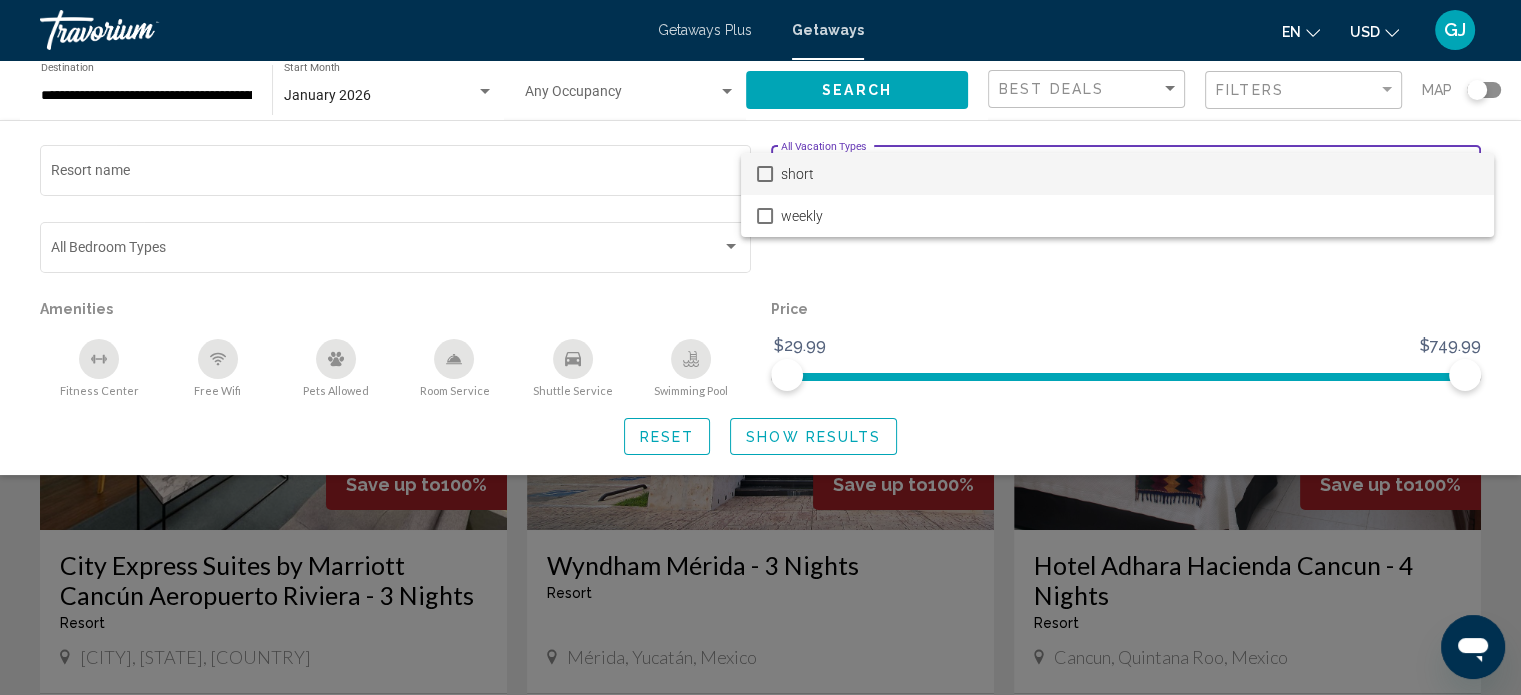 click at bounding box center (760, 347) 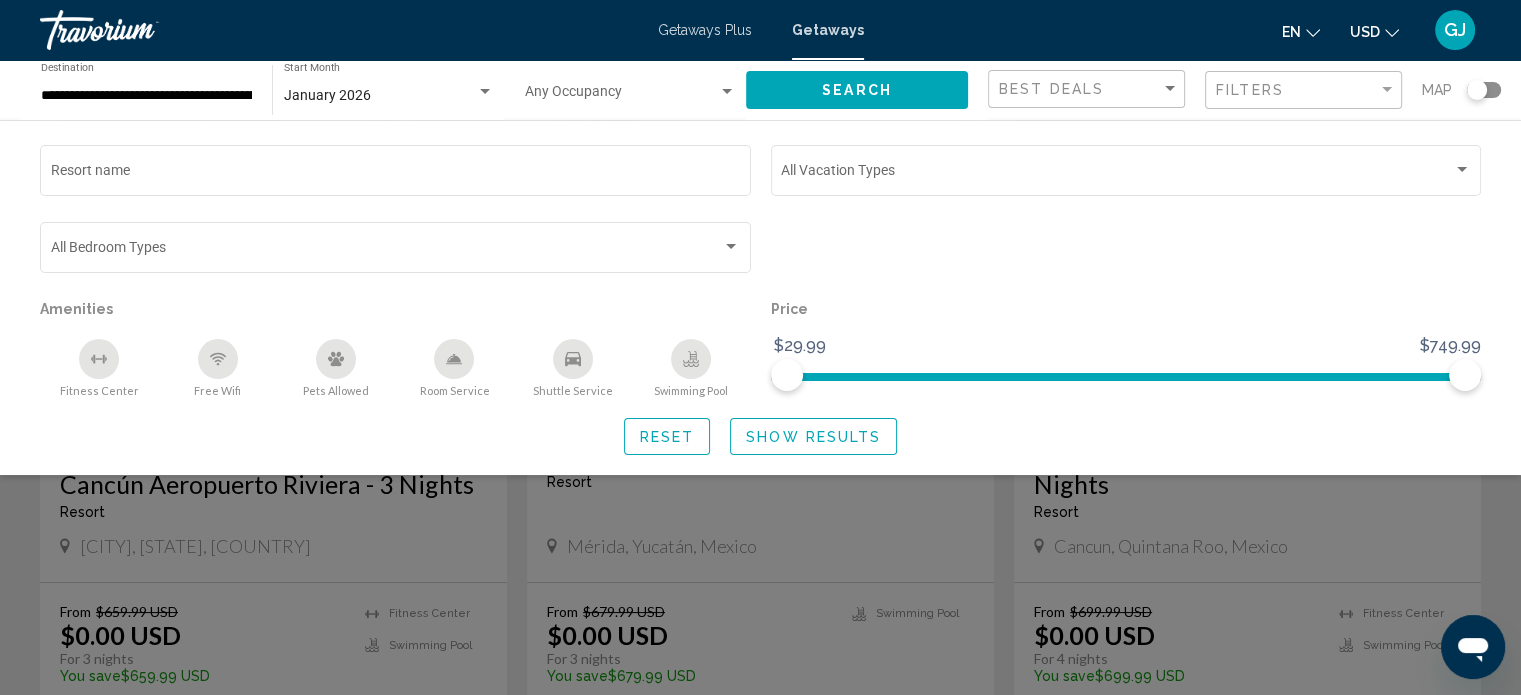 scroll, scrollTop: 0, scrollLeft: 0, axis: both 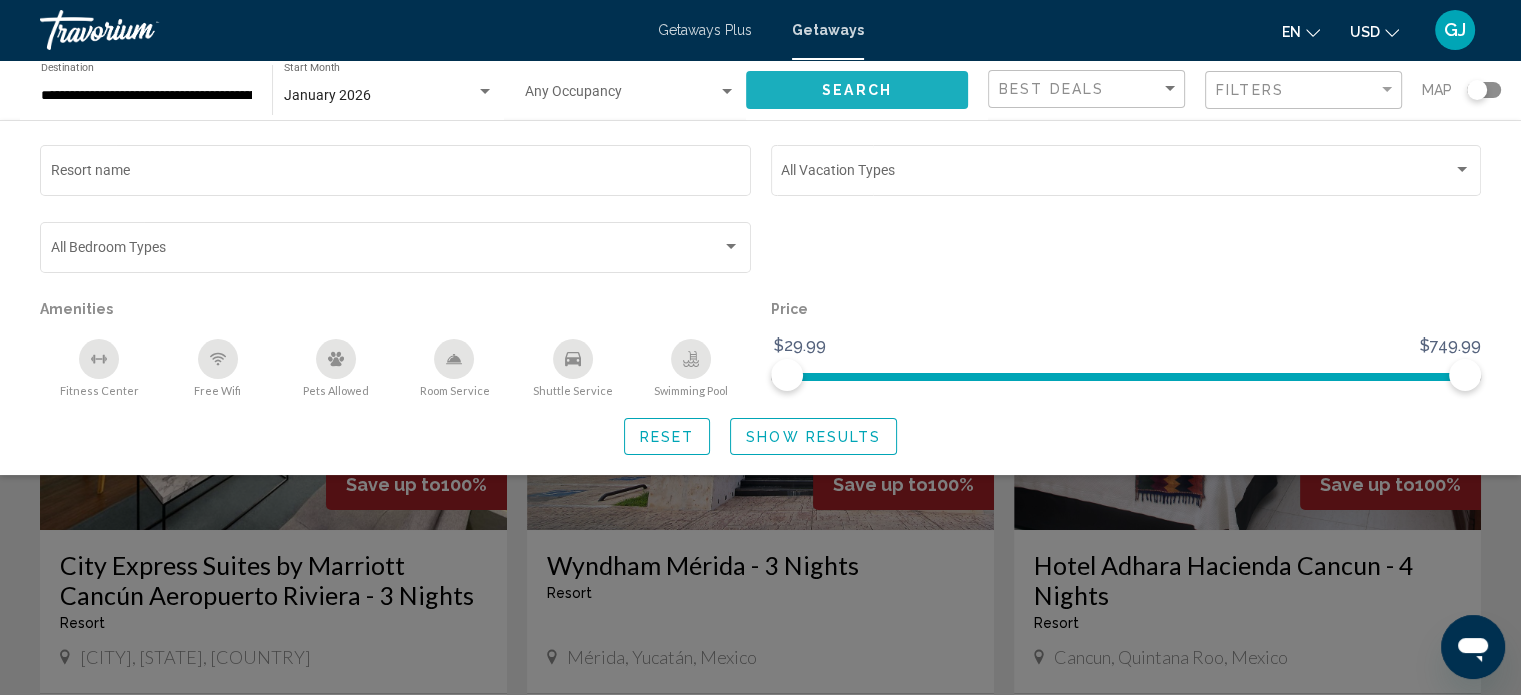 click on "Search" 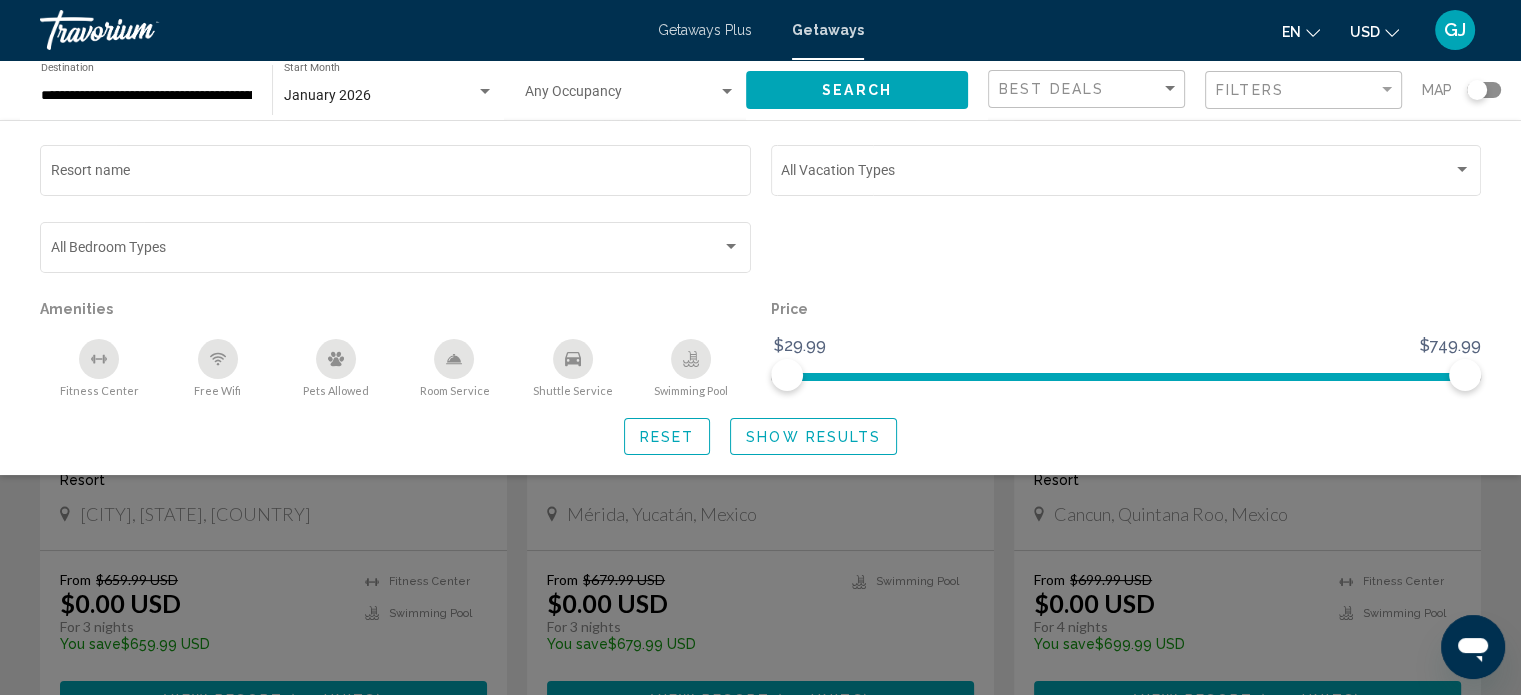 scroll, scrollTop: 66, scrollLeft: 0, axis: vertical 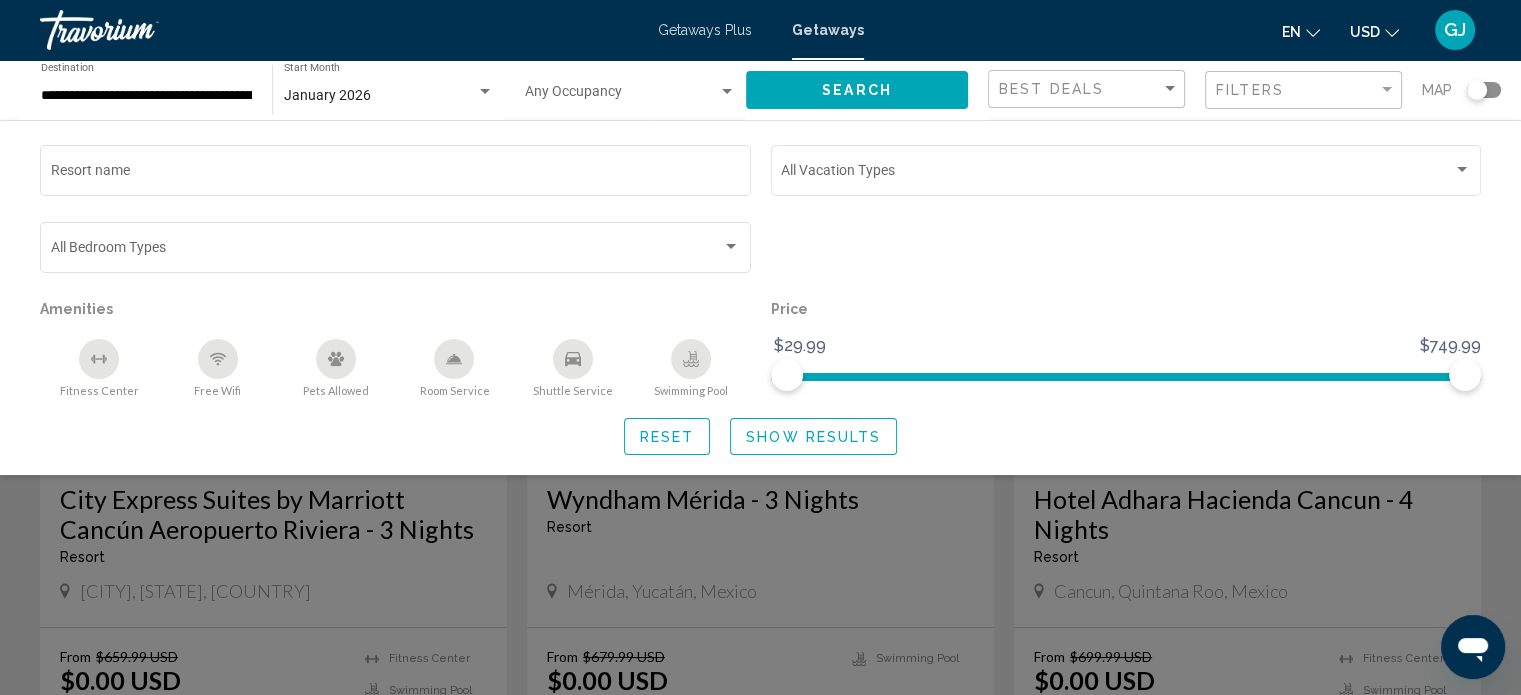 click 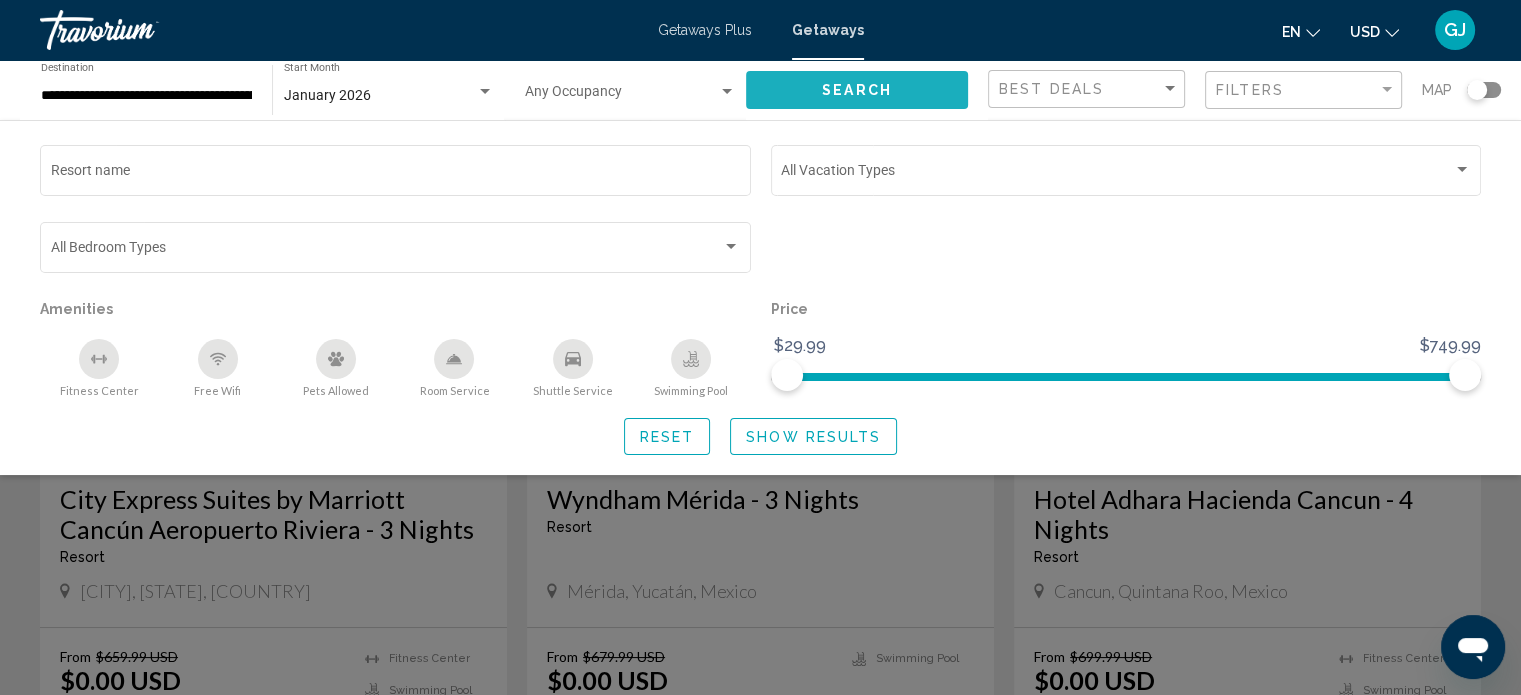 click on "Search" 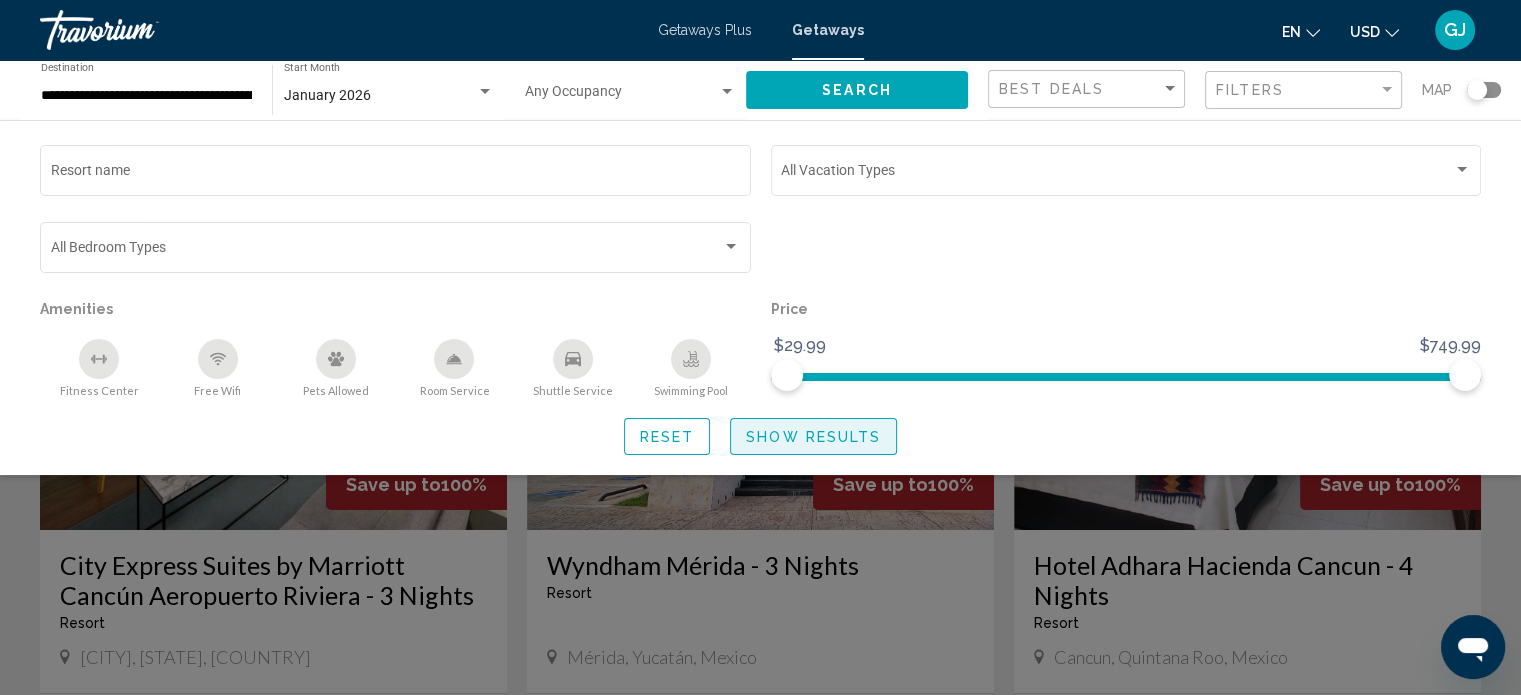 click on "Show Results" 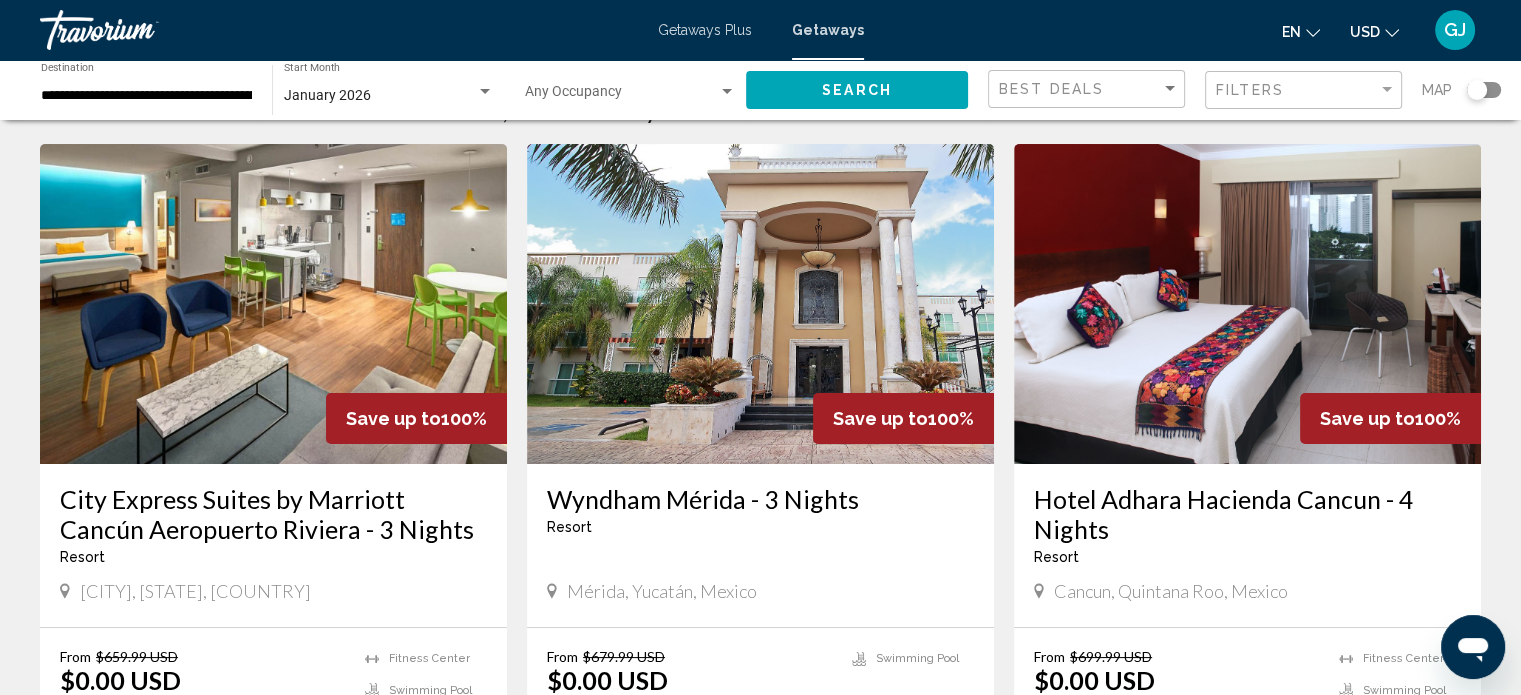 scroll, scrollTop: 70, scrollLeft: 0, axis: vertical 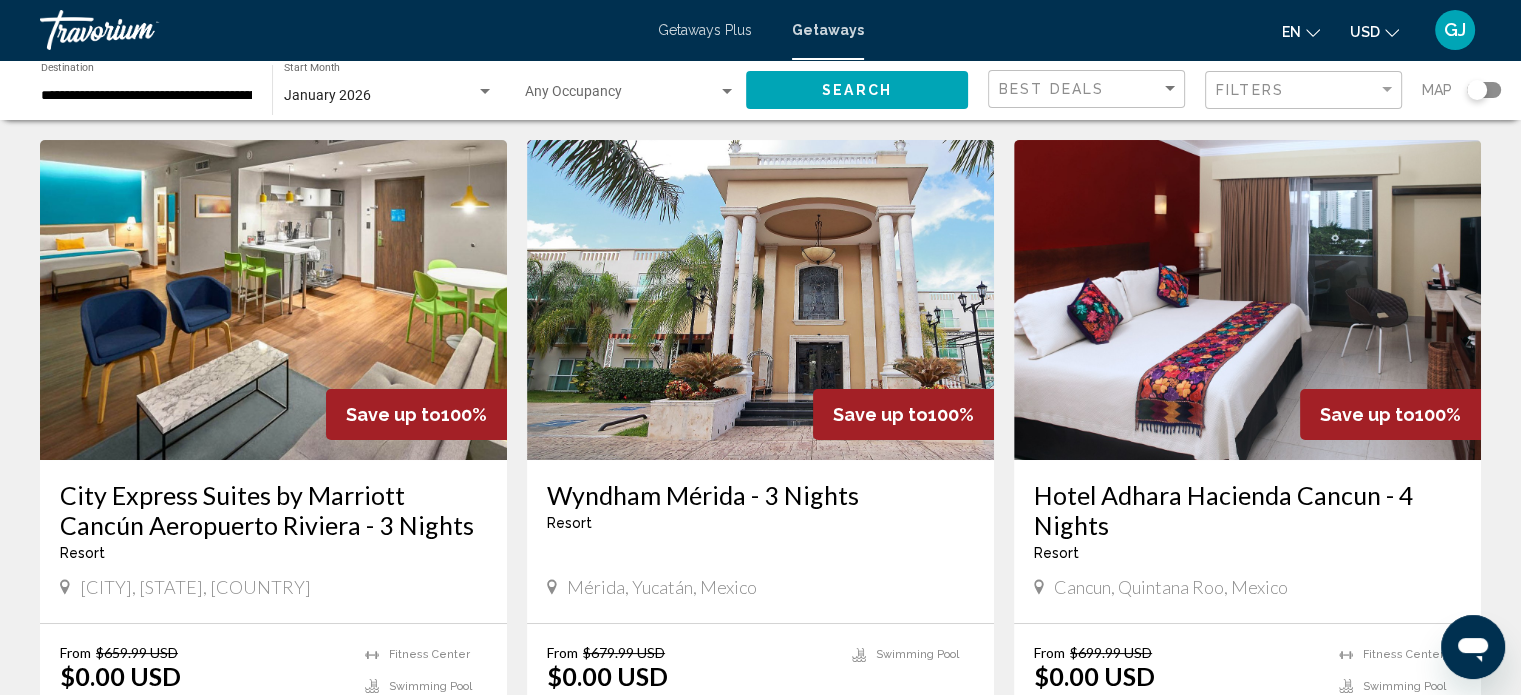 click at bounding box center (273, 300) 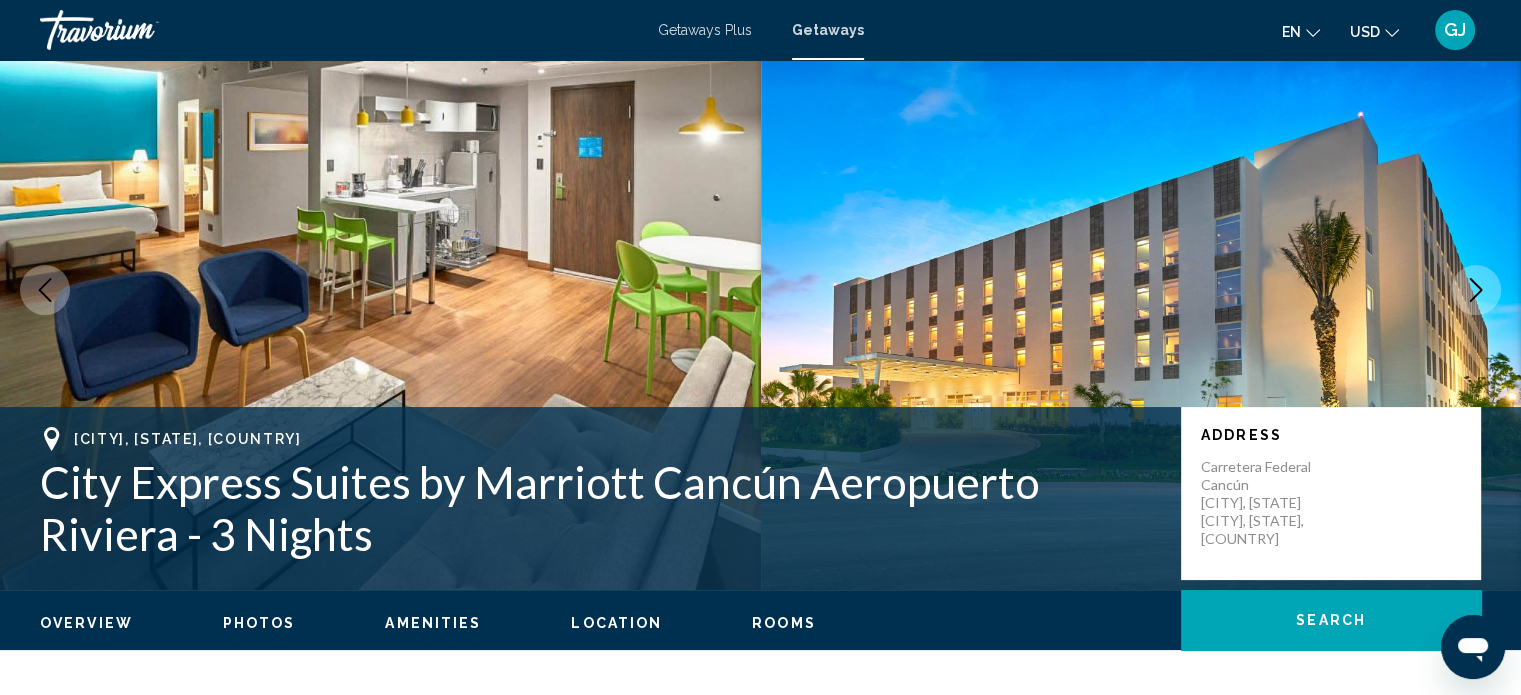 scroll, scrollTop: 12, scrollLeft: 0, axis: vertical 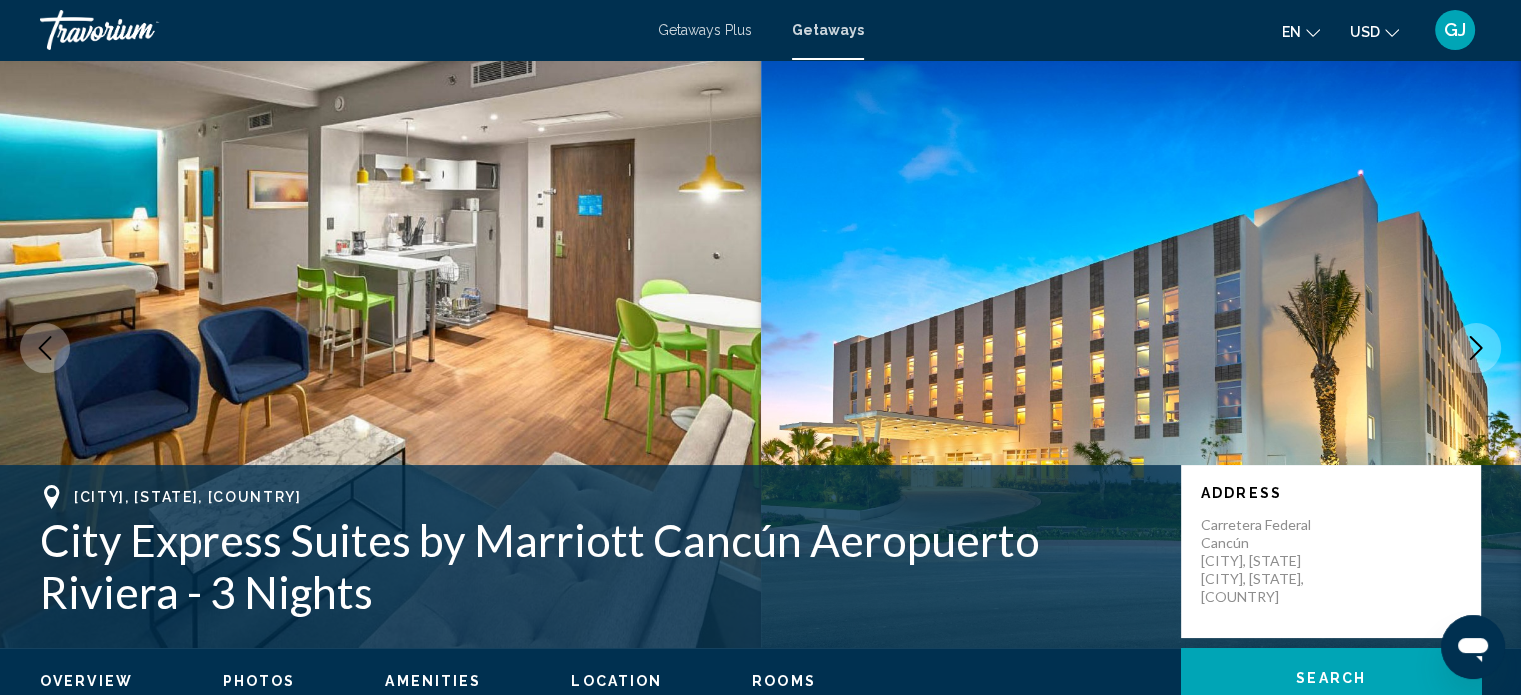 click 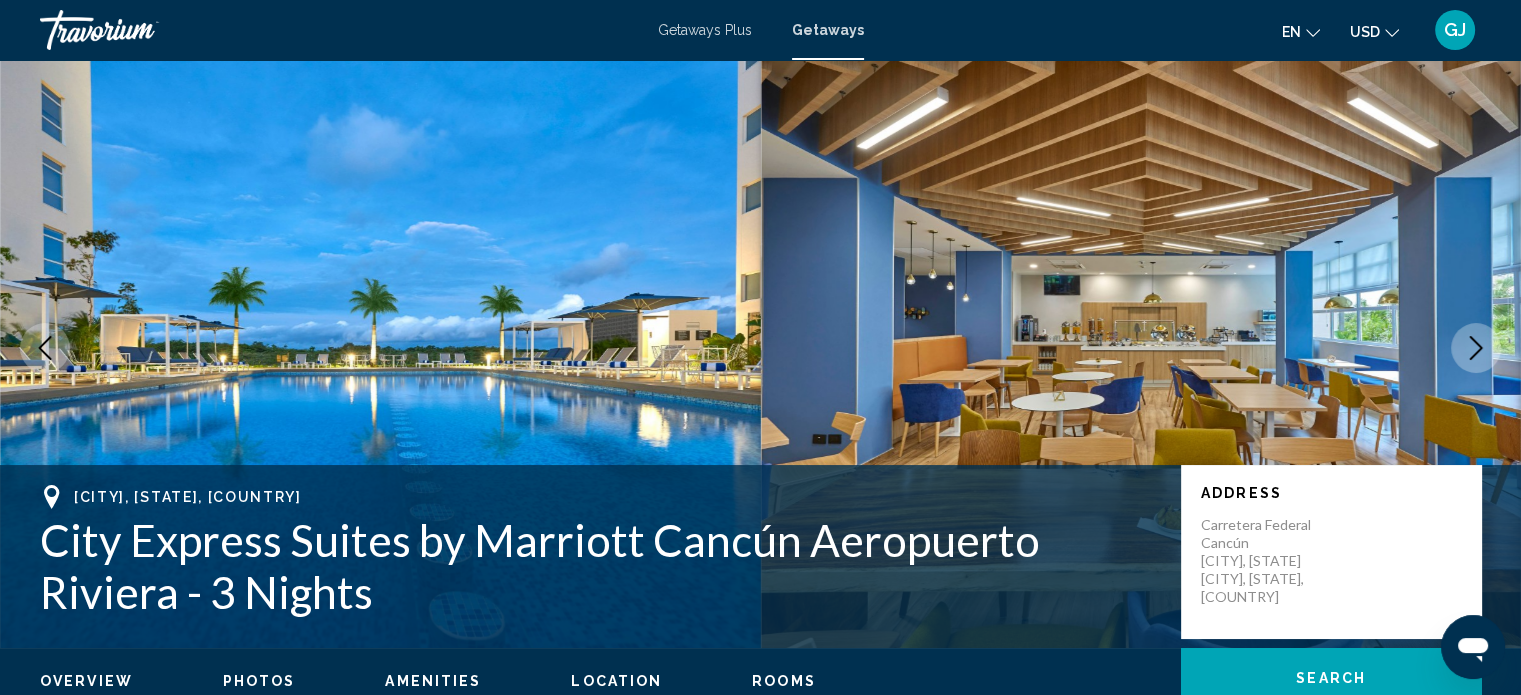 click 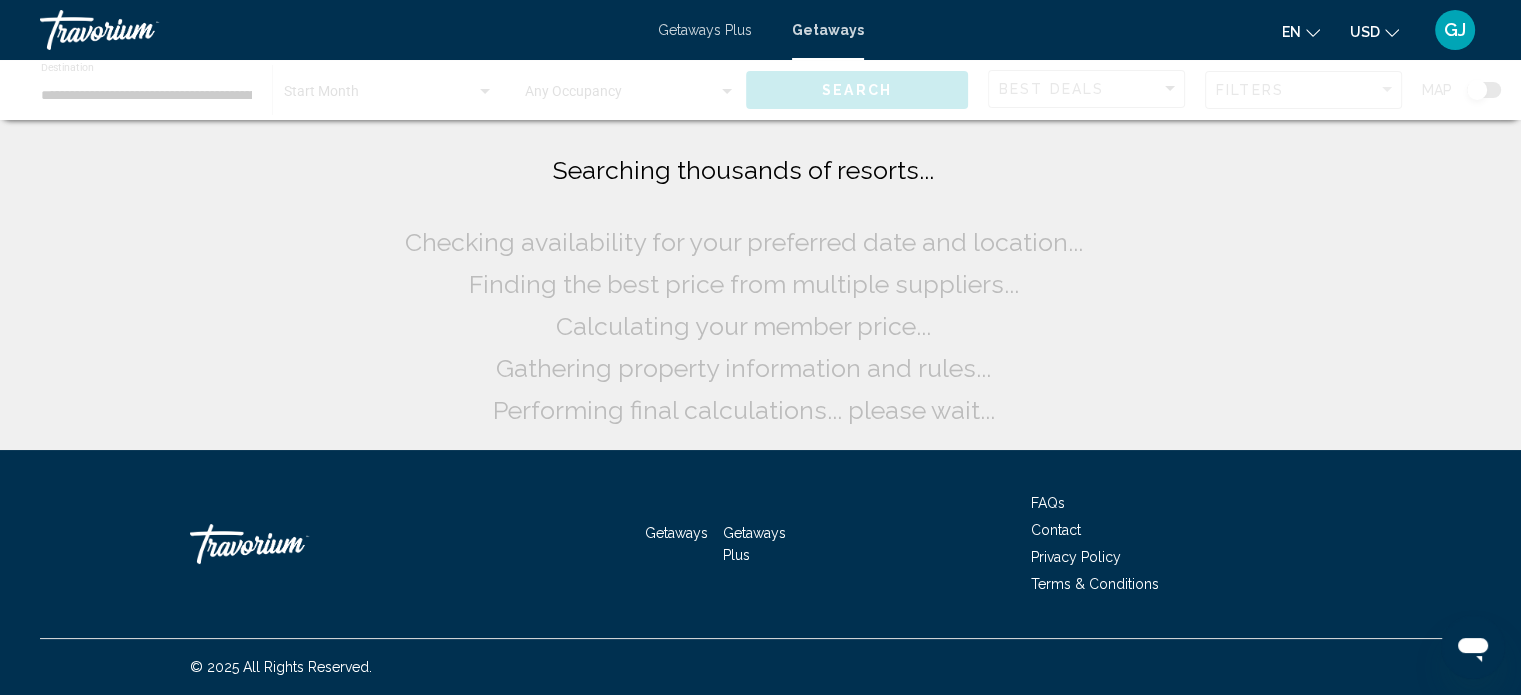 scroll, scrollTop: 0, scrollLeft: 0, axis: both 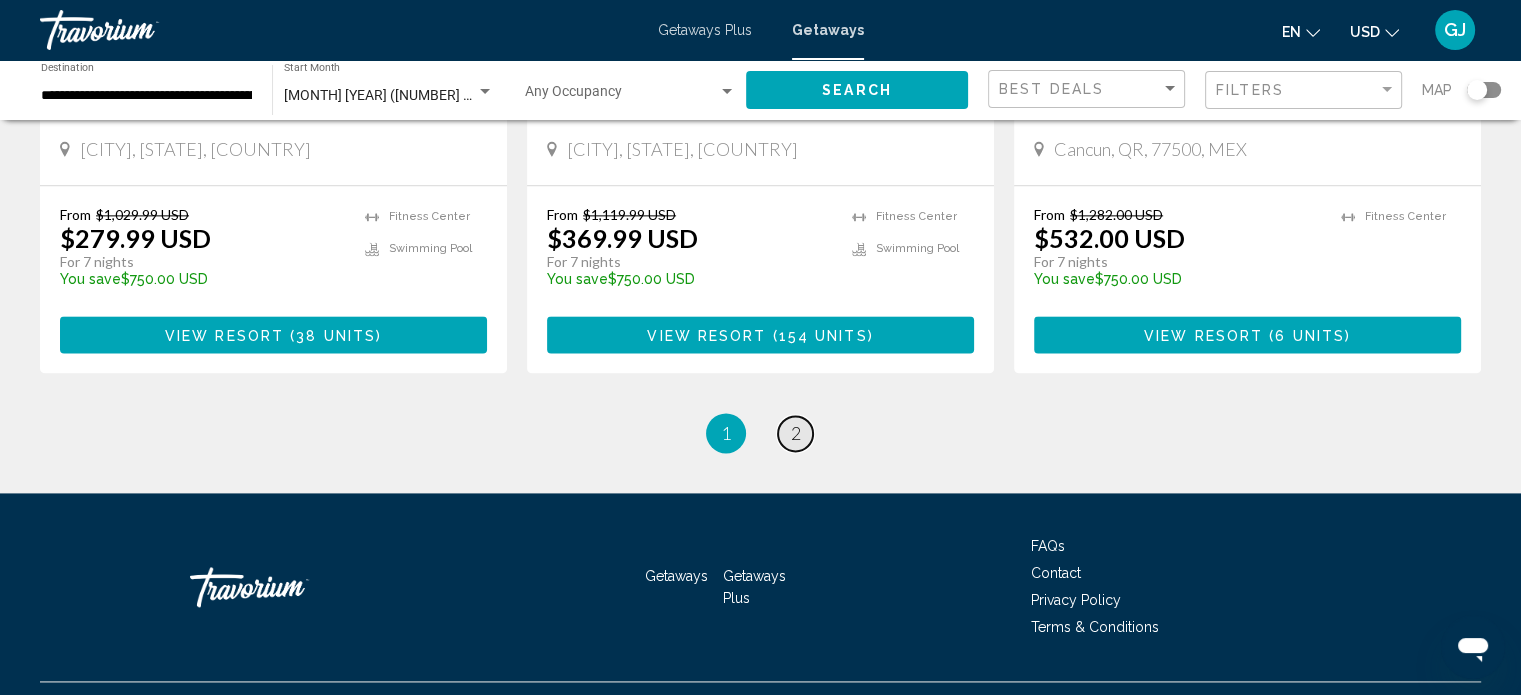 click on "2" at bounding box center [796, 433] 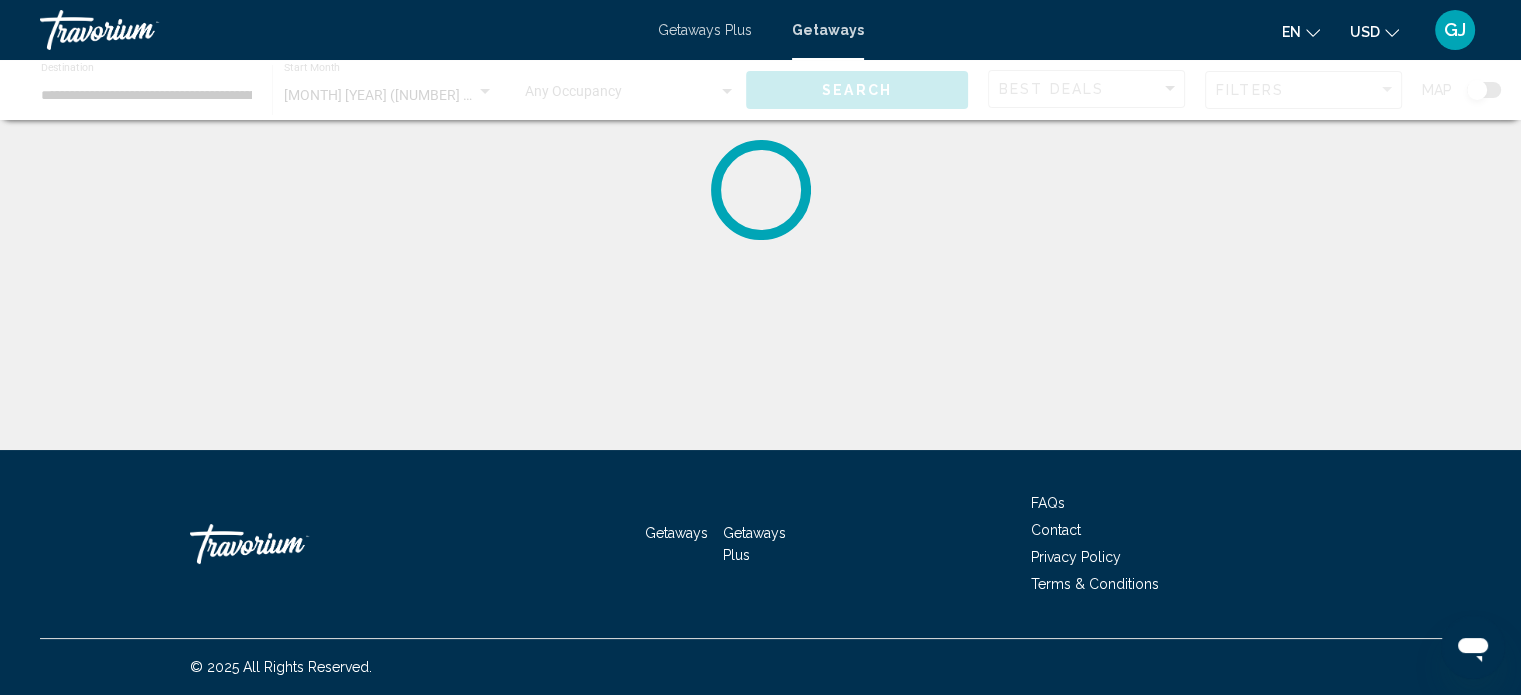 scroll, scrollTop: 0, scrollLeft: 0, axis: both 